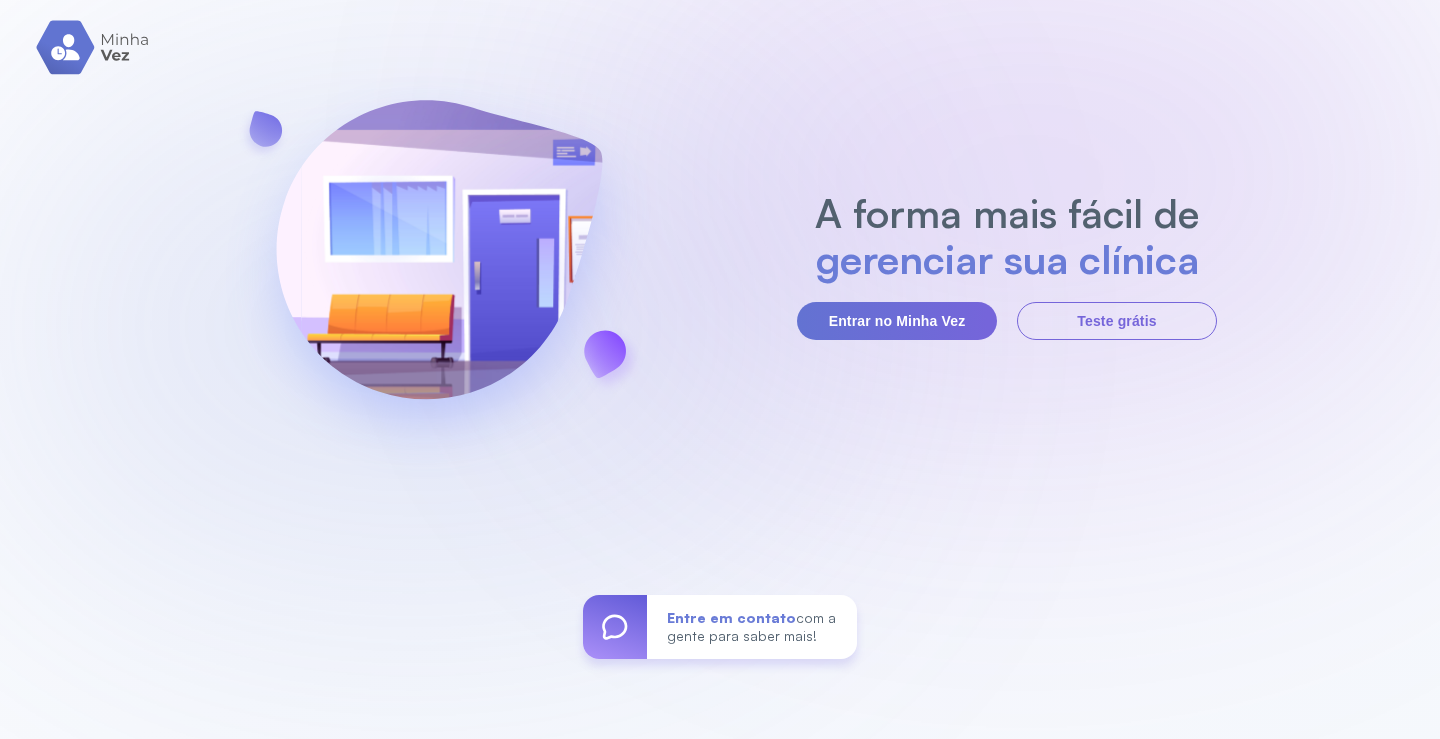 scroll, scrollTop: 0, scrollLeft: 0, axis: both 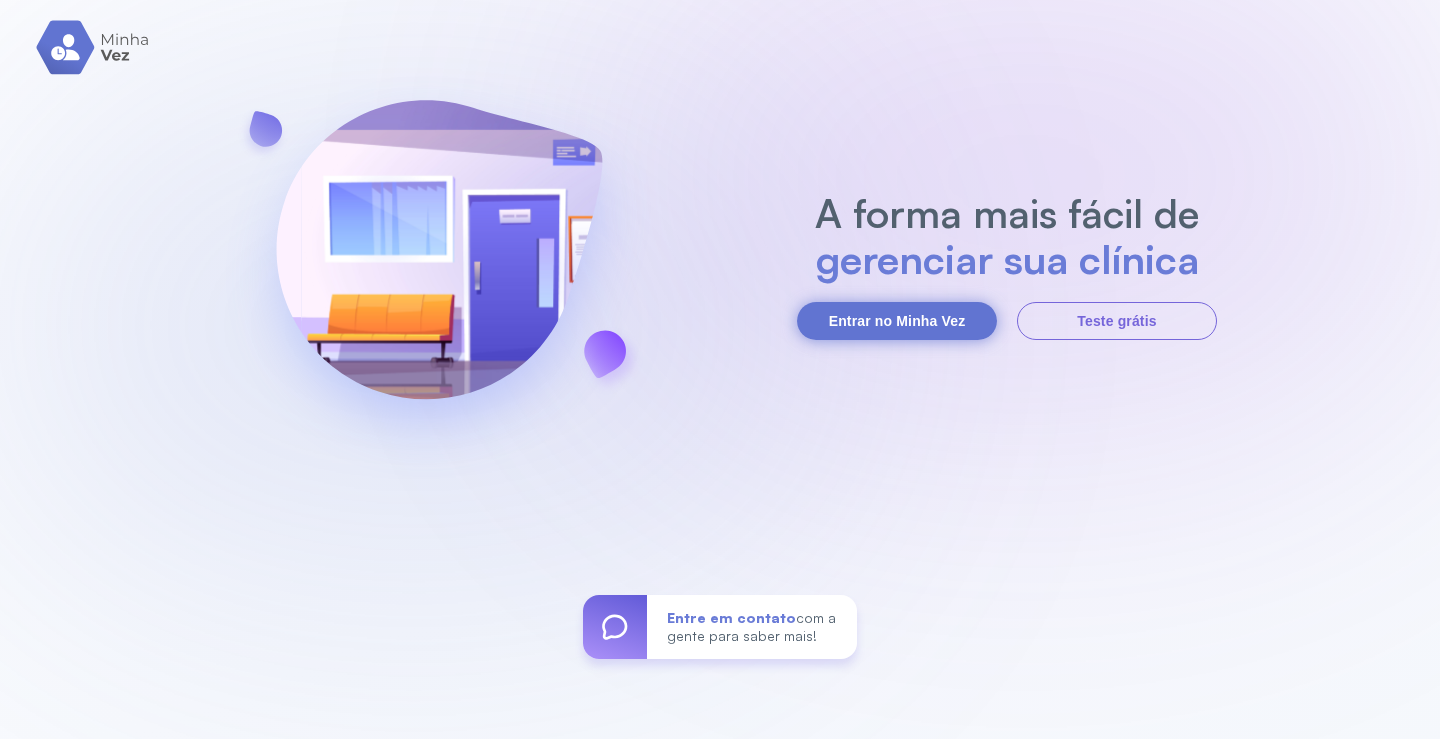 click on "Entrar no Minha Vez" at bounding box center (897, 321) 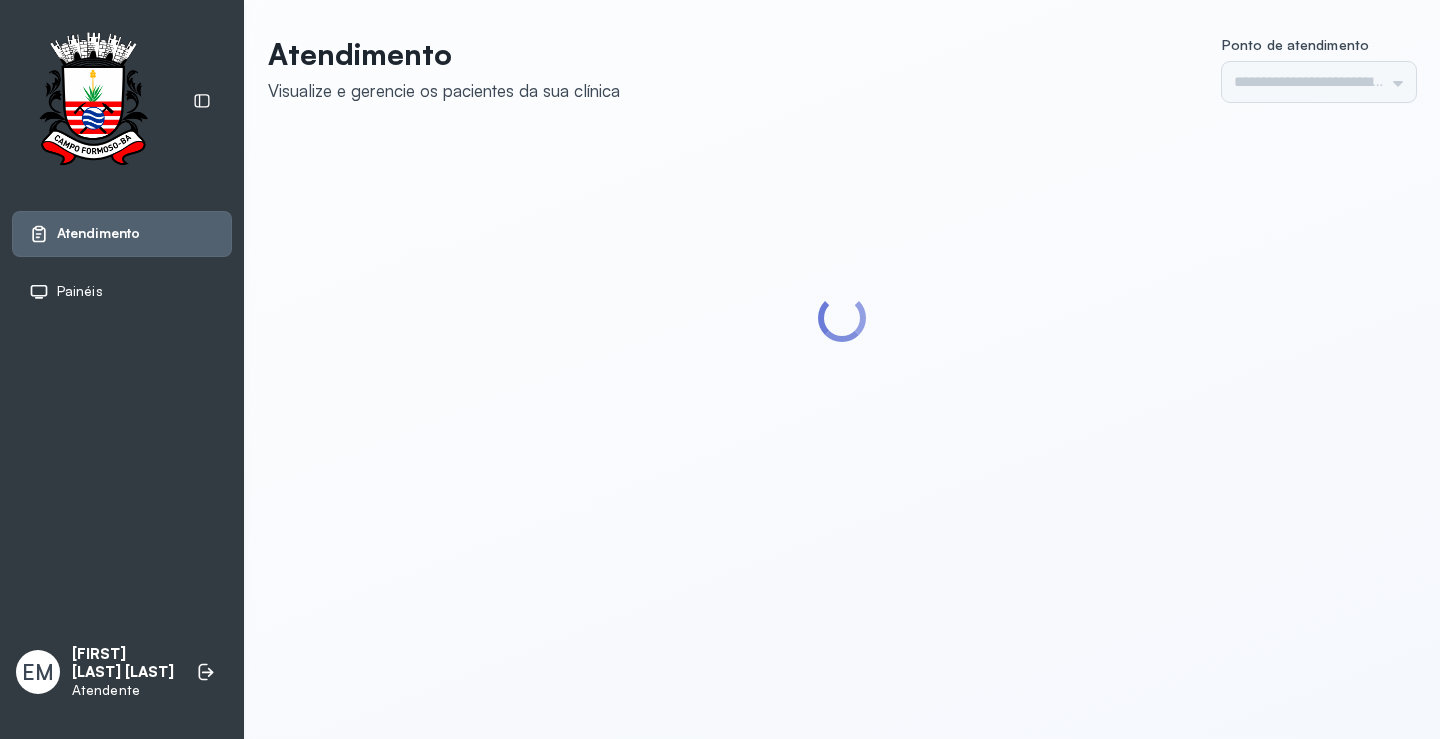 scroll, scrollTop: 0, scrollLeft: 0, axis: both 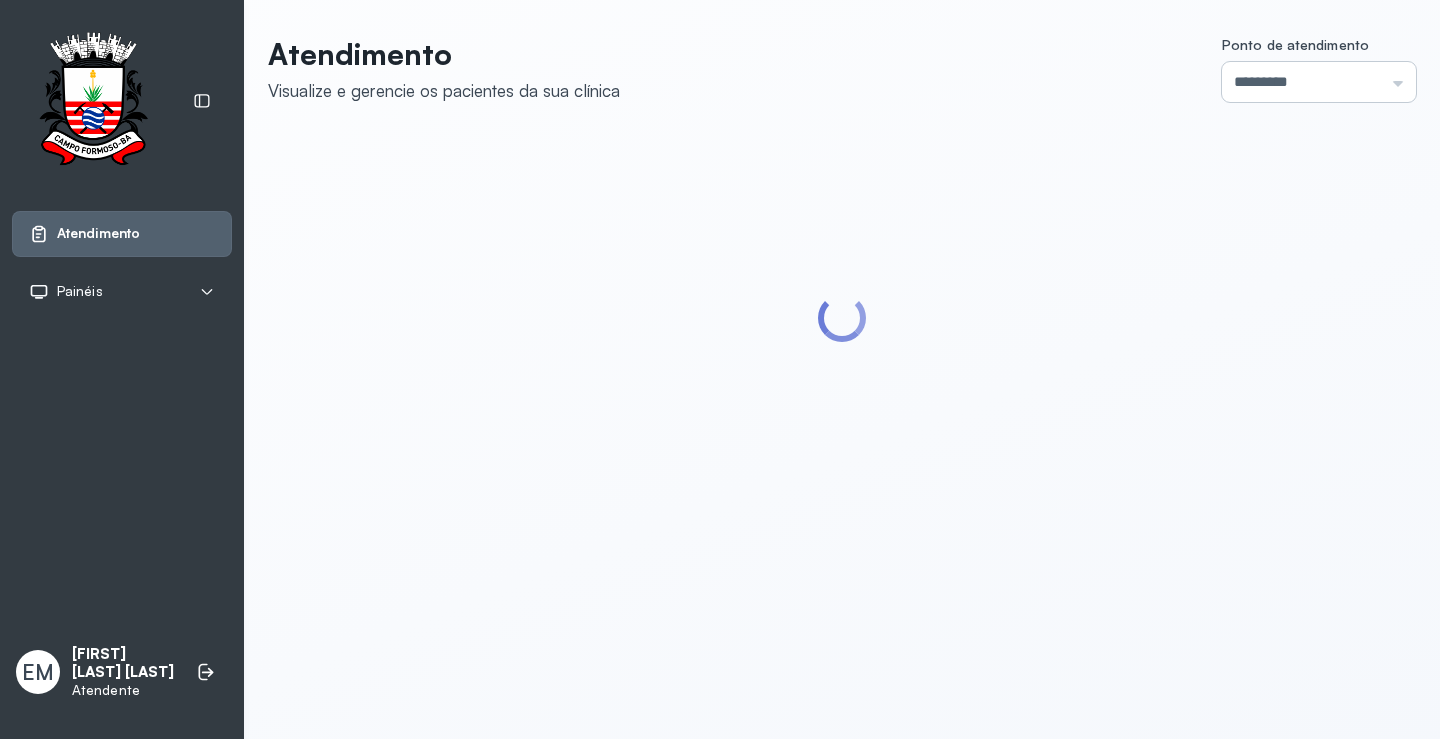 click on "*********" at bounding box center (1319, 82) 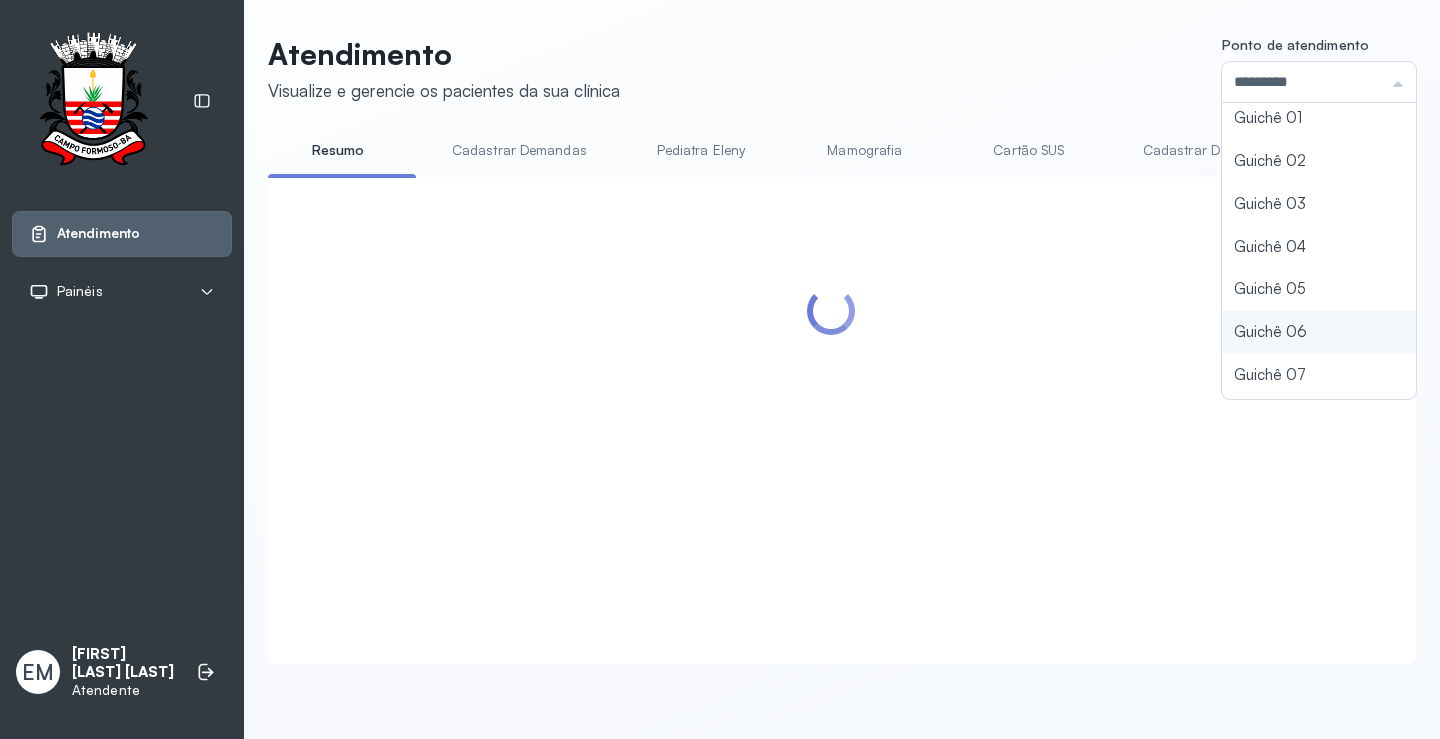 scroll, scrollTop: 88, scrollLeft: 0, axis: vertical 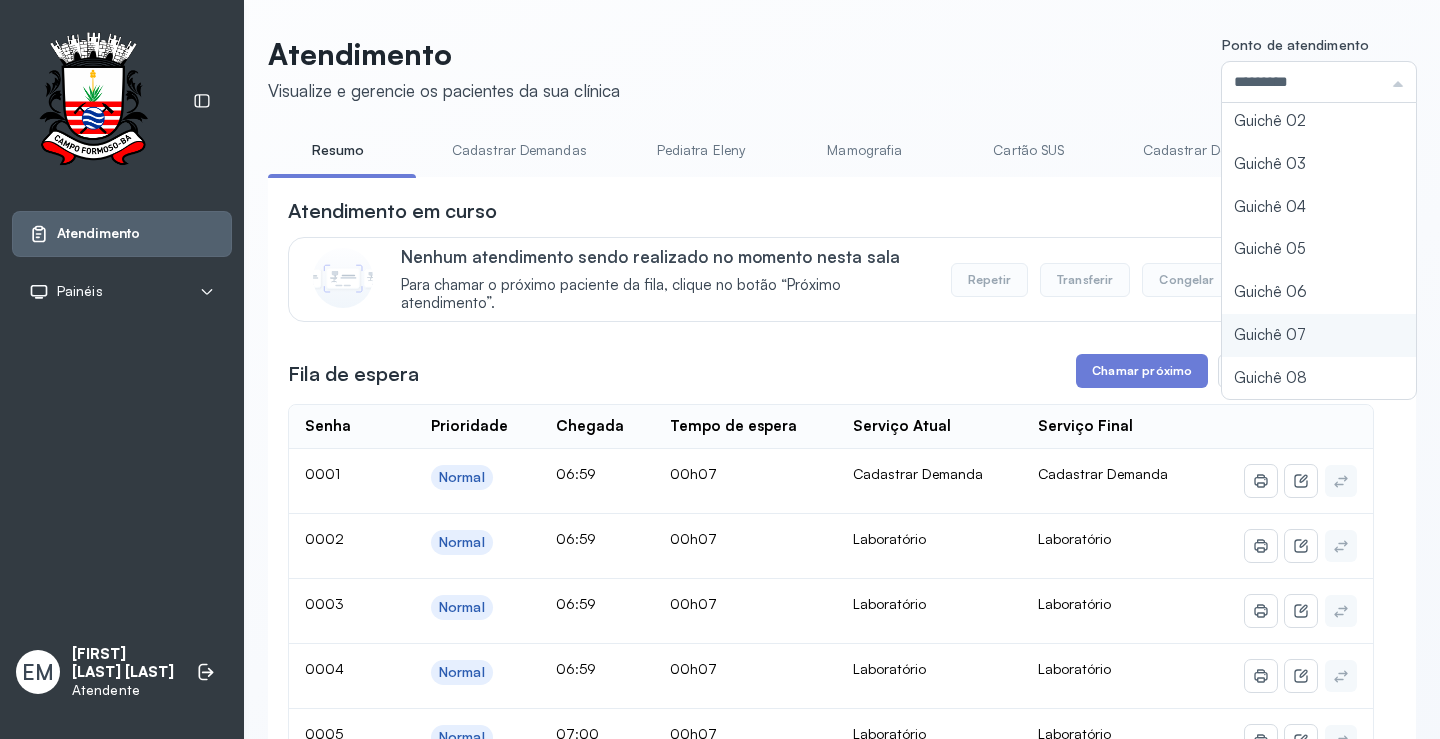 type on "*********" 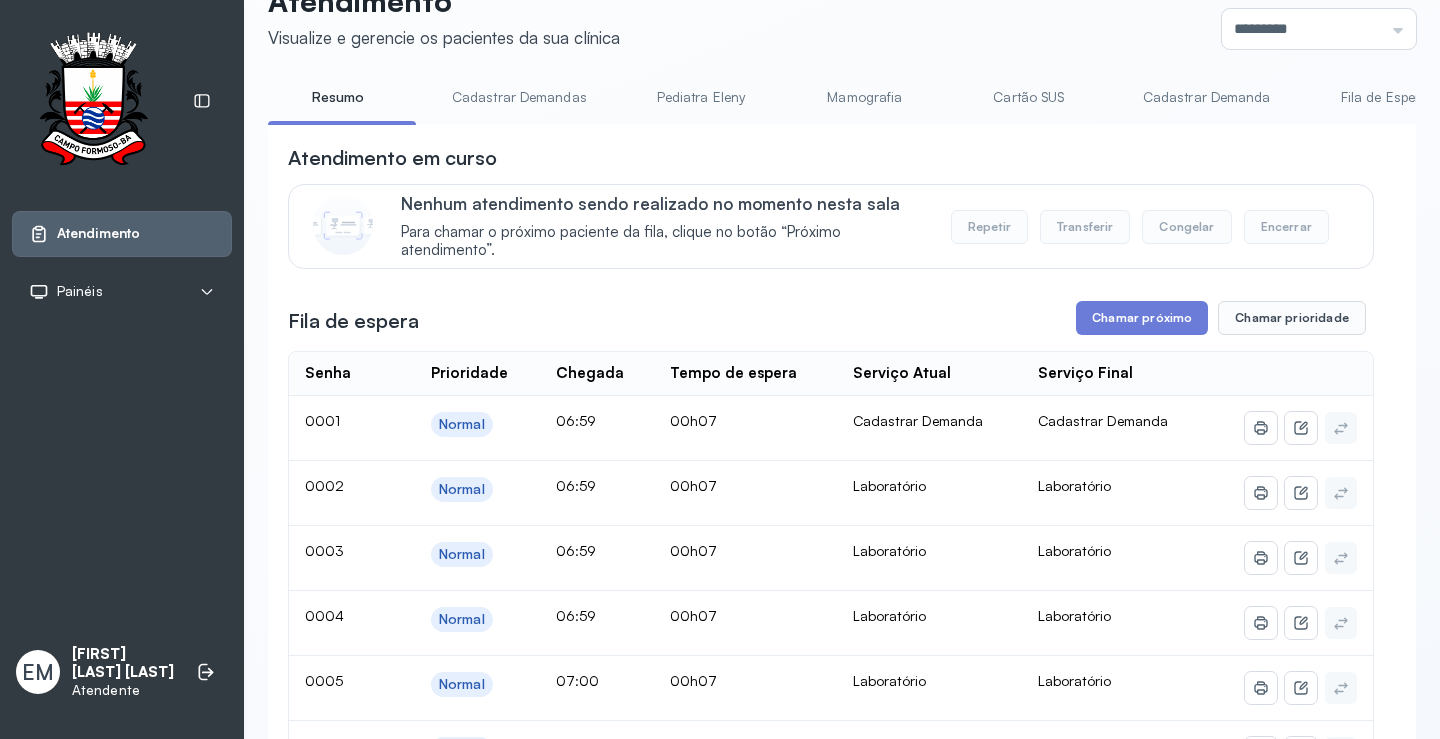 scroll, scrollTop: 100, scrollLeft: 0, axis: vertical 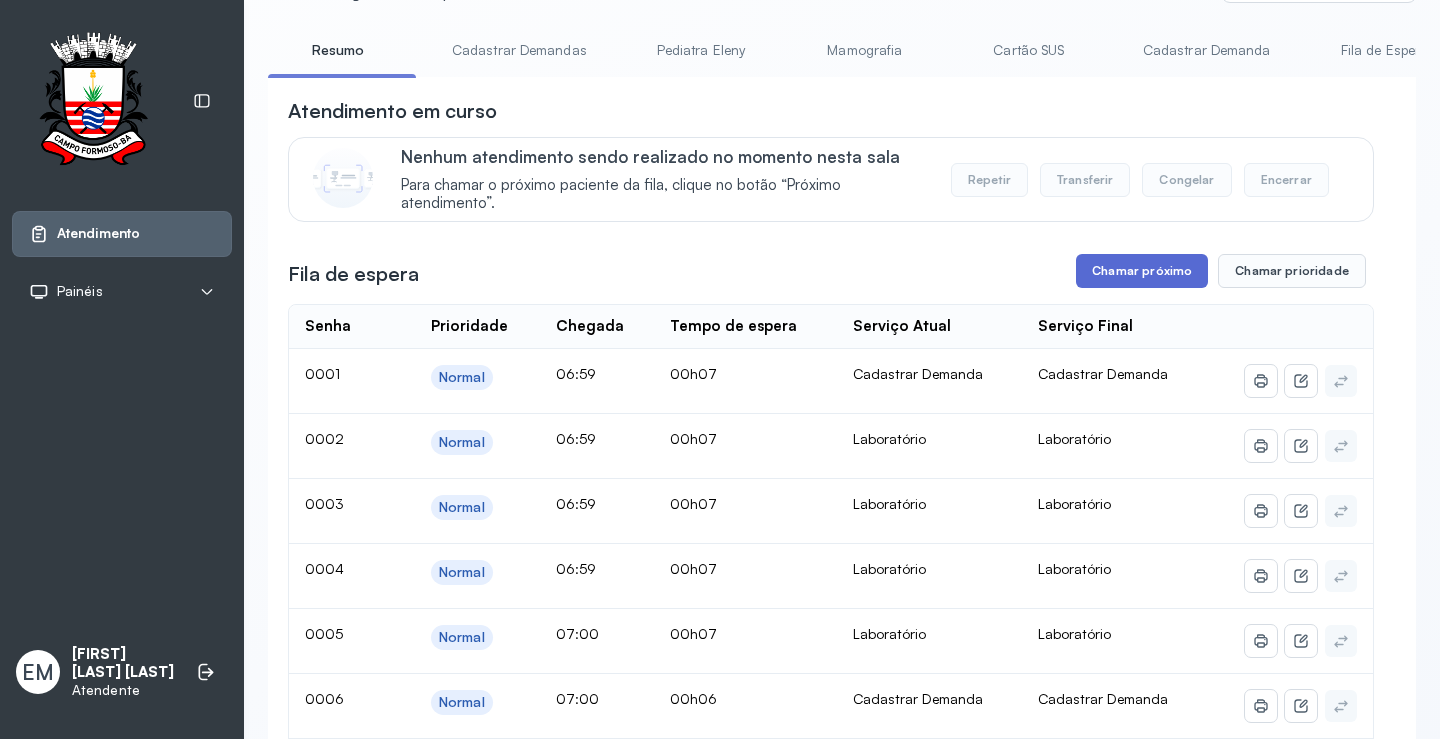 click on "Chamar próximo" at bounding box center [1142, 271] 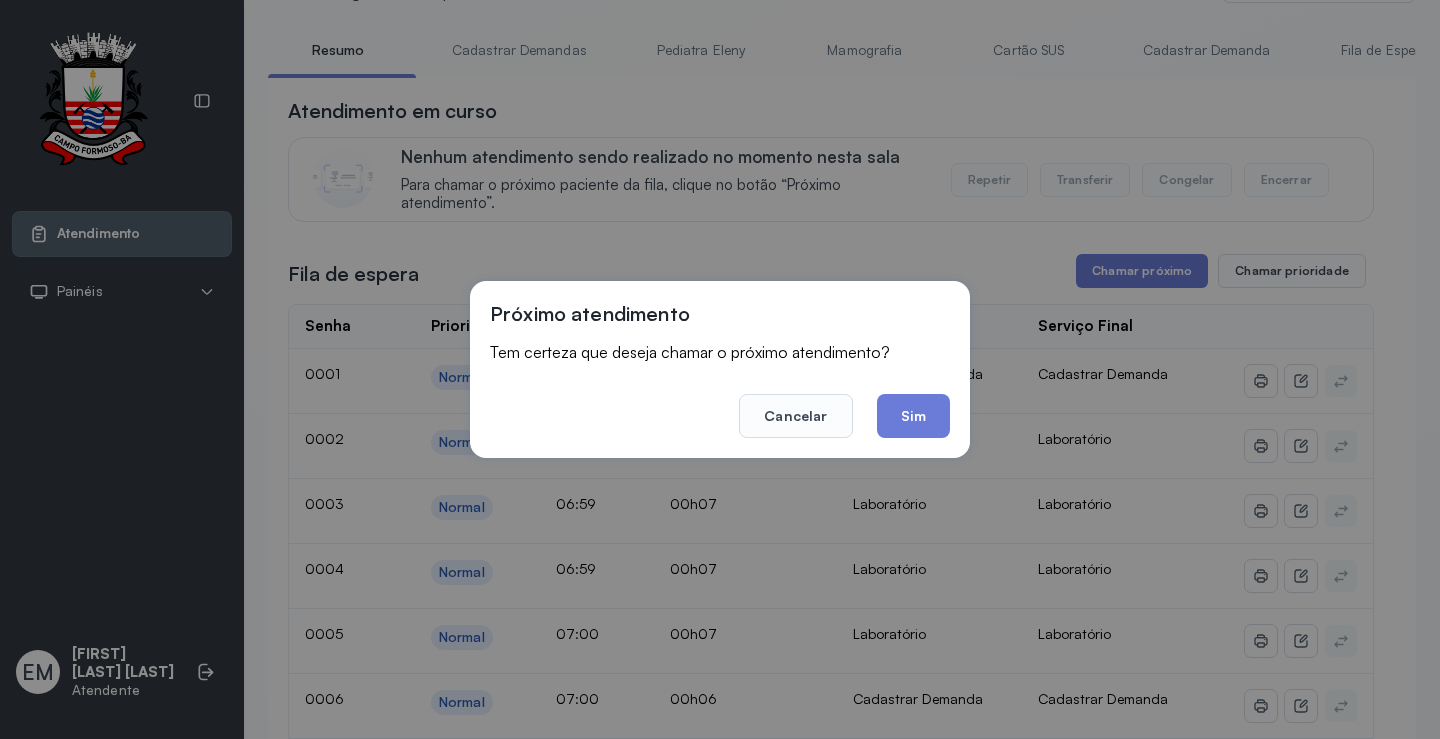 drag, startPoint x: 903, startPoint y: 426, endPoint x: 892, endPoint y: 410, distance: 19.416489 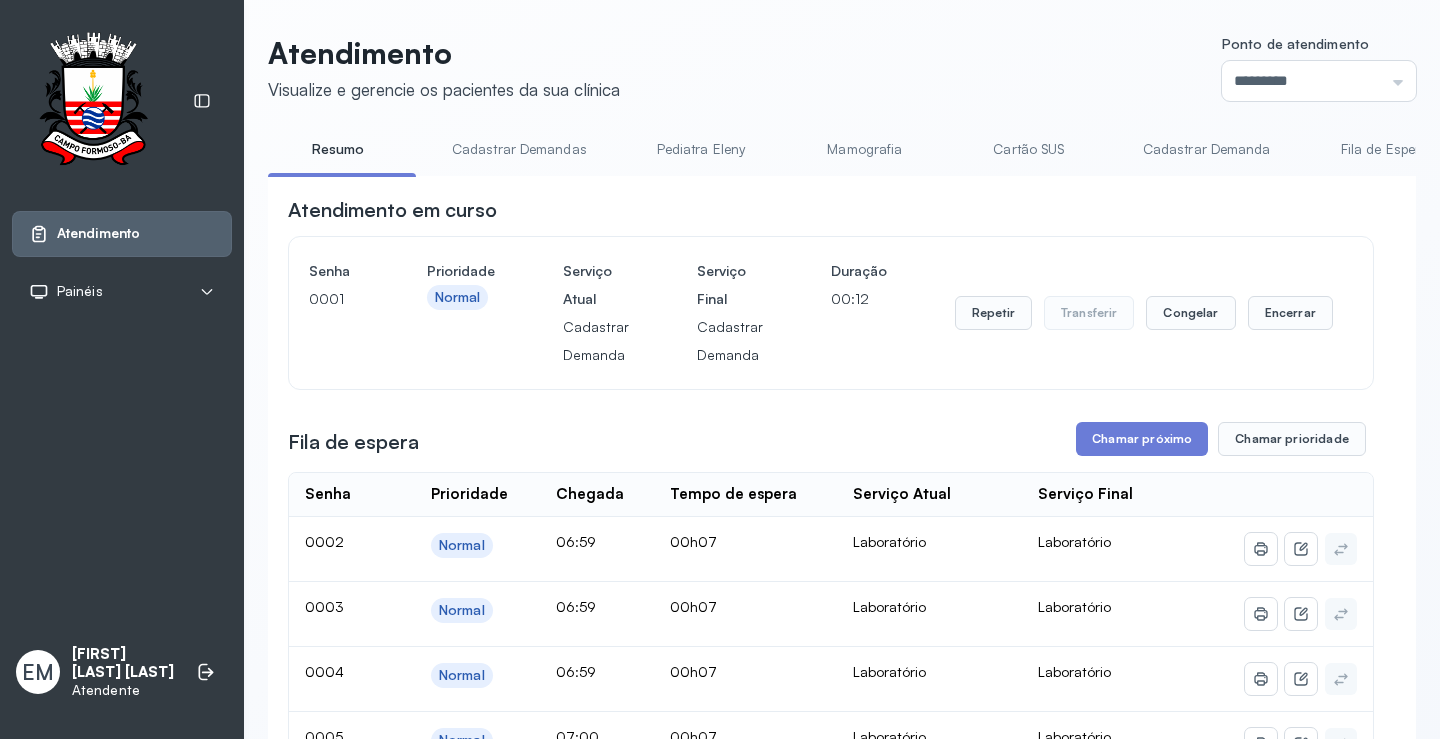 scroll, scrollTop: 100, scrollLeft: 0, axis: vertical 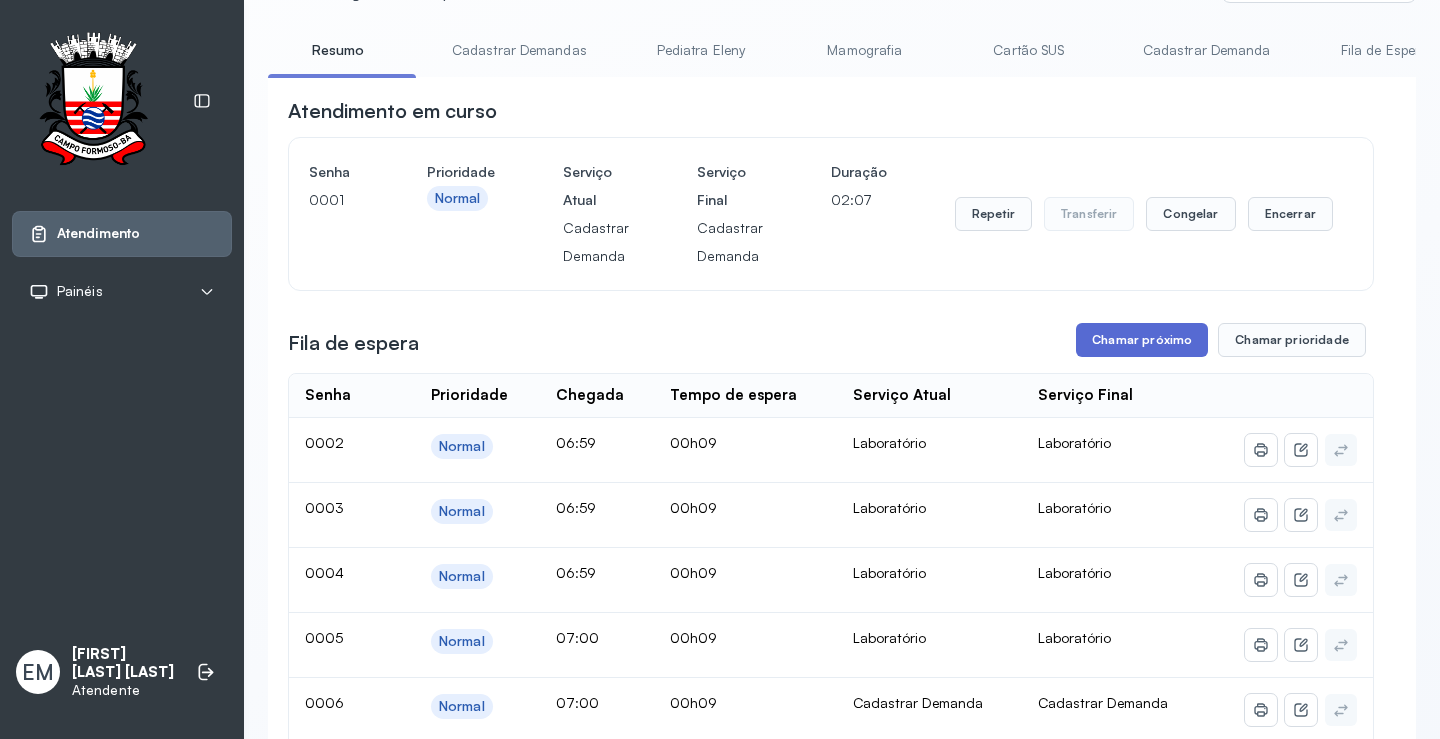 click on "Chamar próximo" at bounding box center [1142, 340] 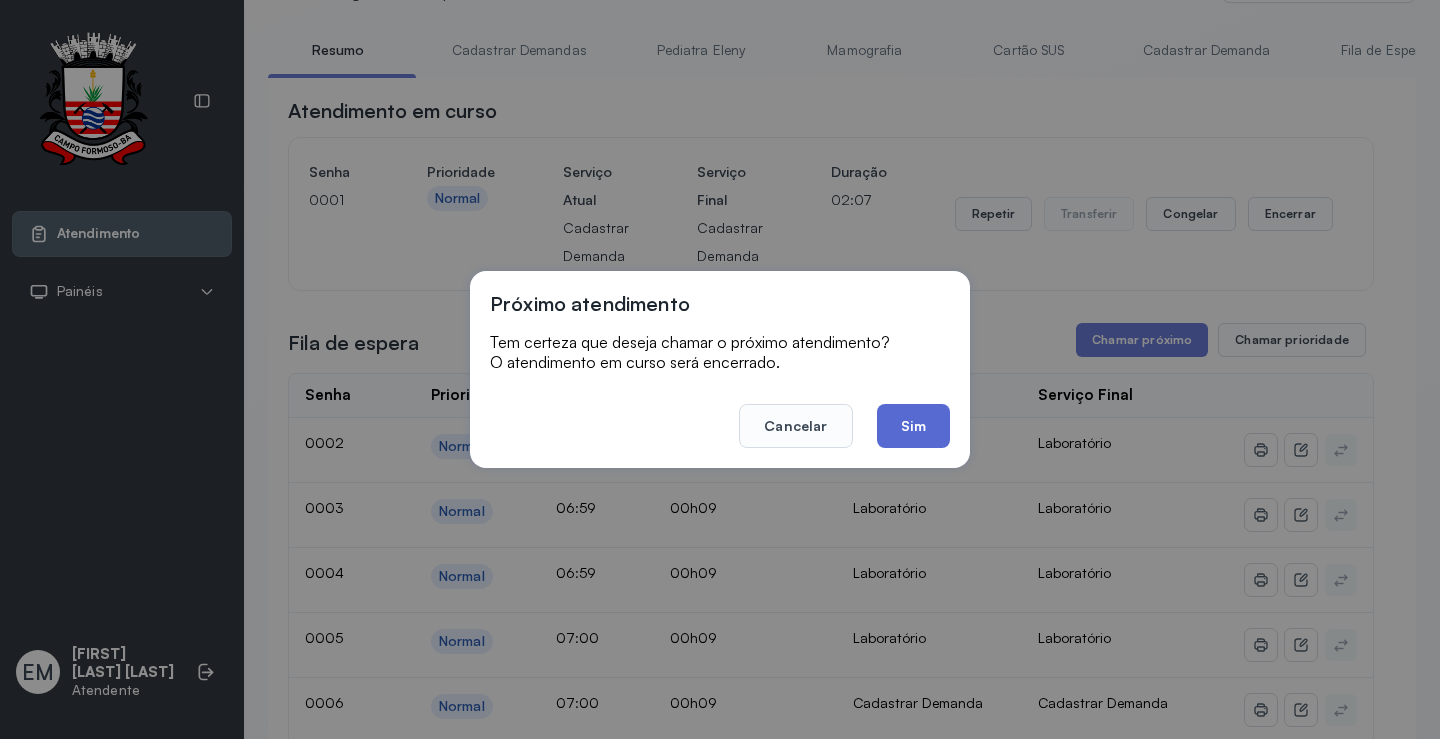click on "Sim" 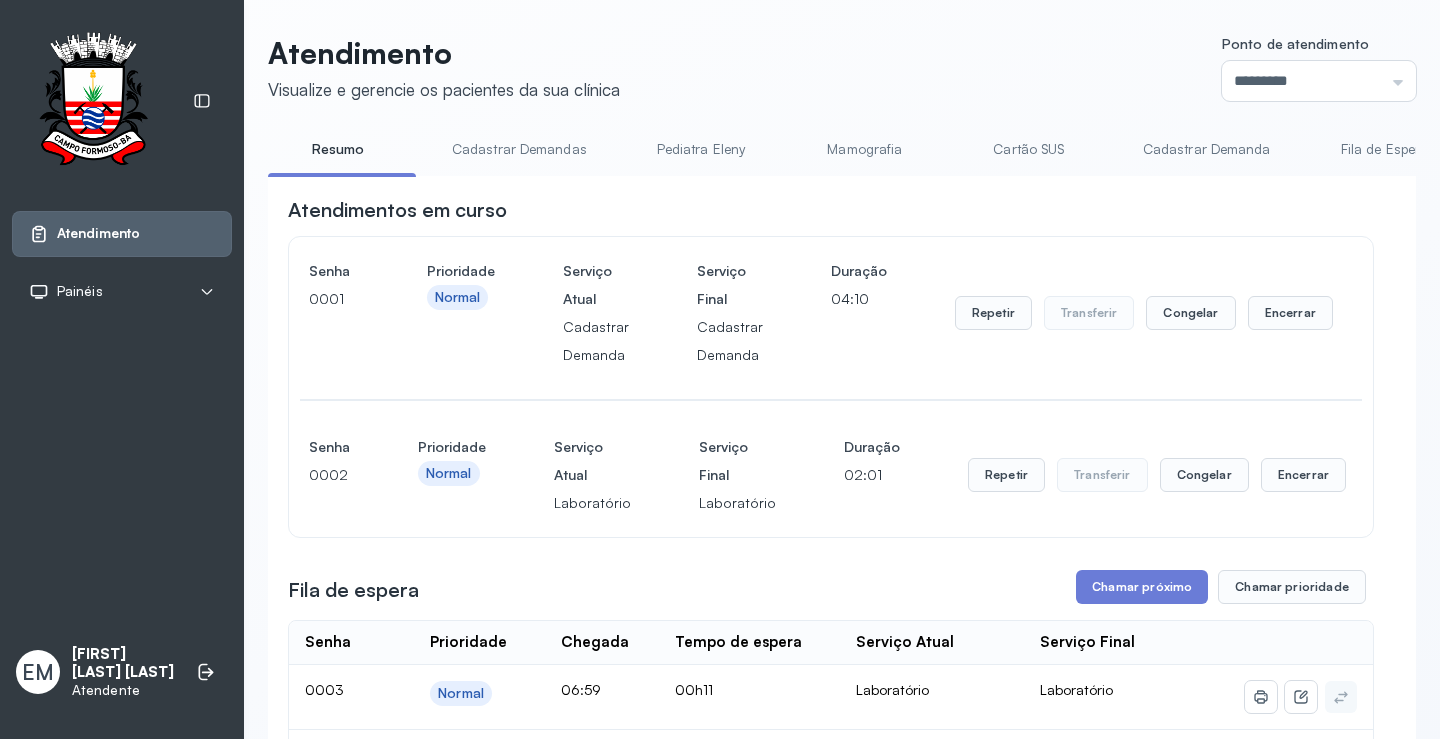 scroll, scrollTop: 100, scrollLeft: 0, axis: vertical 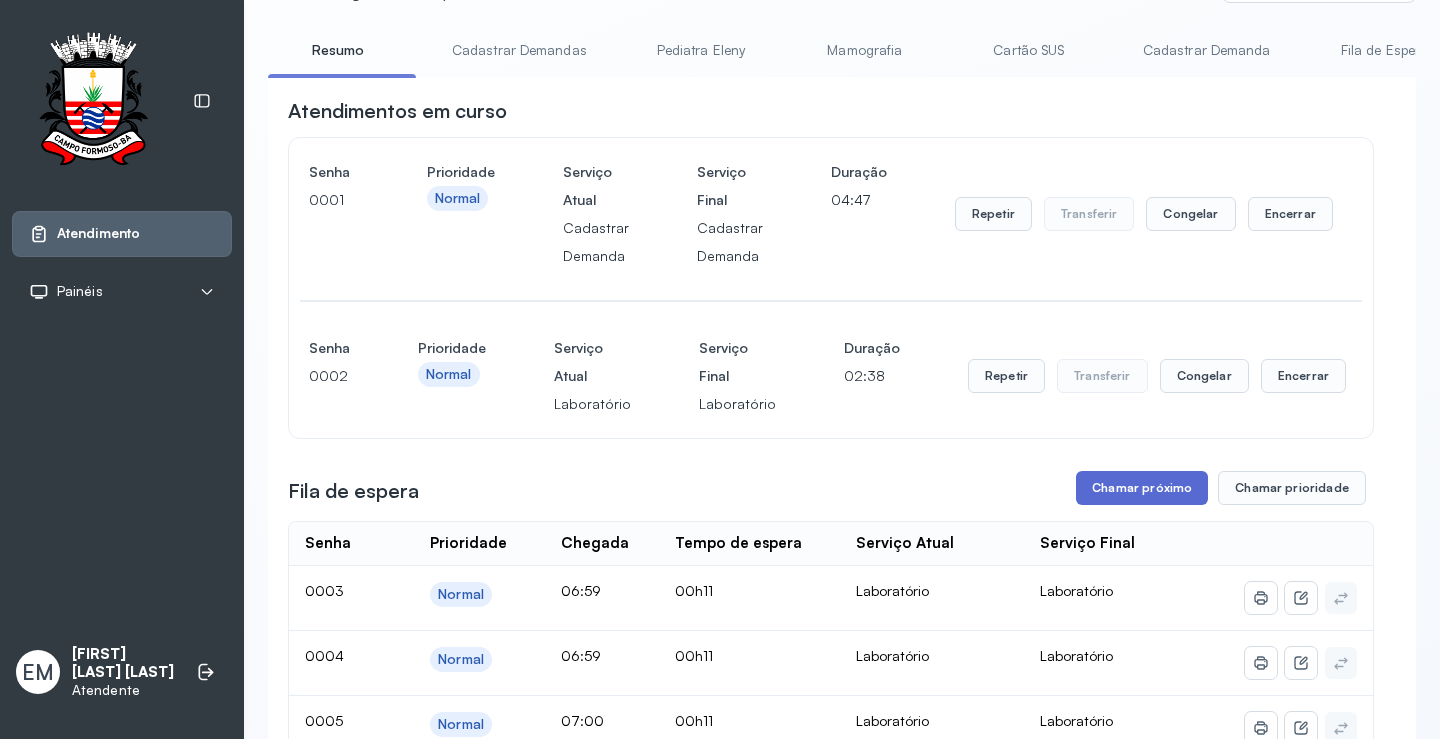click on "Chamar próximo" at bounding box center (1142, 488) 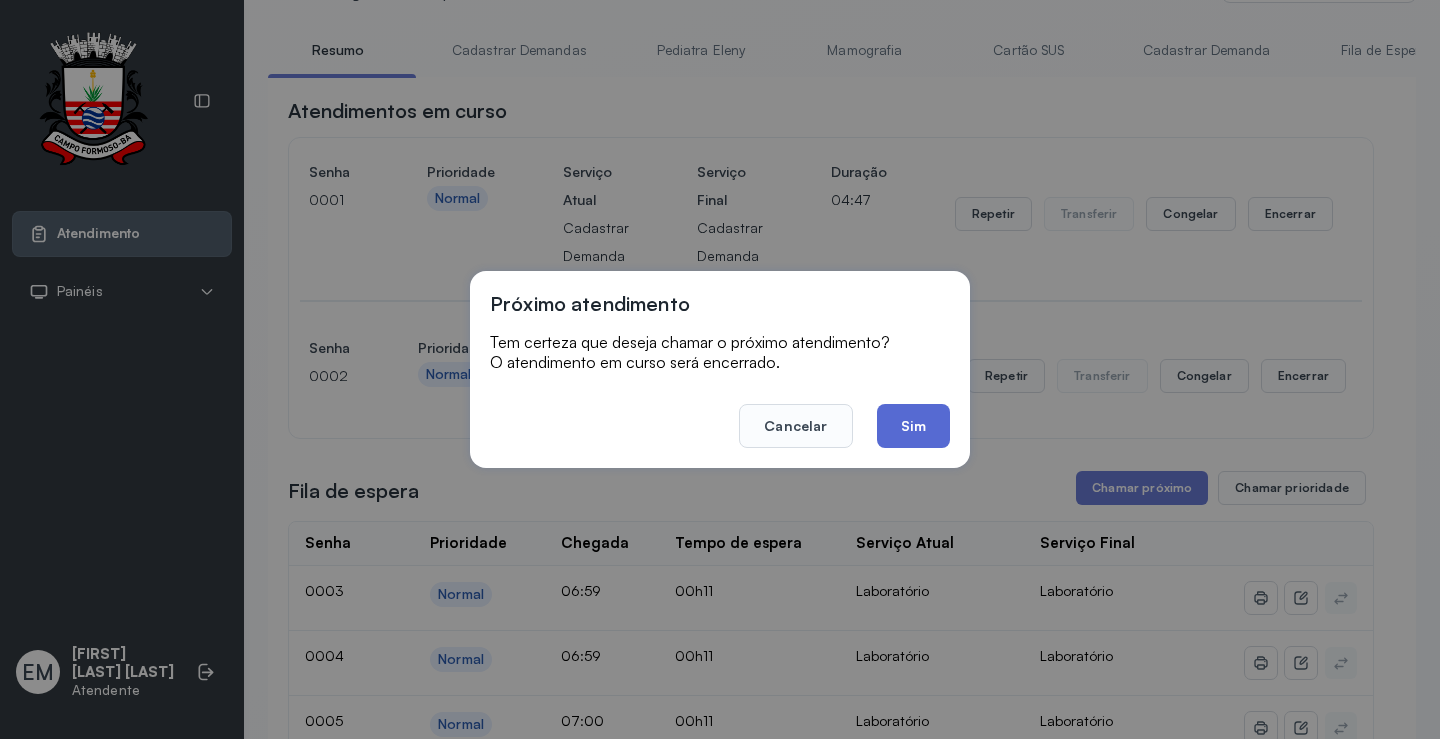click on "Sim" 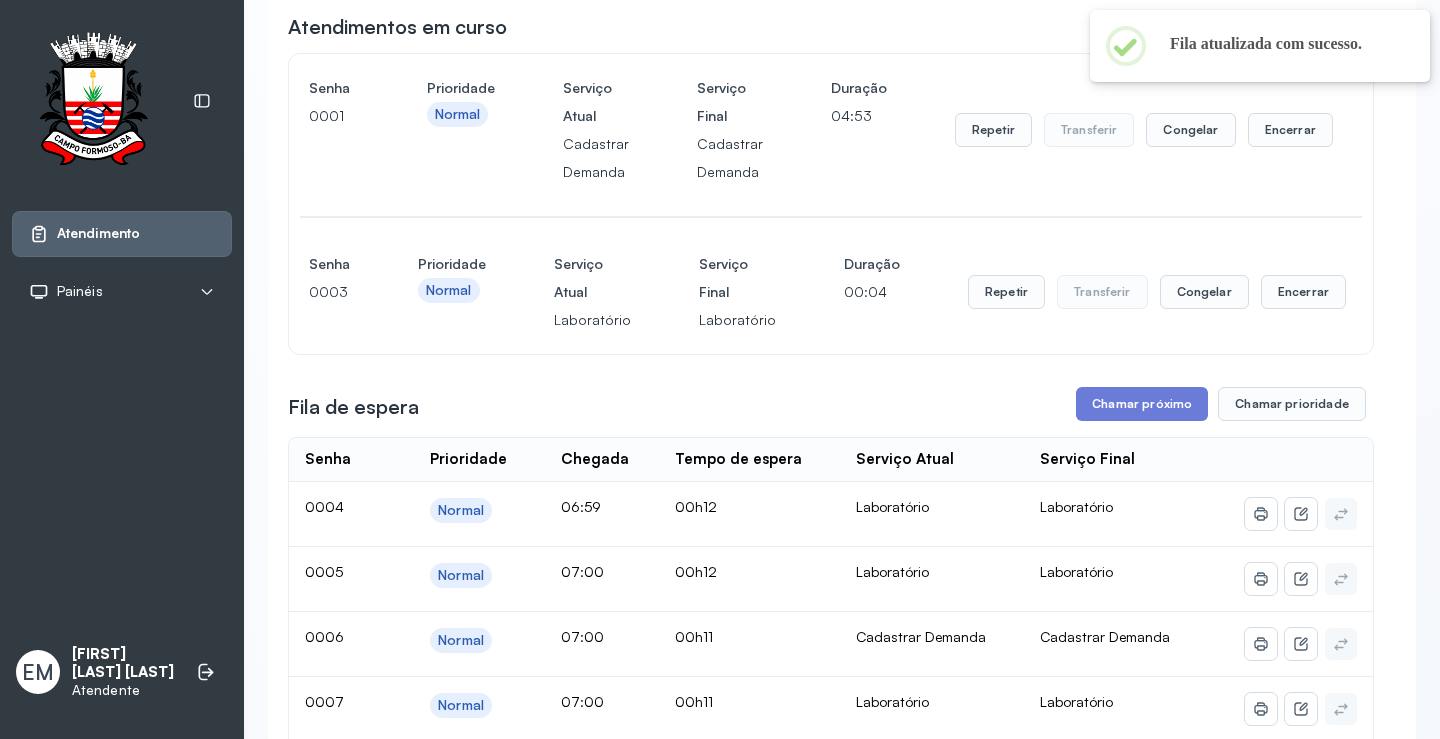 scroll, scrollTop: 100, scrollLeft: 0, axis: vertical 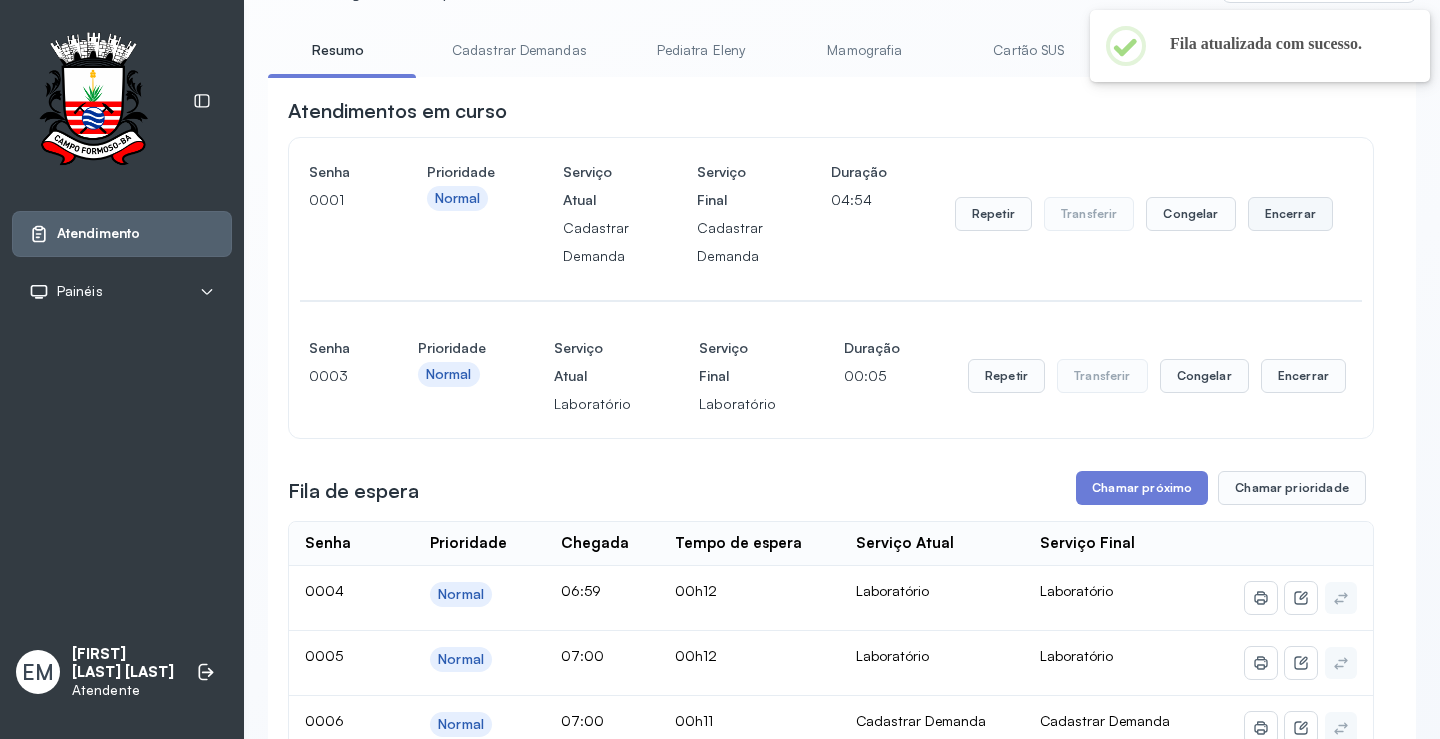 click on "Encerrar" at bounding box center (1290, 214) 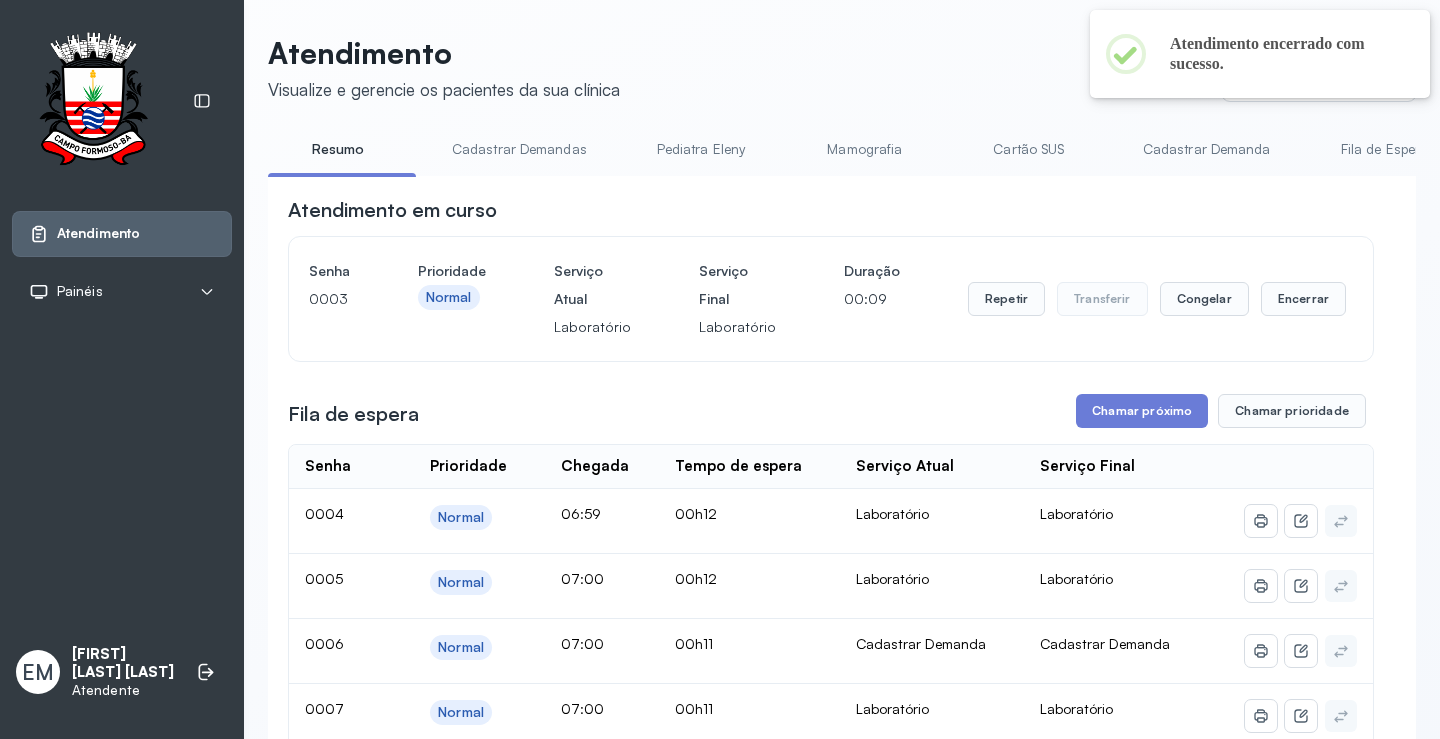 scroll, scrollTop: 100, scrollLeft: 0, axis: vertical 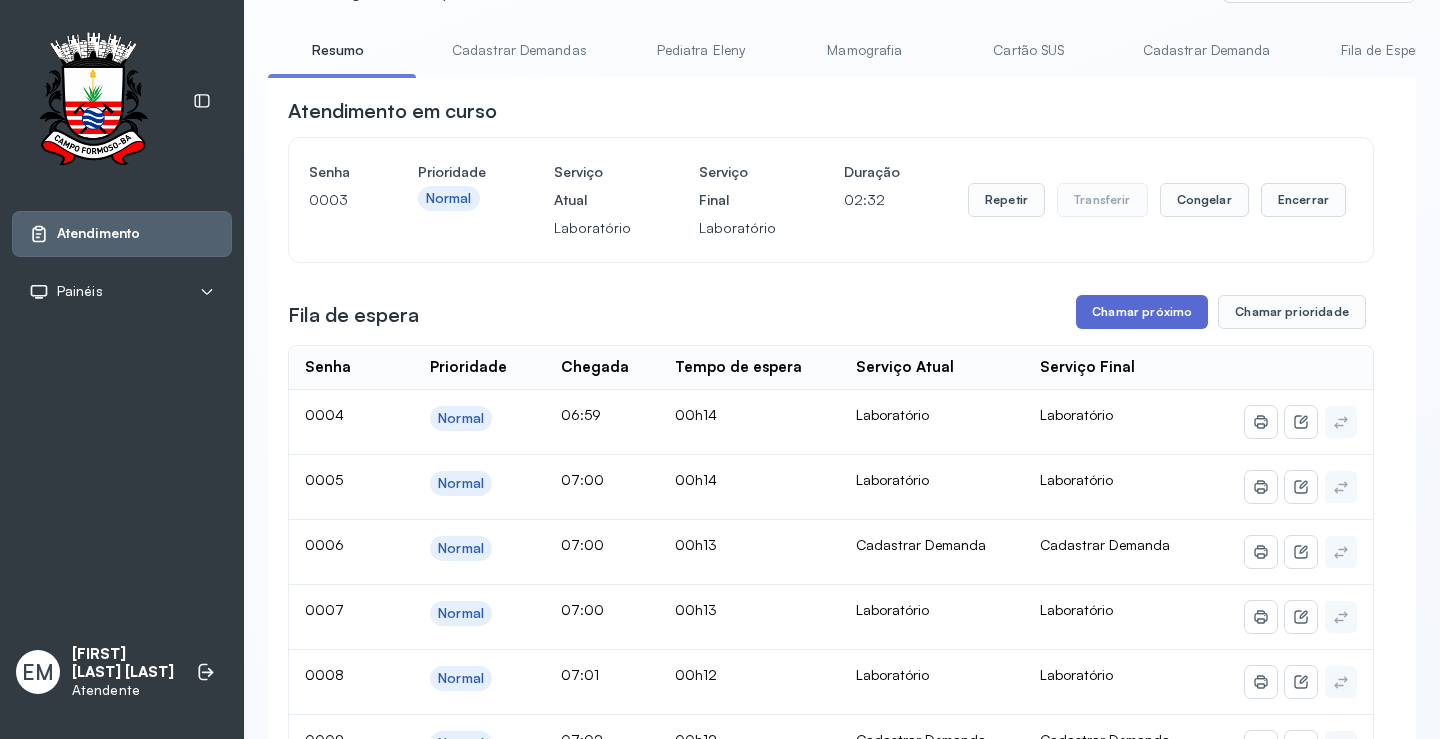 click on "Chamar próximo" at bounding box center [1142, 312] 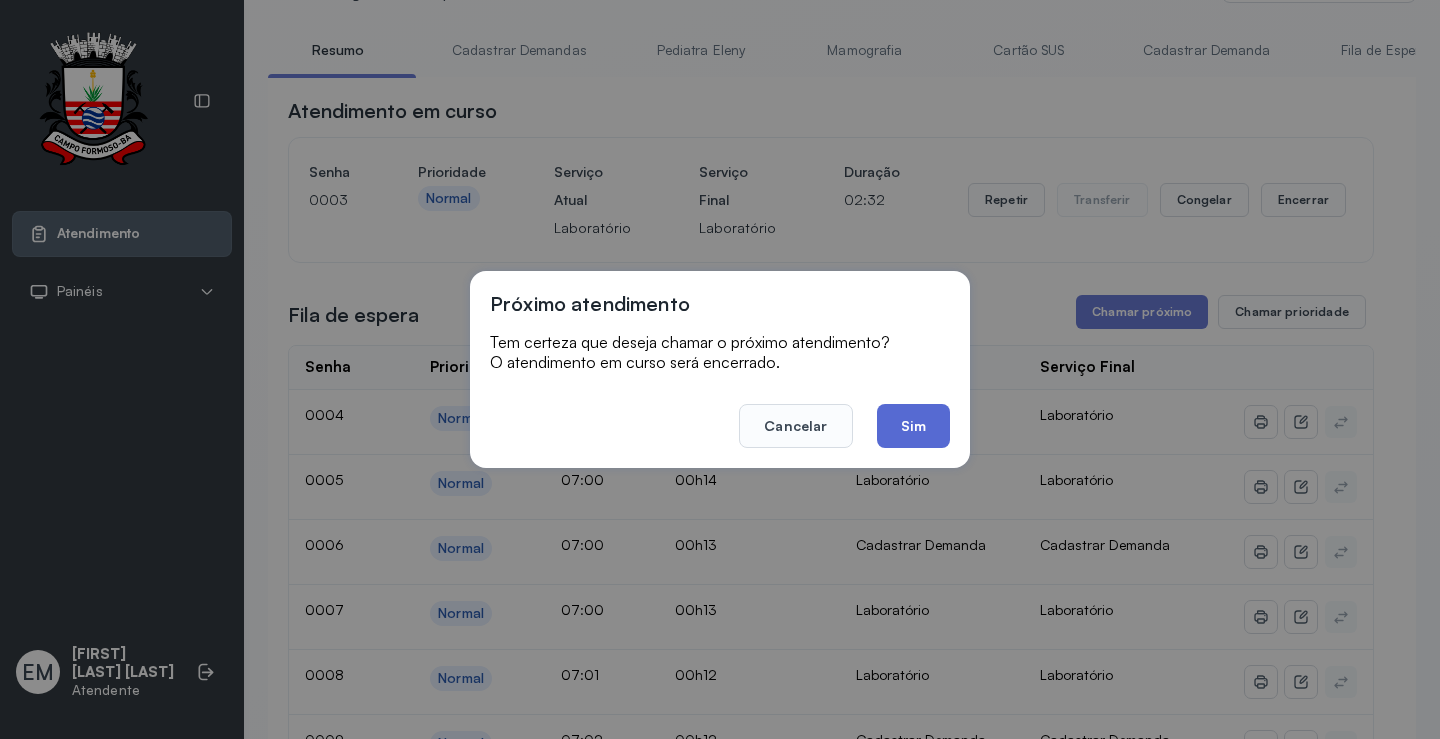 click on "Sim" 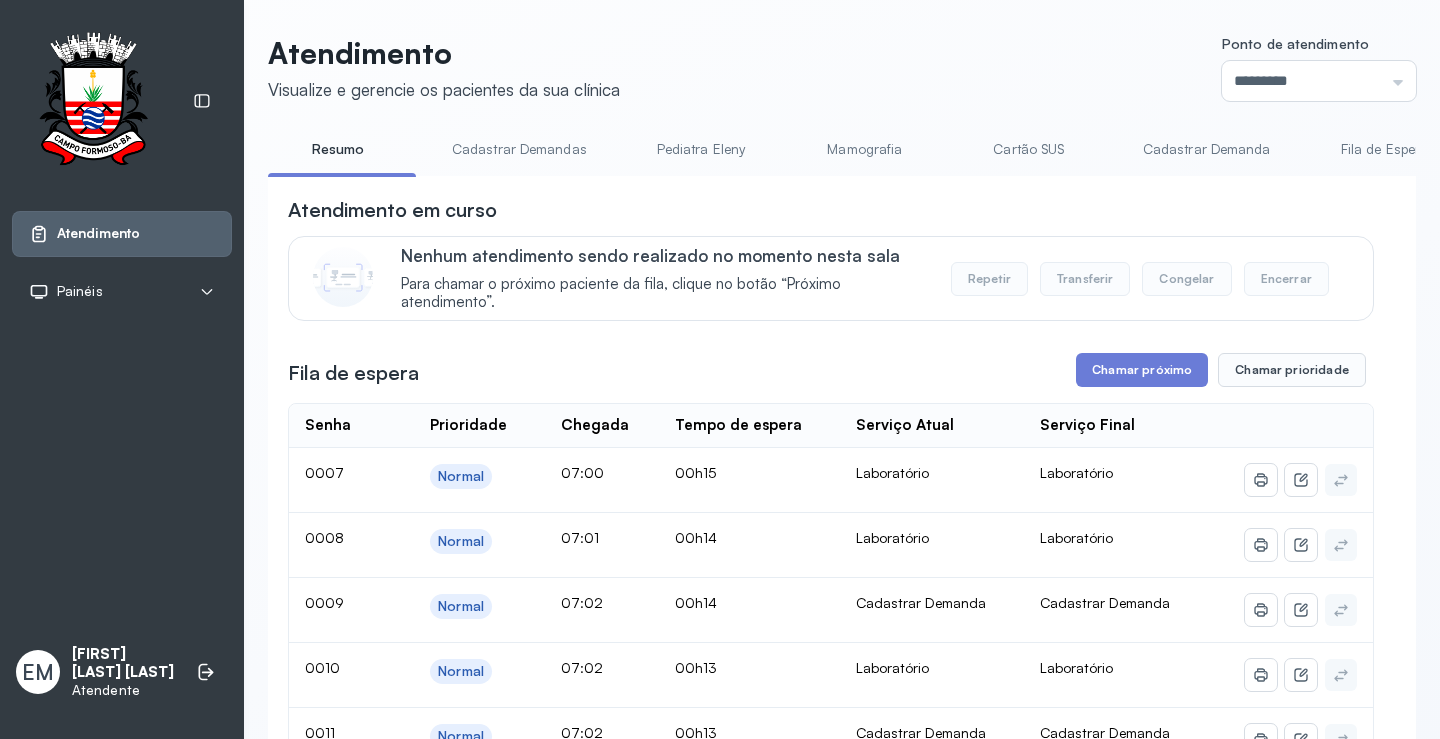 scroll, scrollTop: 100, scrollLeft: 0, axis: vertical 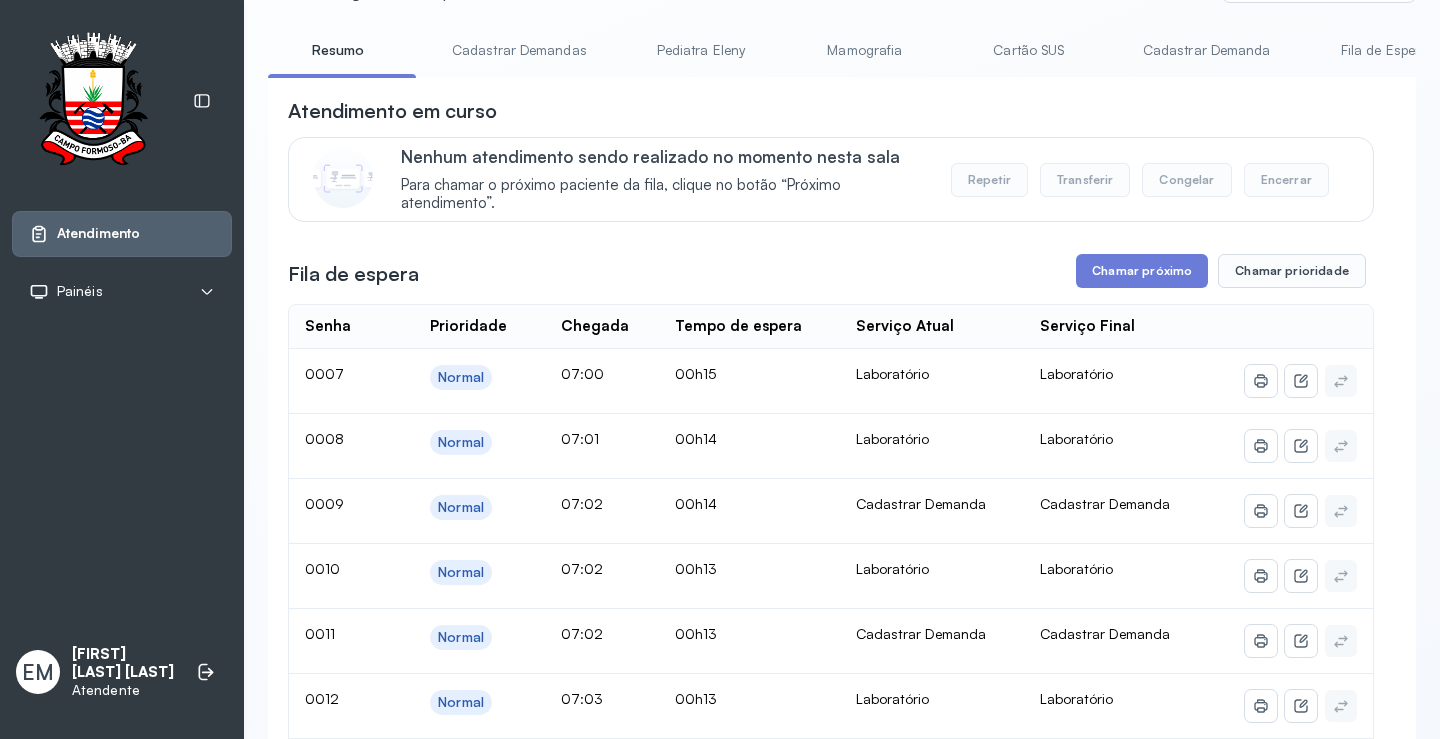 click on "Chamar próximo" at bounding box center (1142, 271) 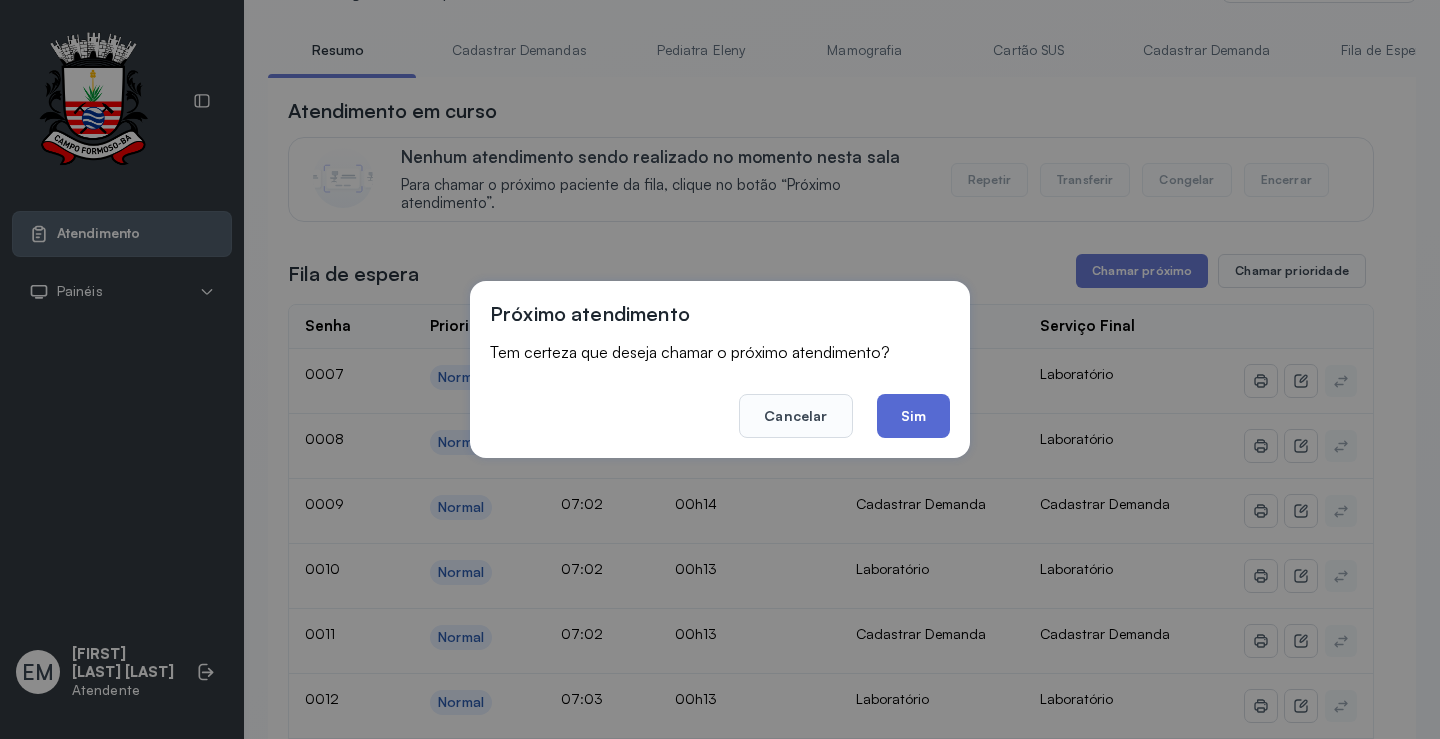 click on "Sim" 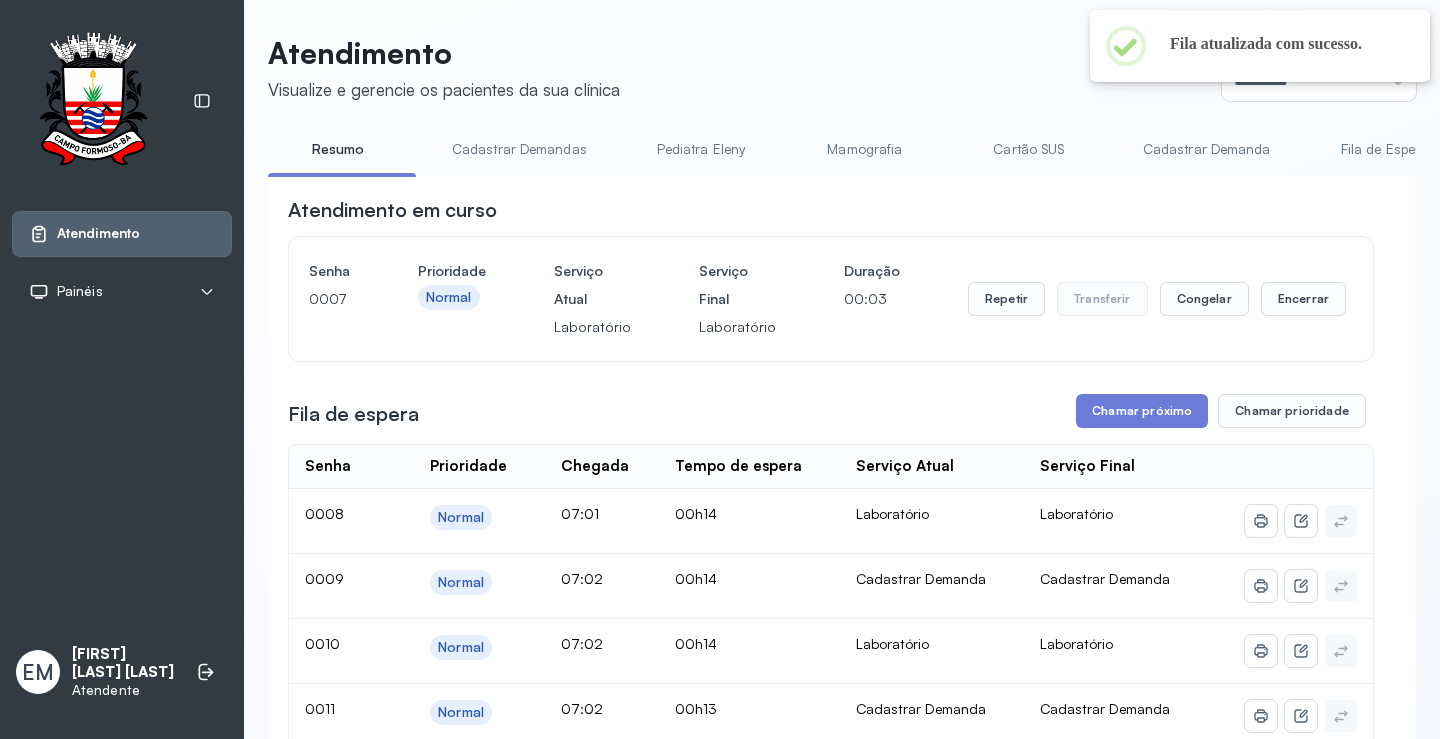 scroll, scrollTop: 100, scrollLeft: 0, axis: vertical 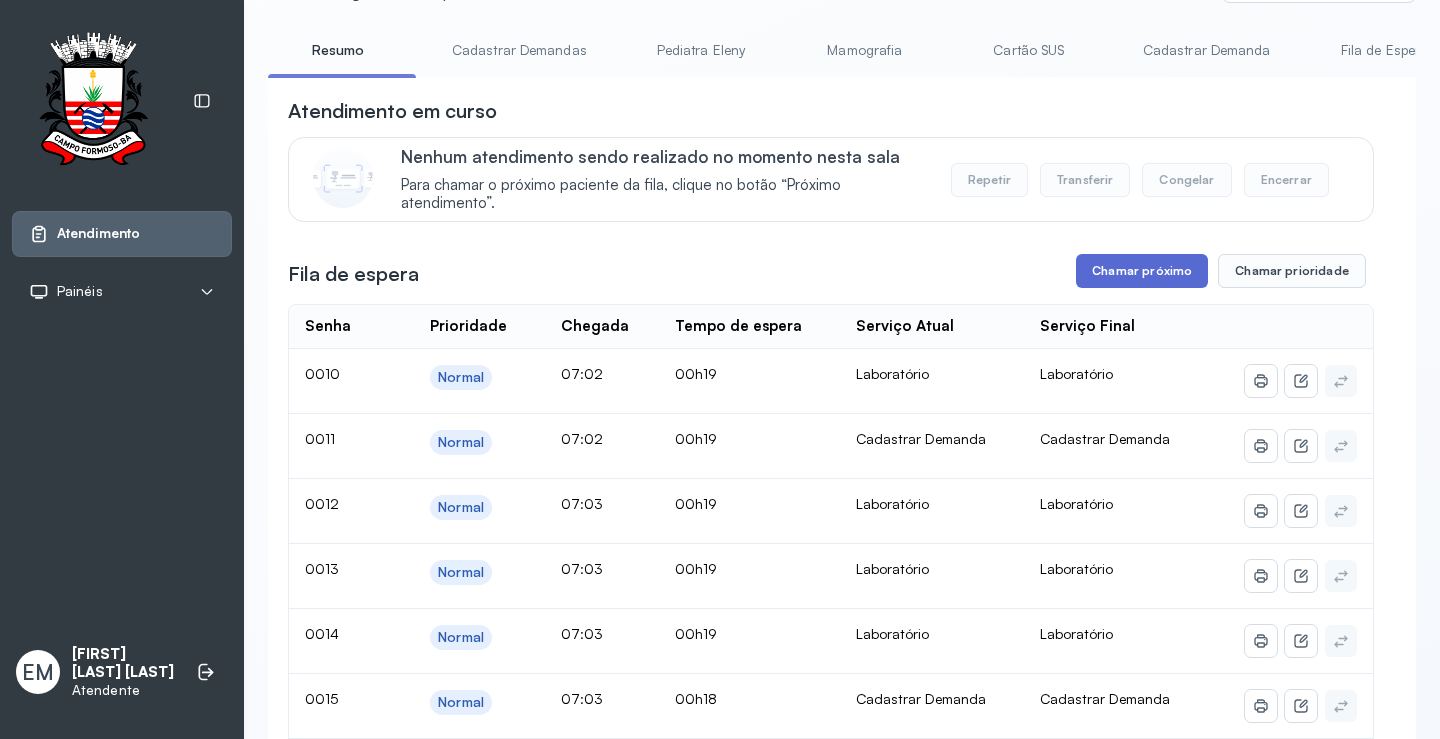 click on "Chamar próximo" at bounding box center (1142, 271) 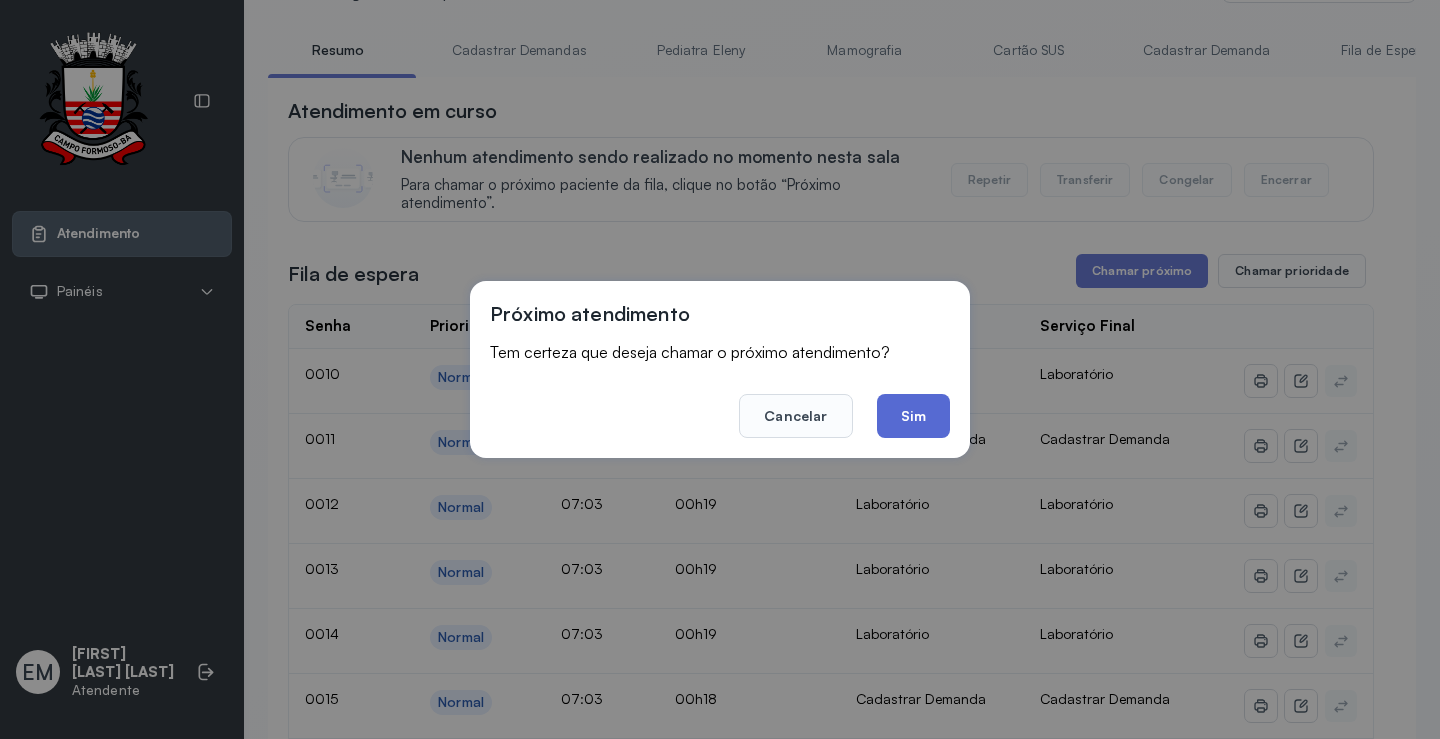 click on "Sim" 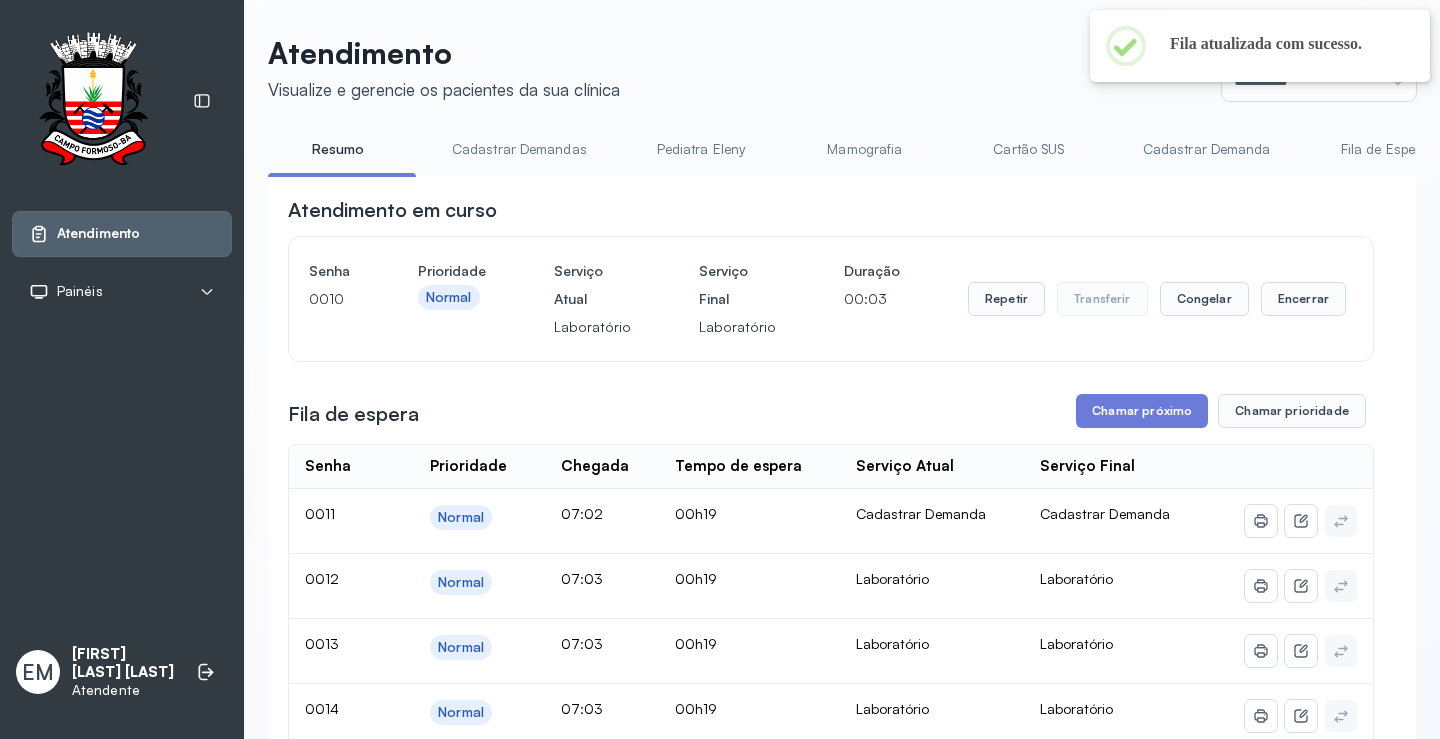 scroll, scrollTop: 100, scrollLeft: 0, axis: vertical 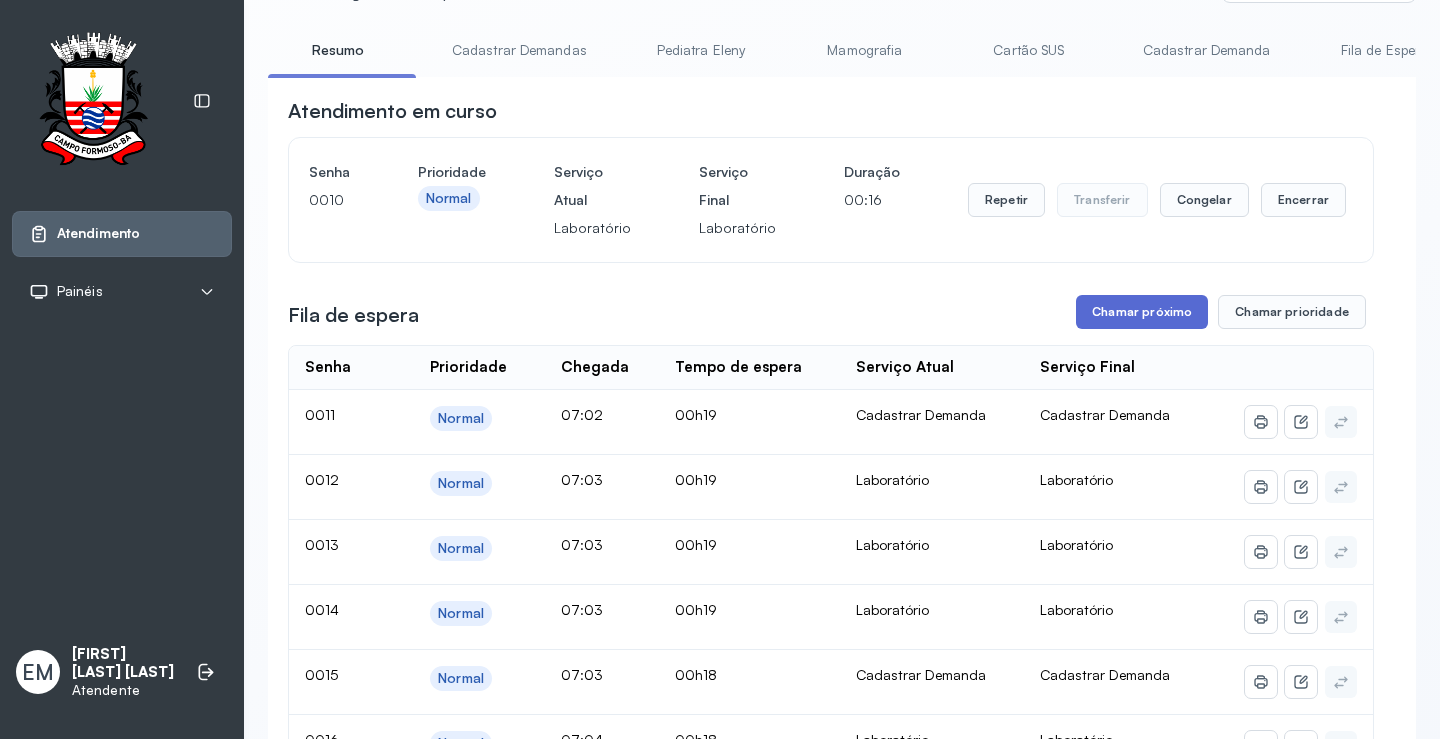 click on "Chamar próximo" at bounding box center [1142, 312] 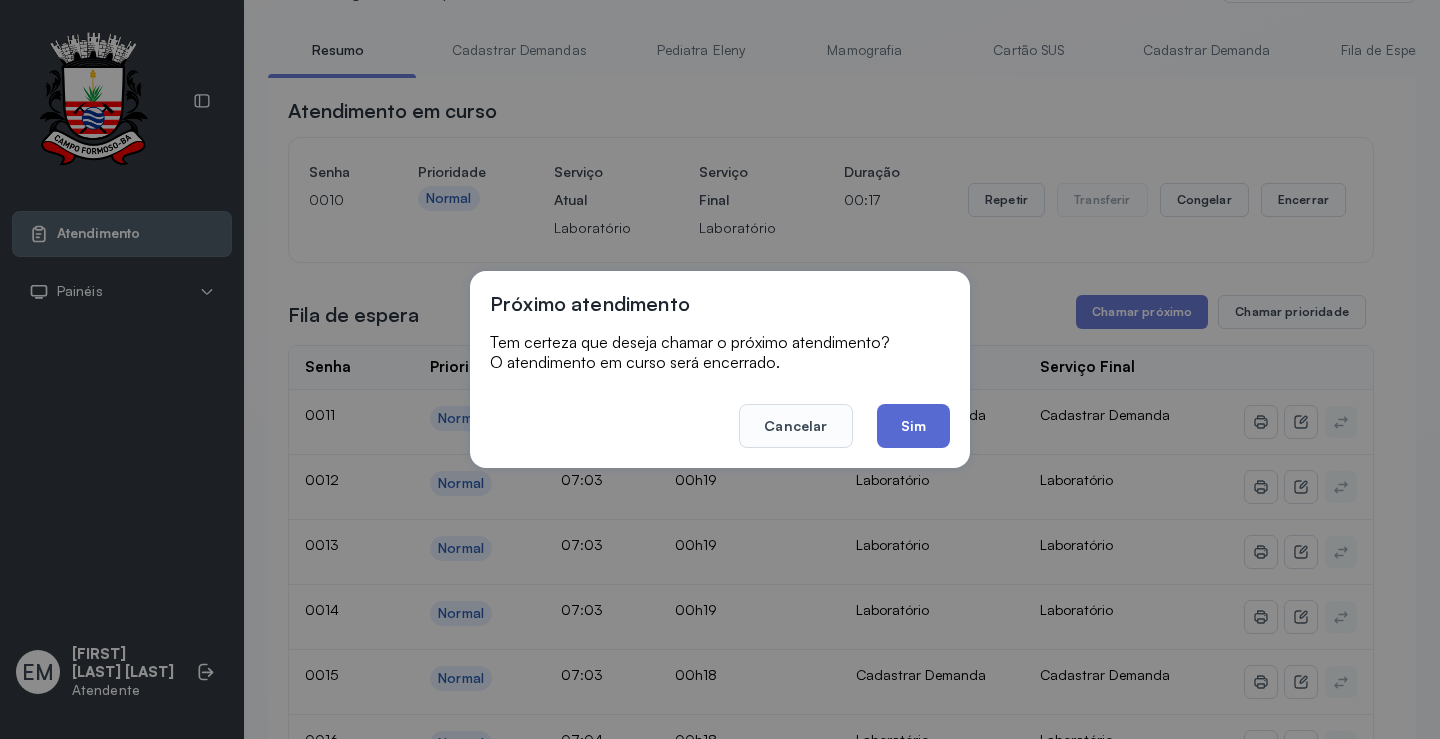 click on "Sim" 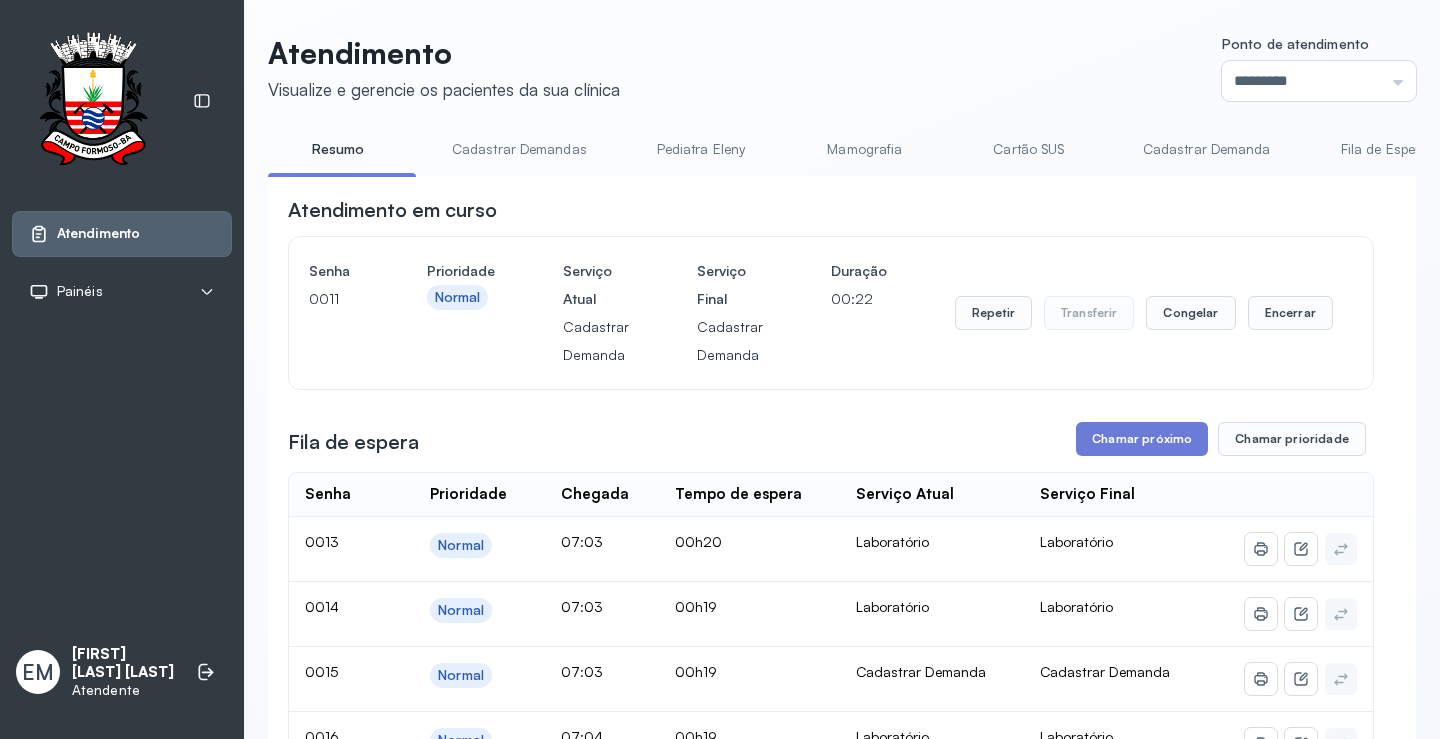 scroll, scrollTop: 100, scrollLeft: 0, axis: vertical 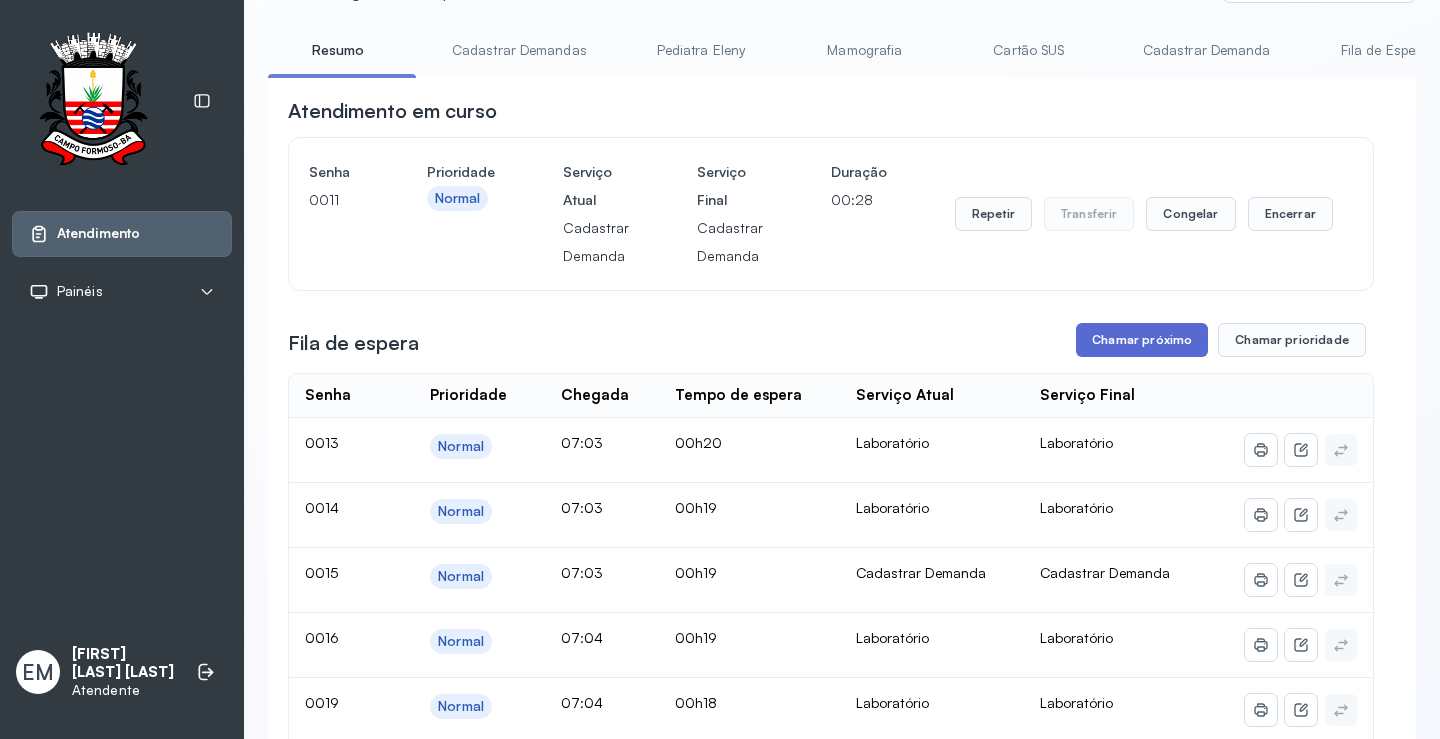 click on "Chamar próximo" at bounding box center [1142, 340] 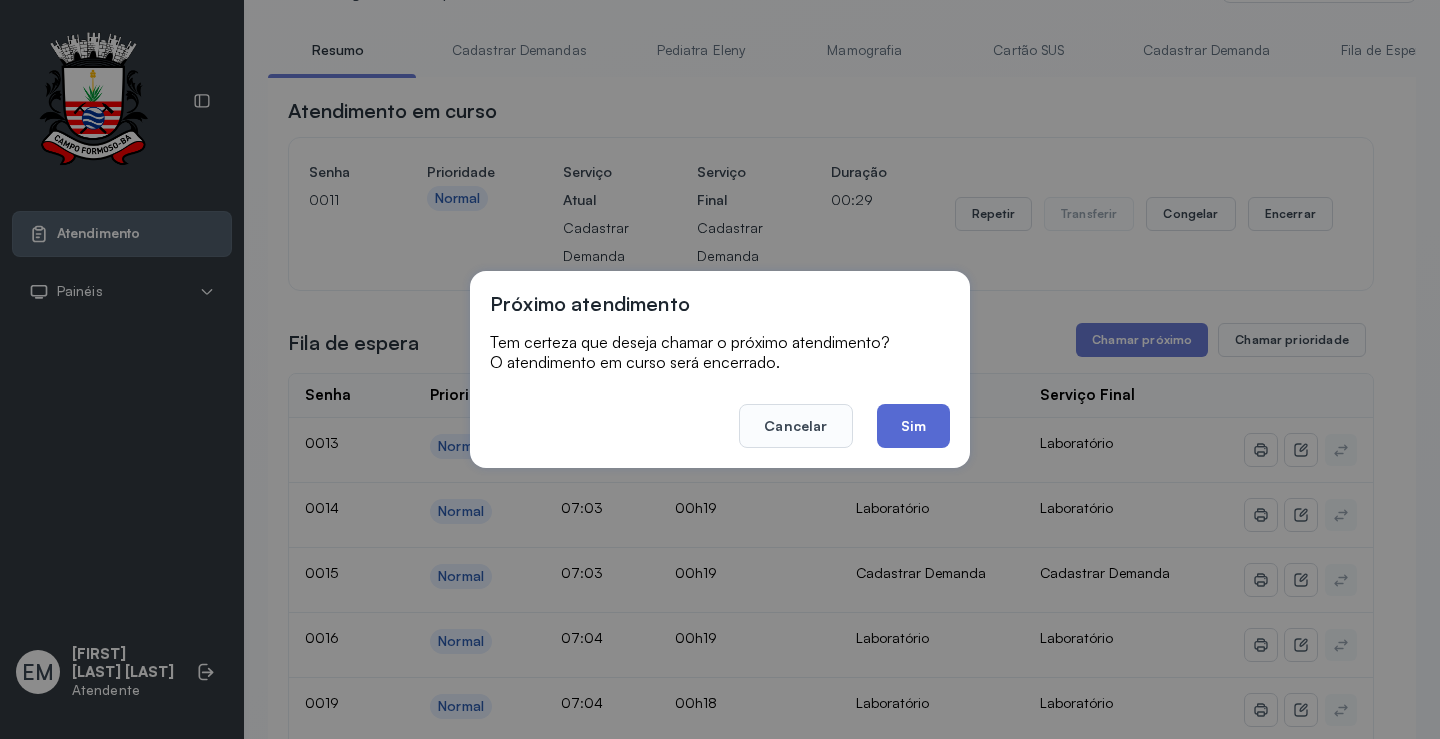 click on "Sim" 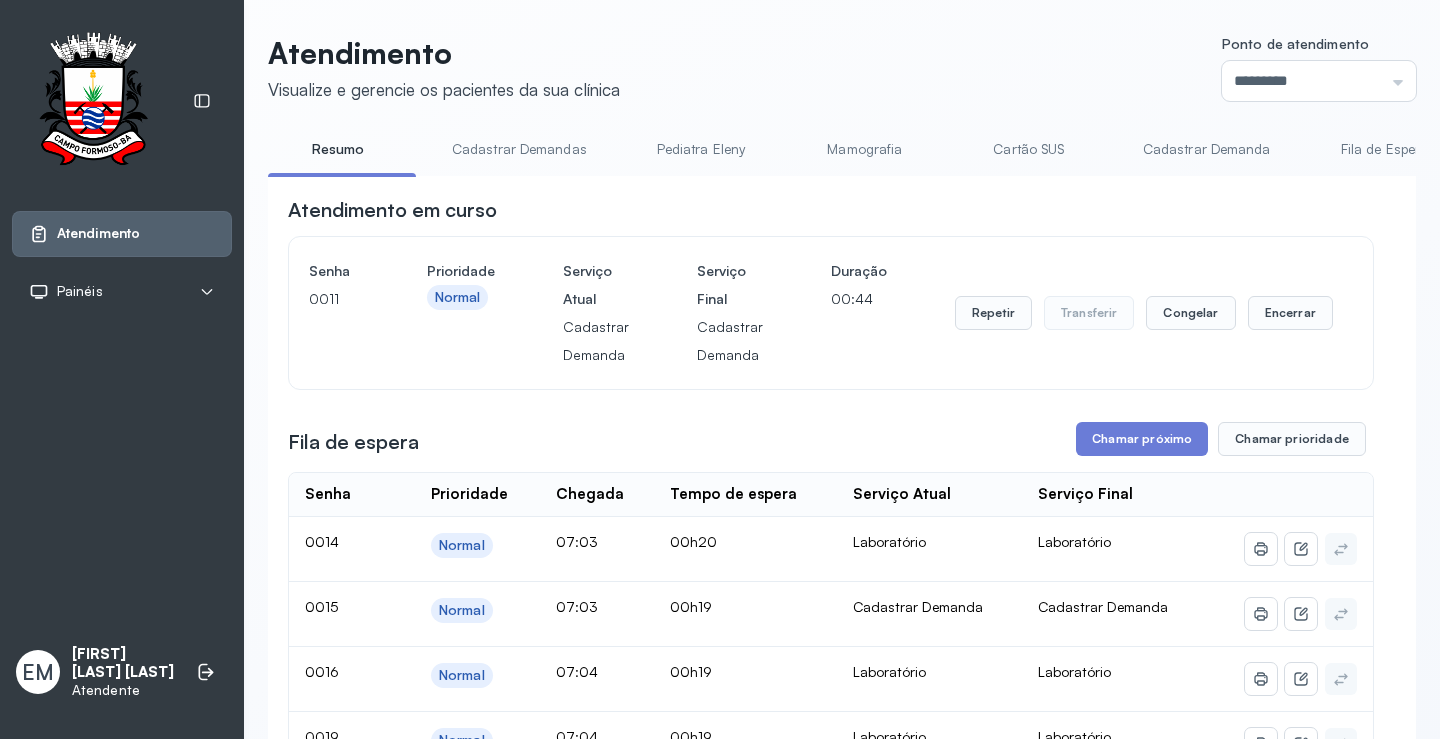 scroll, scrollTop: 100, scrollLeft: 0, axis: vertical 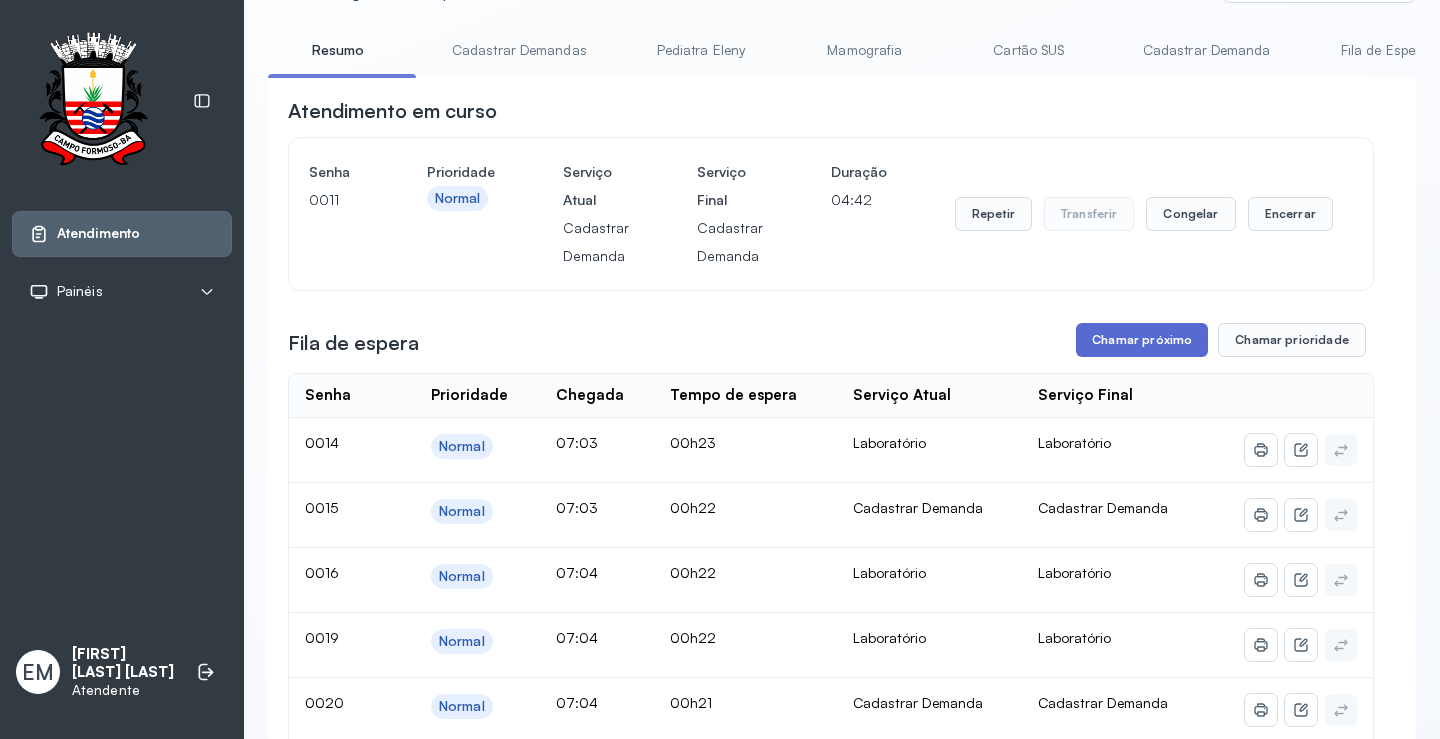 click on "Chamar próximo" at bounding box center (1142, 340) 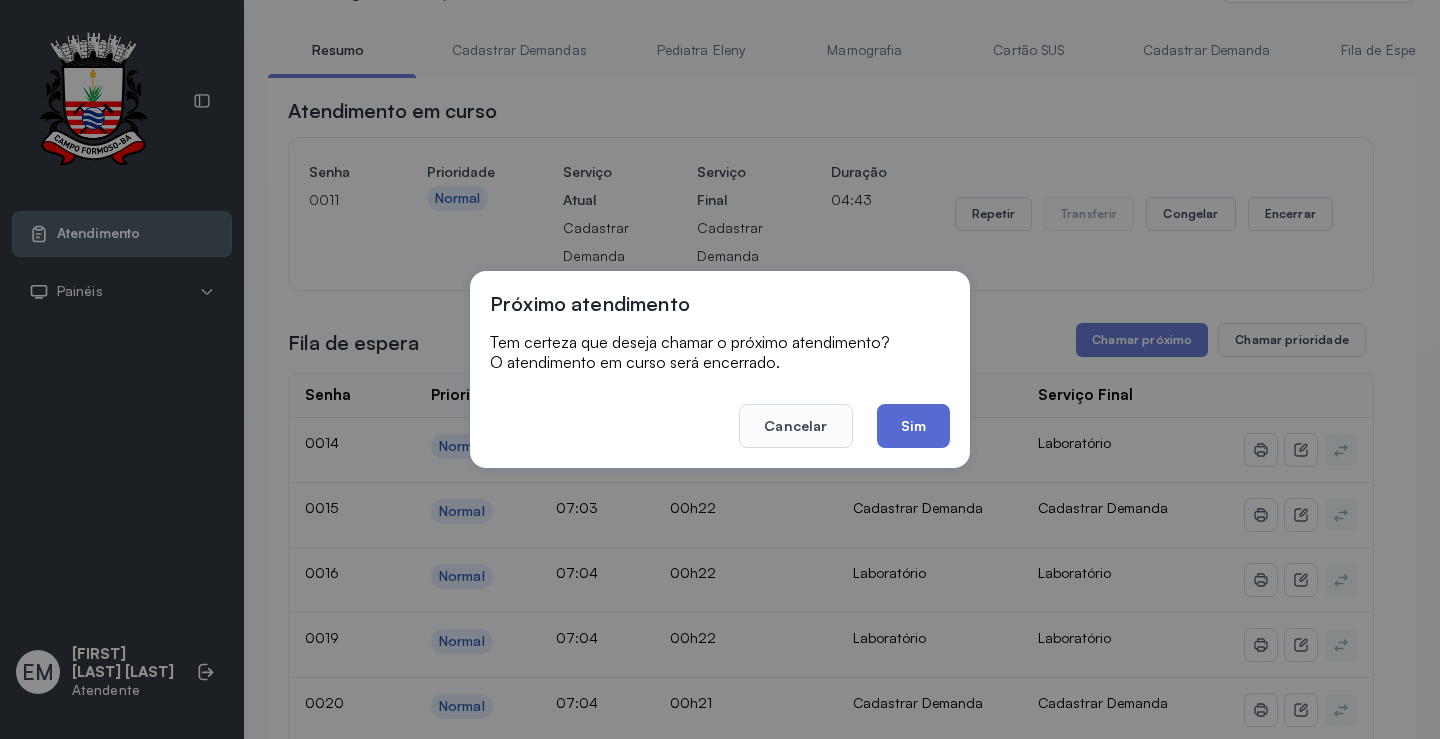 click on "Sim" 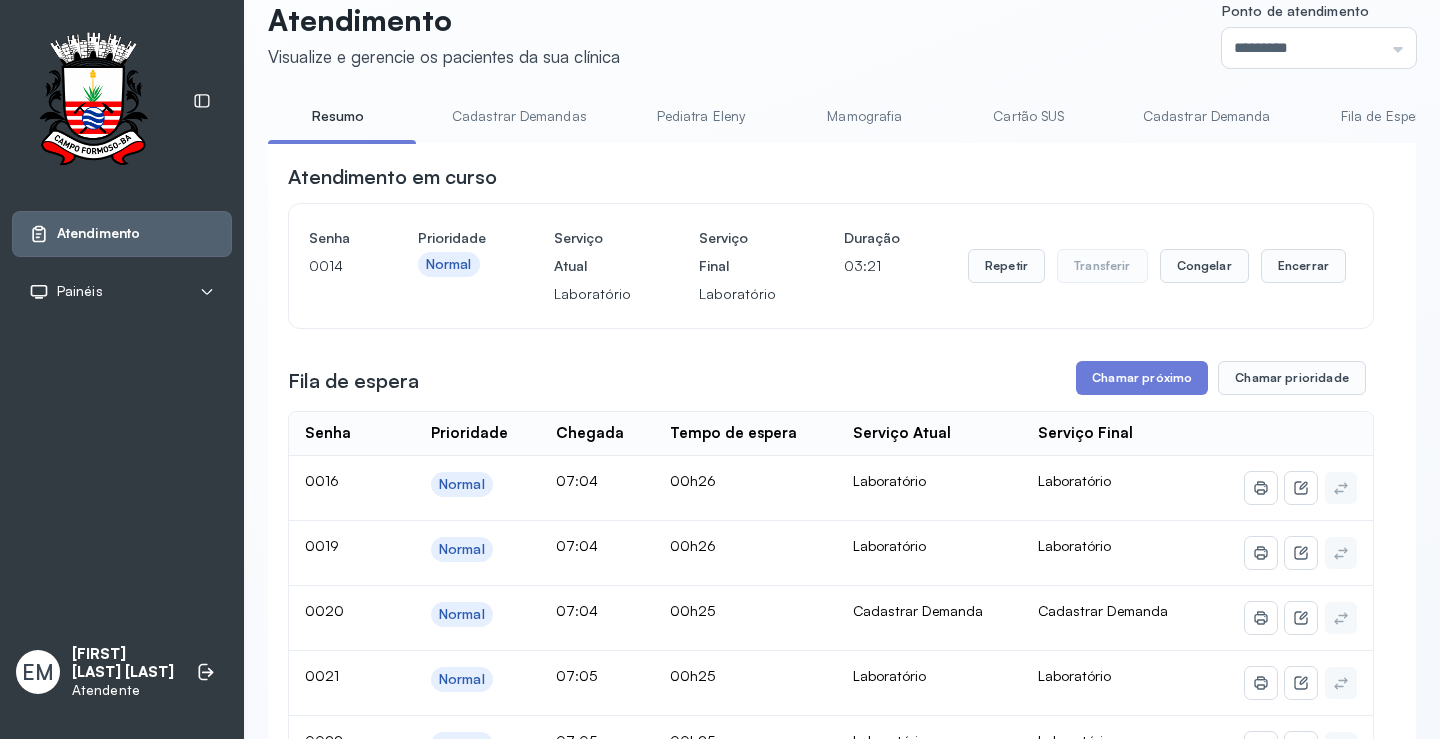 scroll, scrollTop: 0, scrollLeft: 0, axis: both 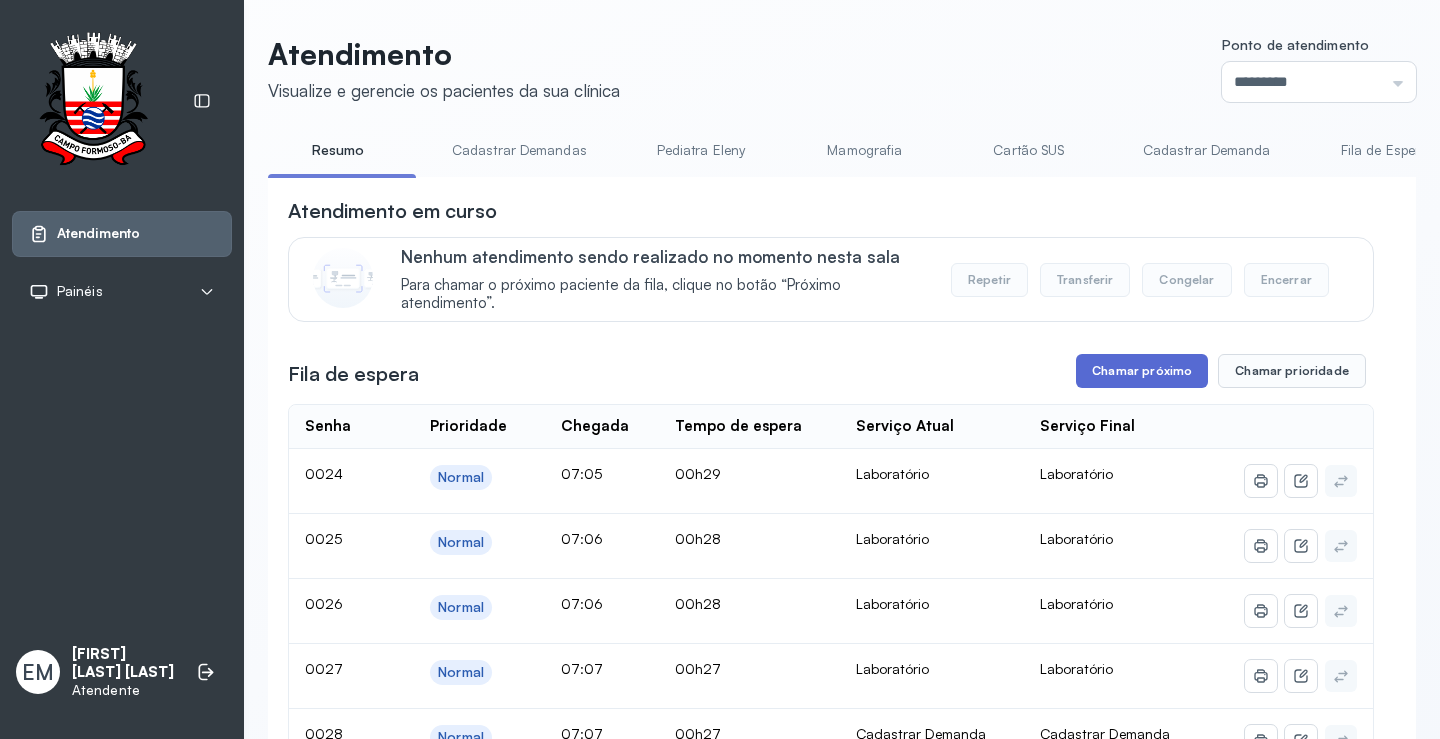 click on "Chamar próximo" at bounding box center (1142, 371) 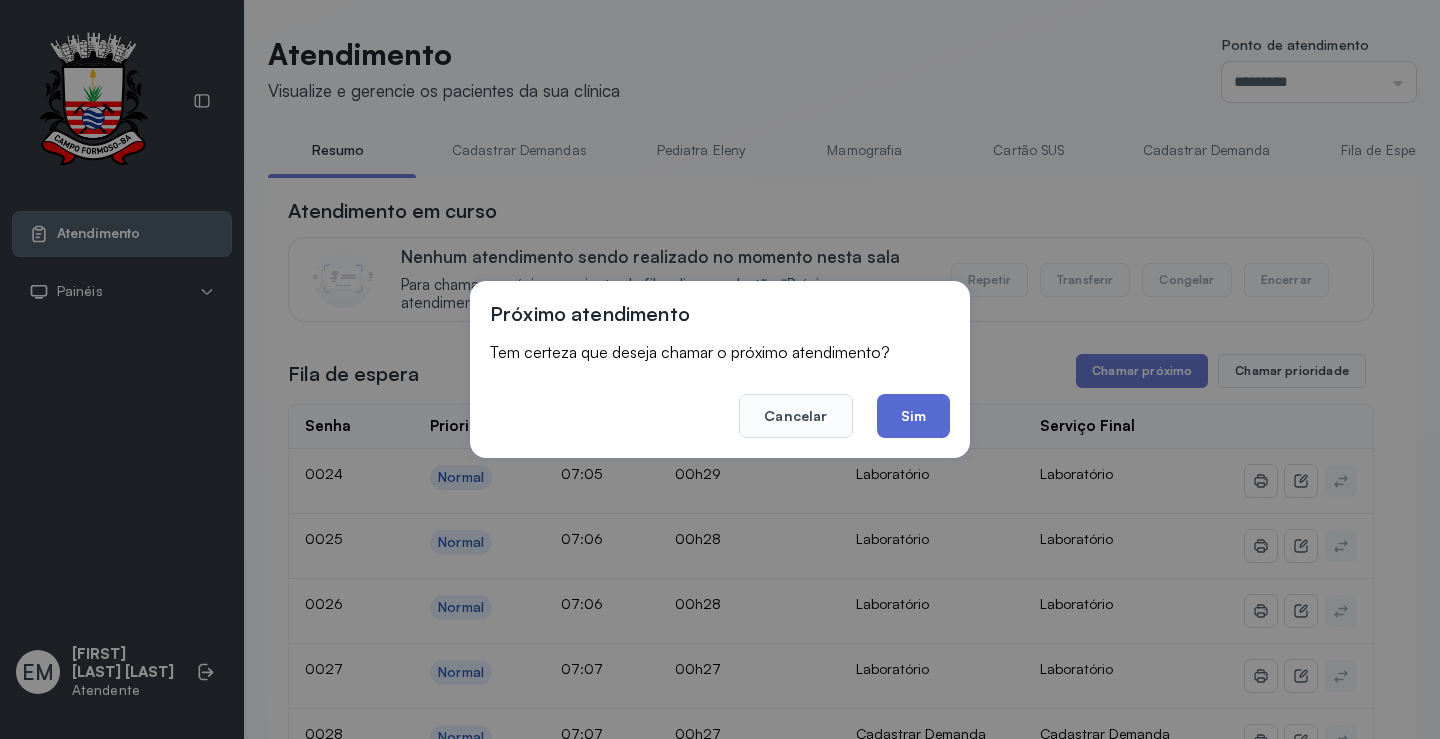 click on "Sim" 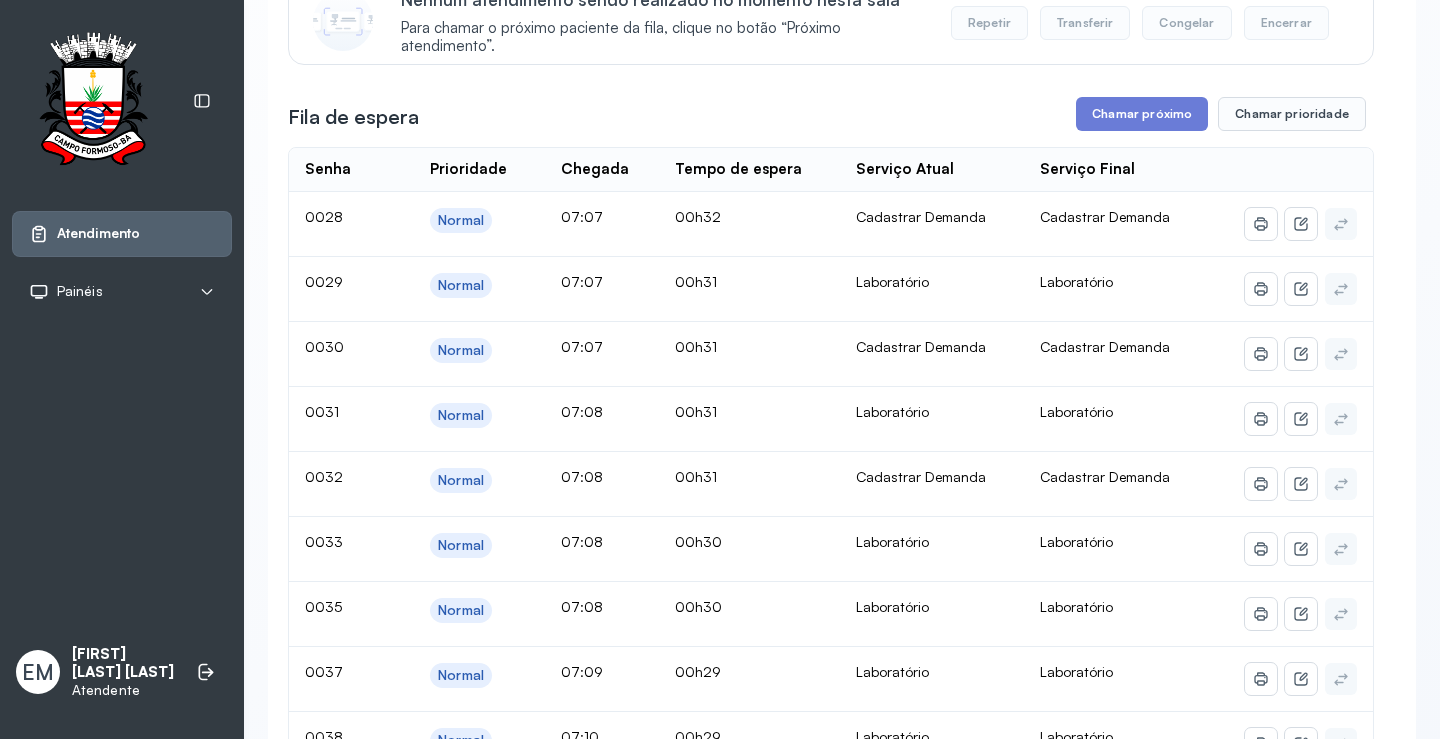 scroll, scrollTop: 0, scrollLeft: 0, axis: both 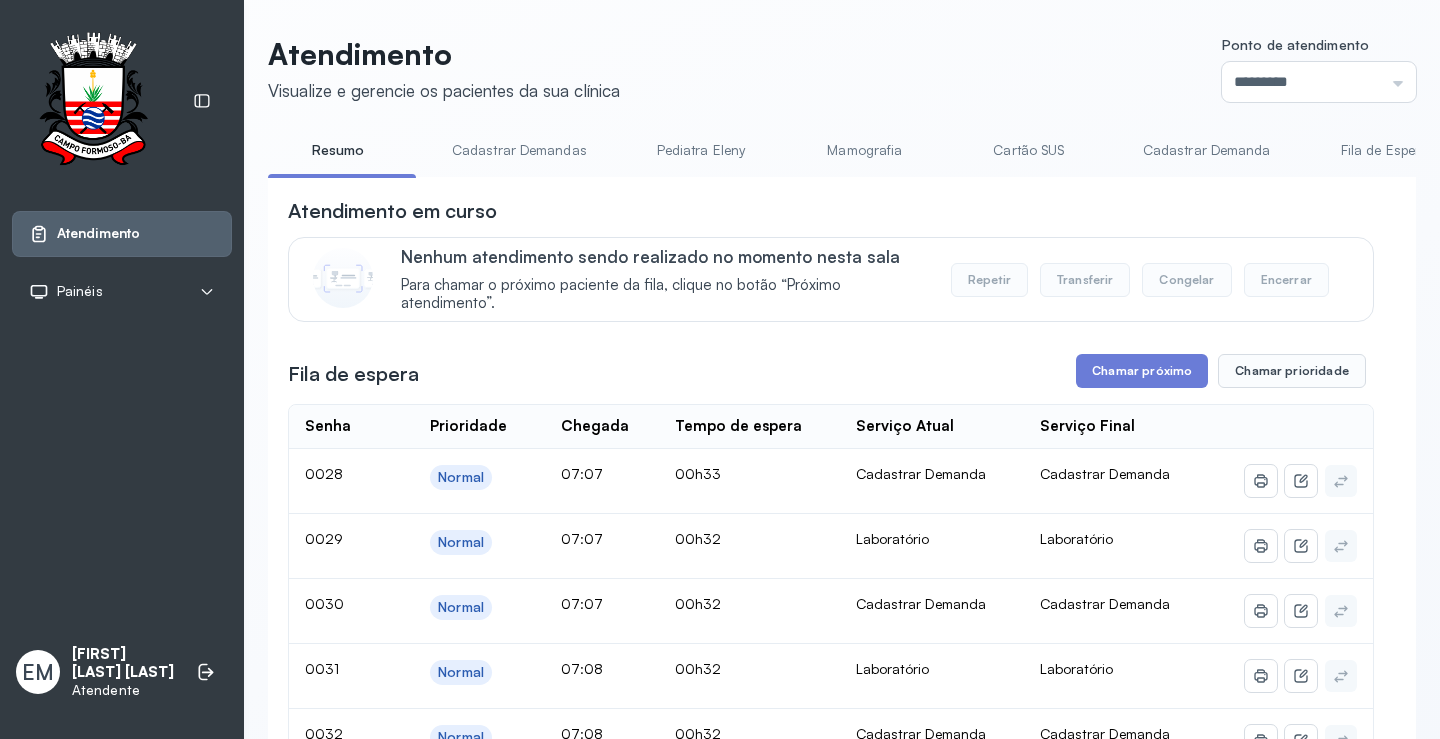 click on "Cartão SUS" at bounding box center (1029, 150) 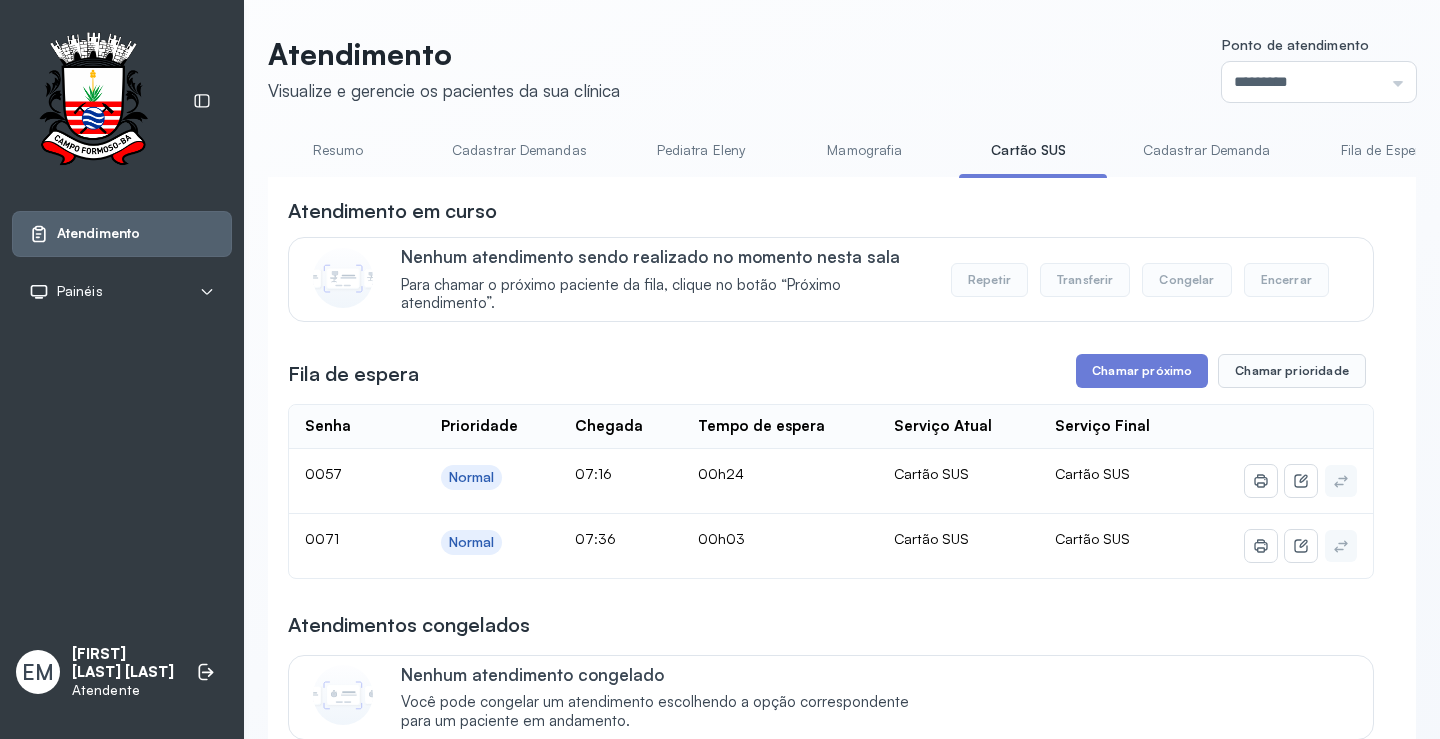click on "Resumo" at bounding box center (338, 150) 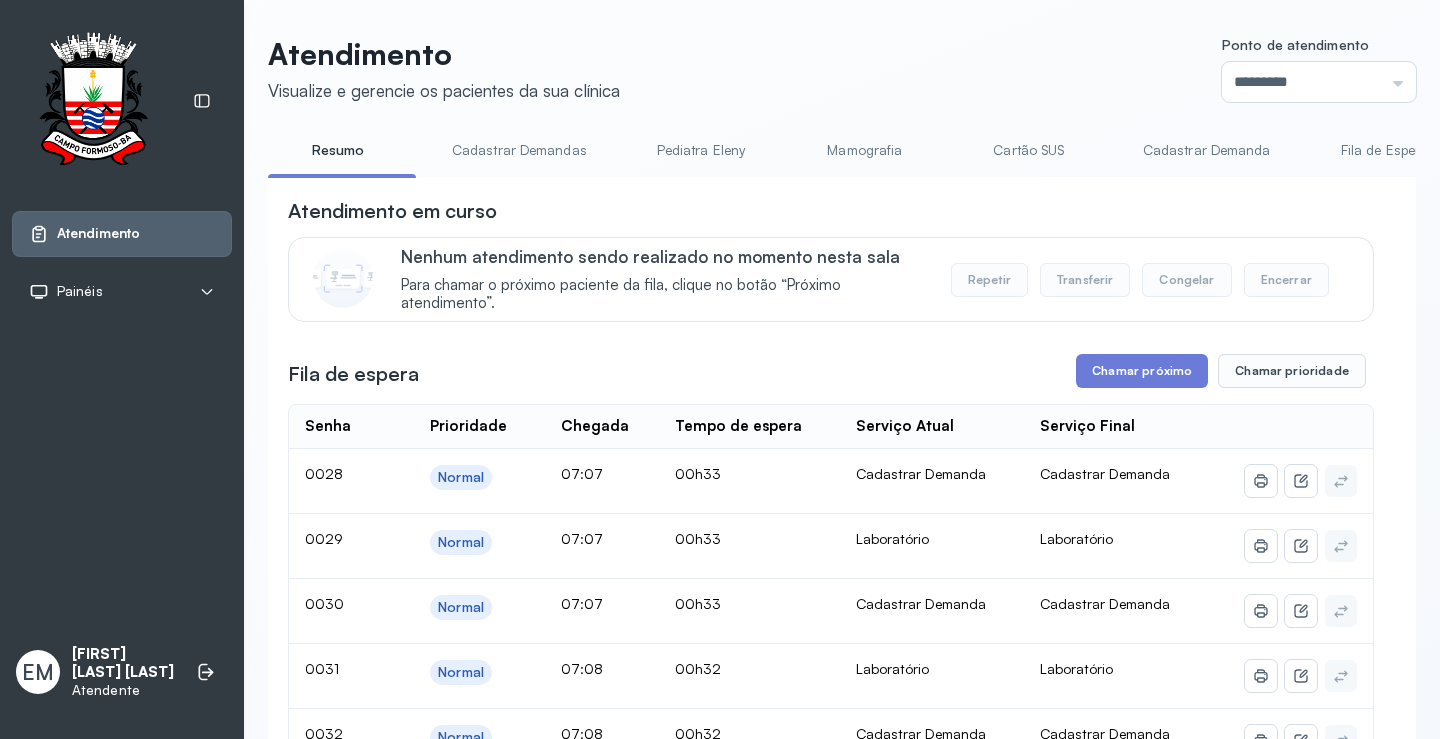 scroll, scrollTop: 100, scrollLeft: 0, axis: vertical 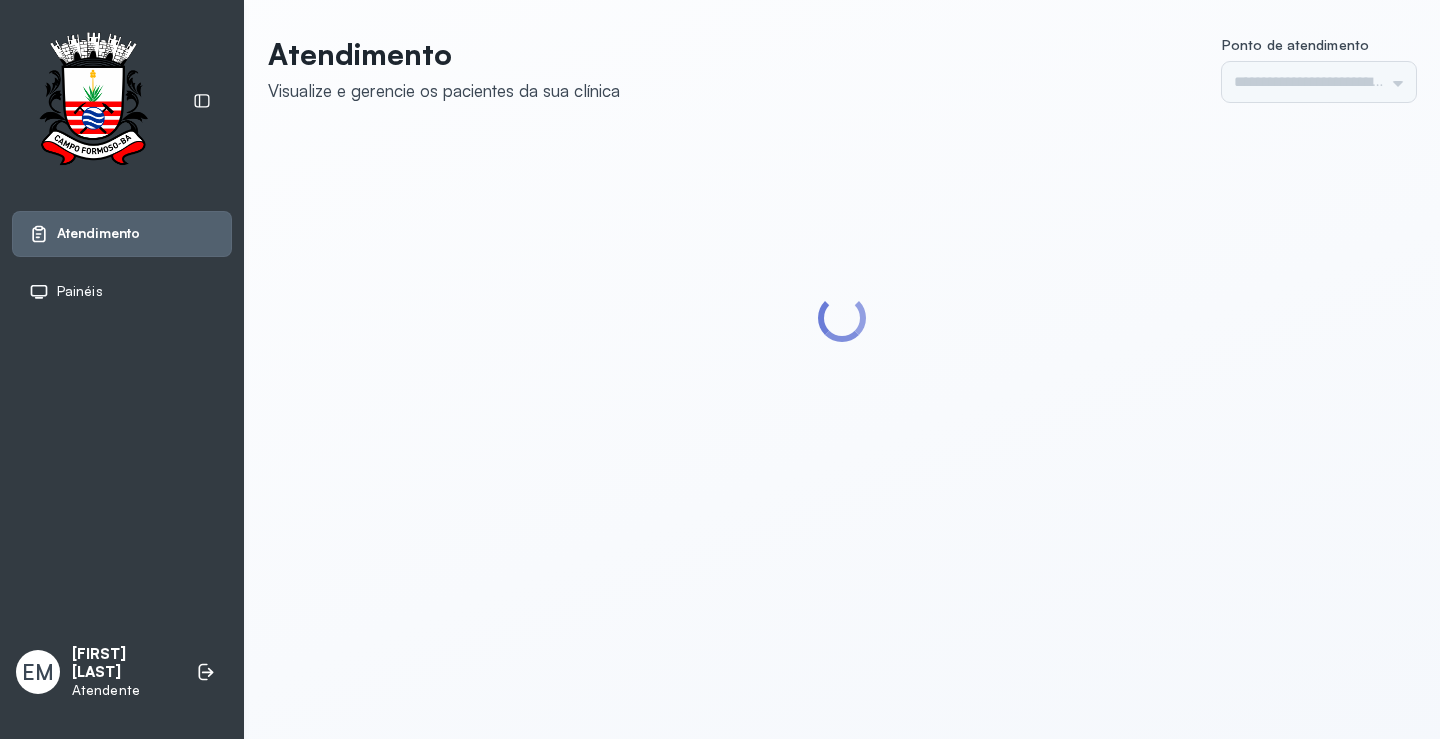 type on "*********" 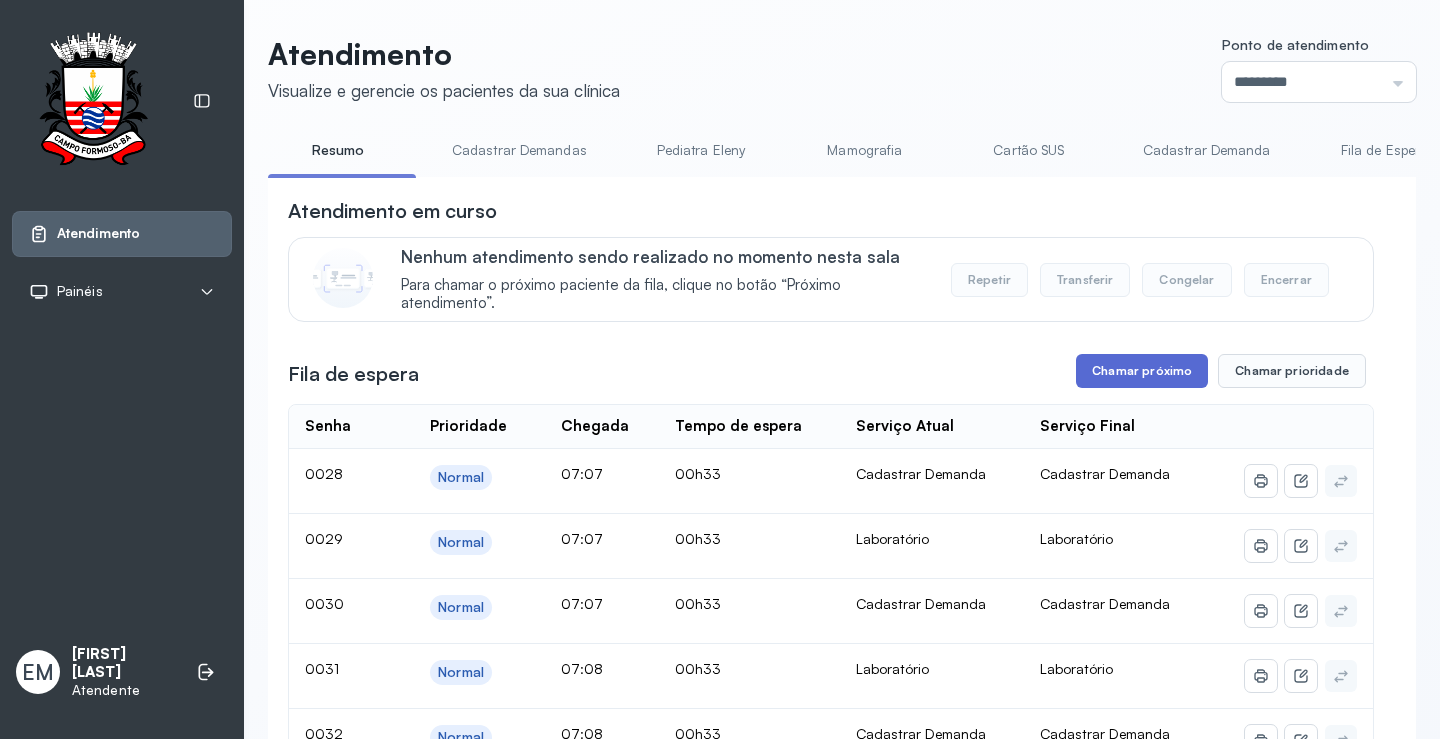 click on "Chamar próximo" at bounding box center [1142, 371] 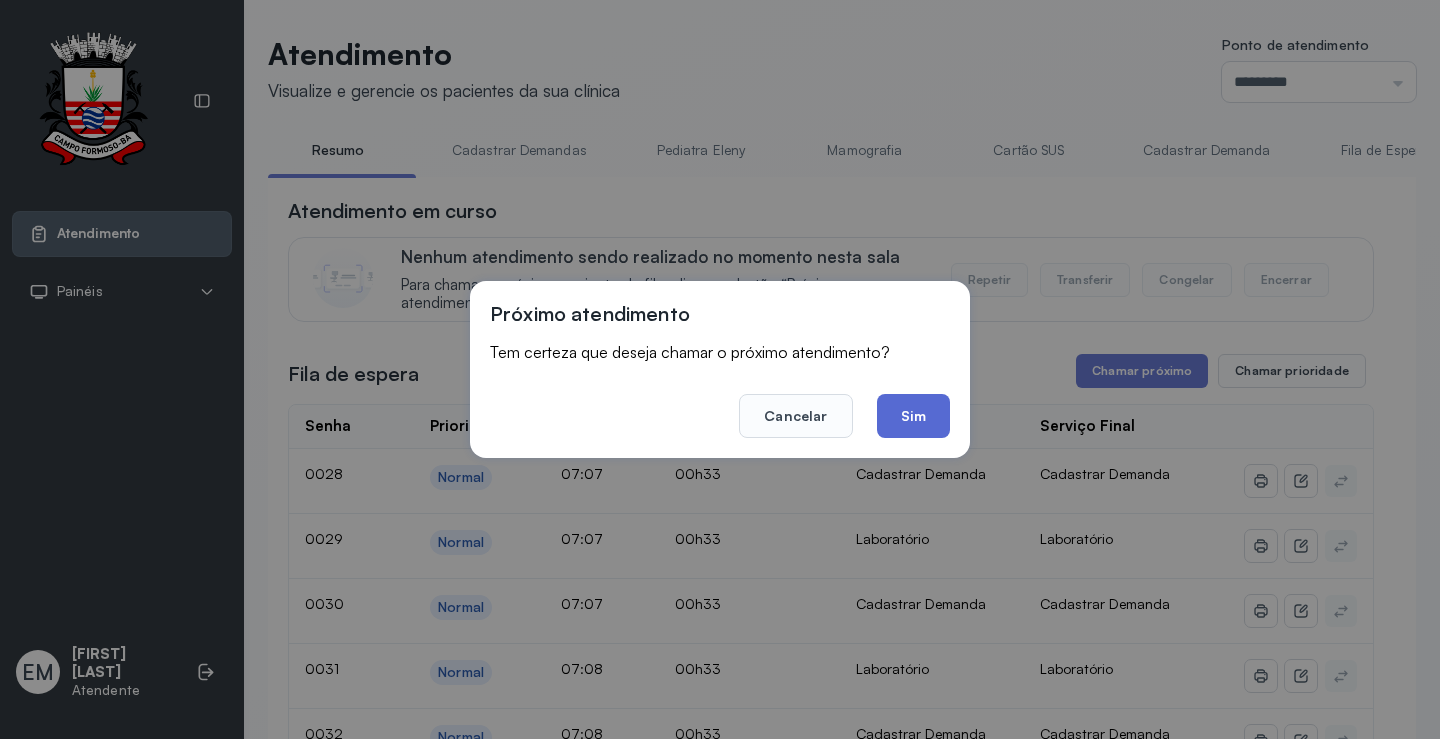 click on "Sim" 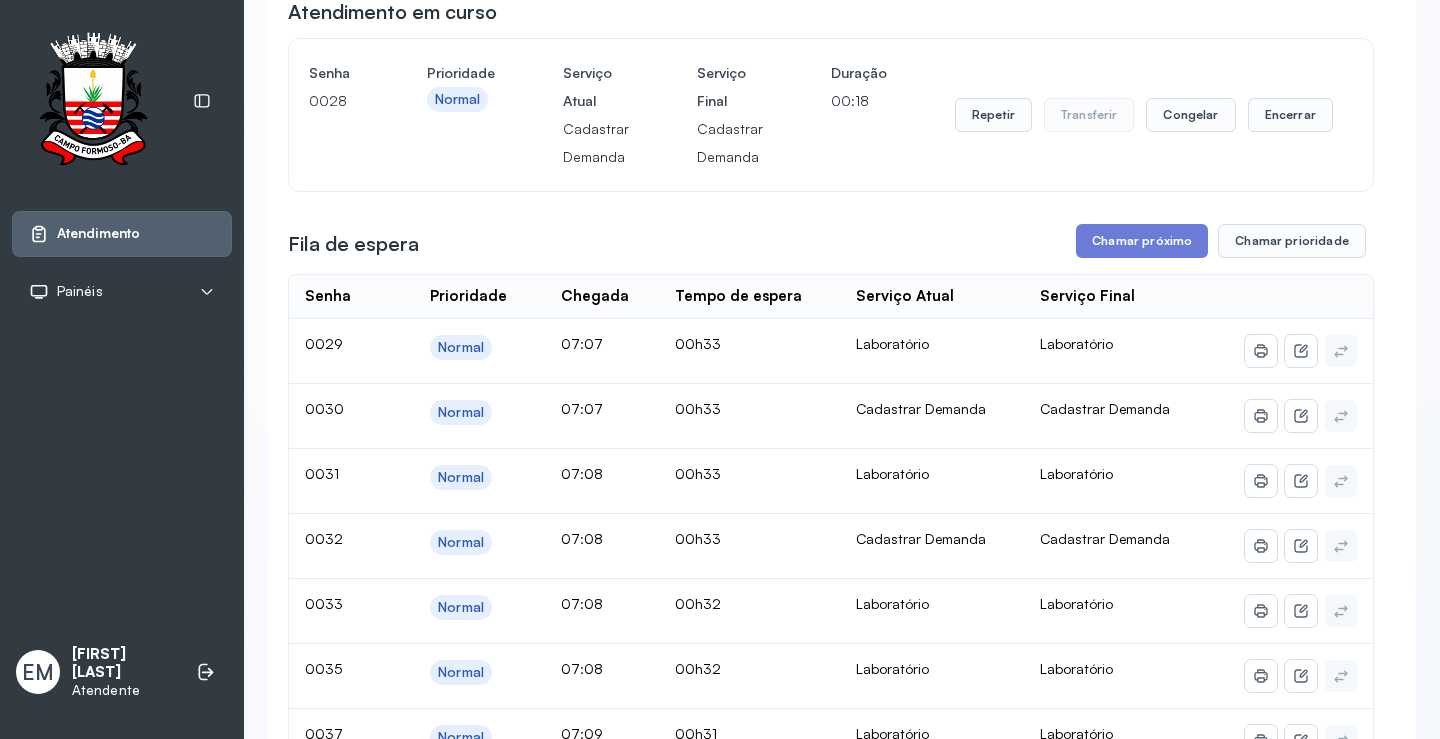 scroll, scrollTop: 200, scrollLeft: 0, axis: vertical 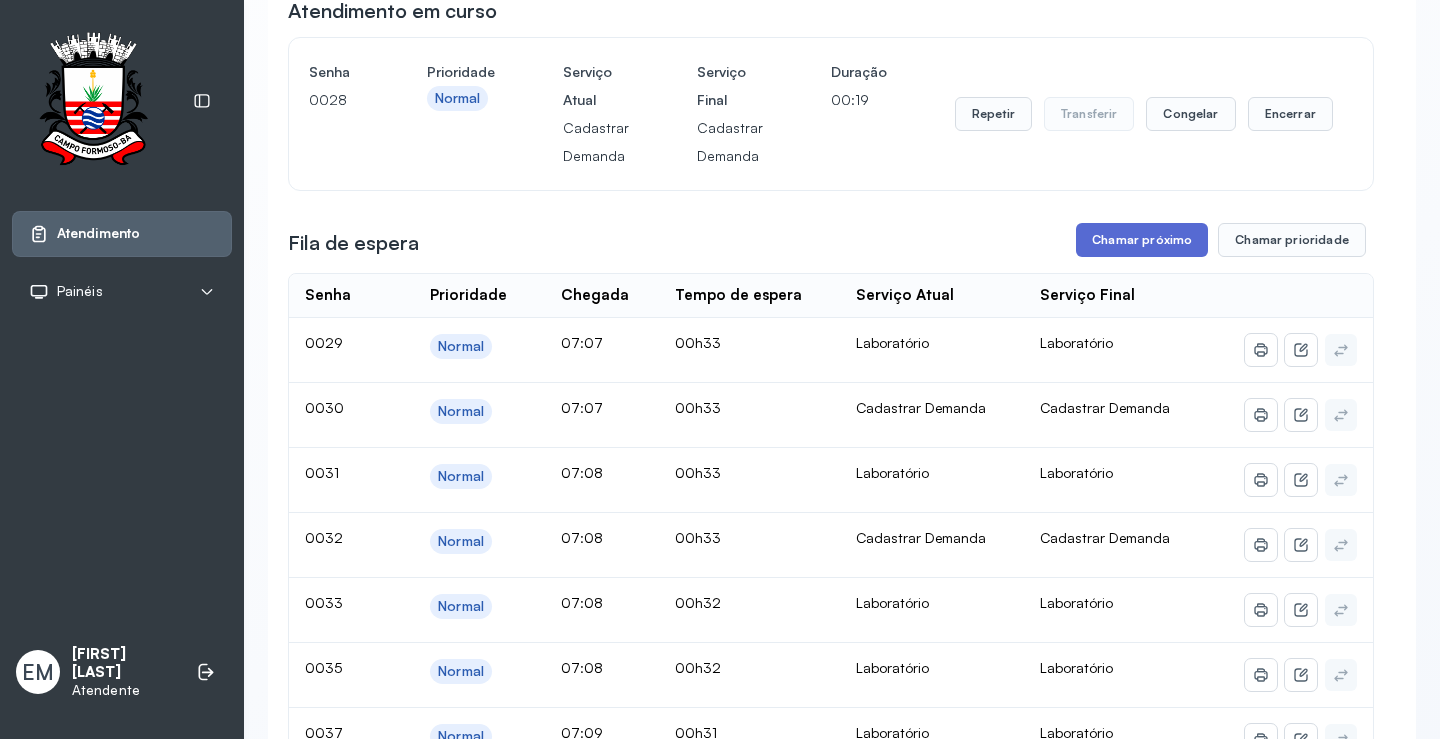 click on "Chamar próximo" at bounding box center (1142, 240) 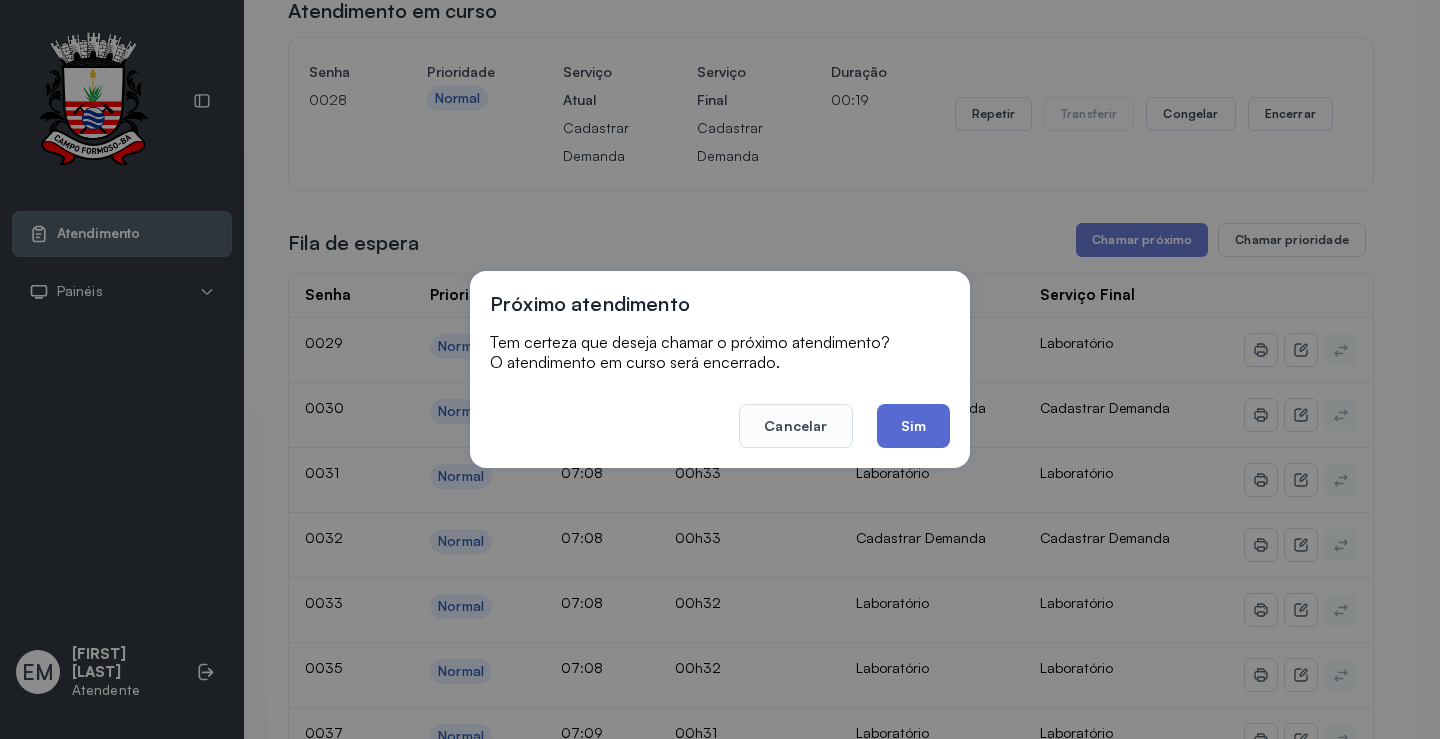 click on "Sim" 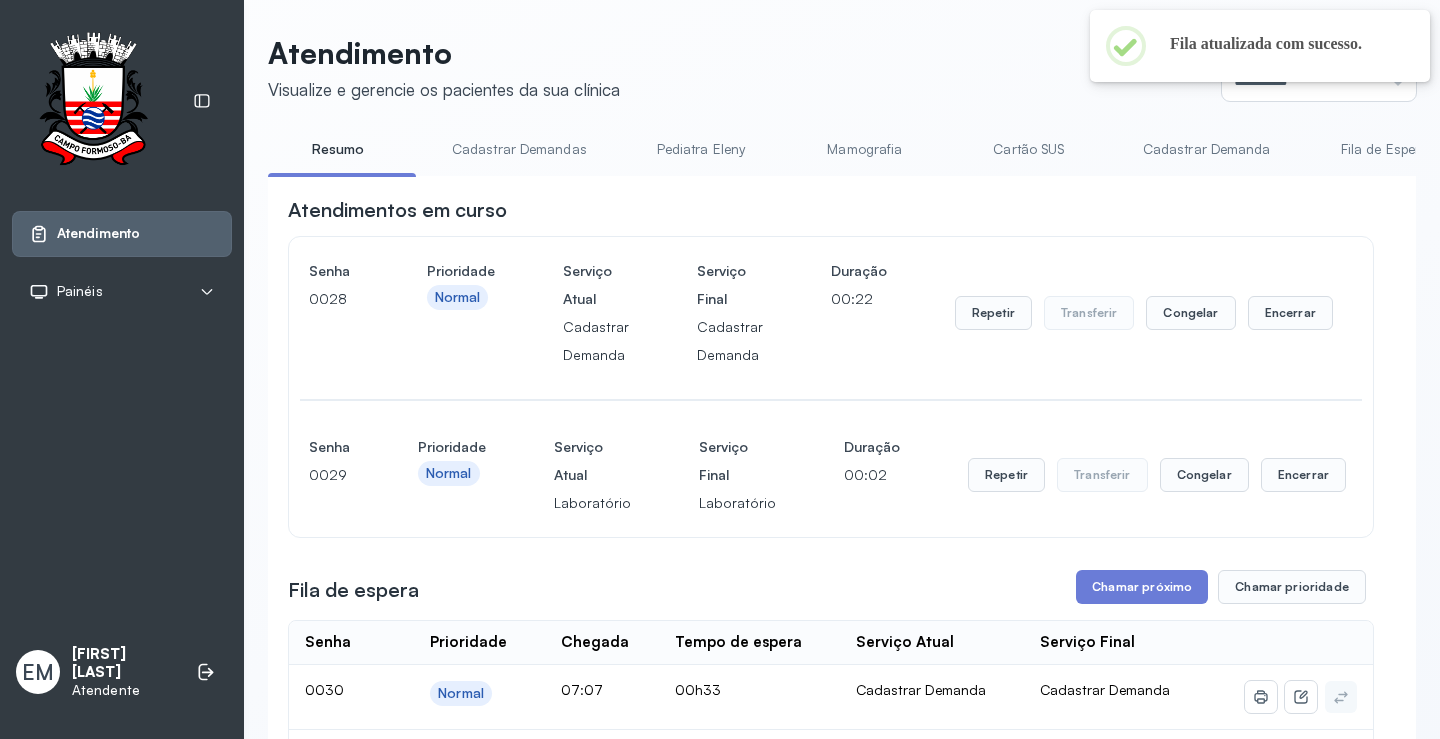 scroll, scrollTop: 200, scrollLeft: 0, axis: vertical 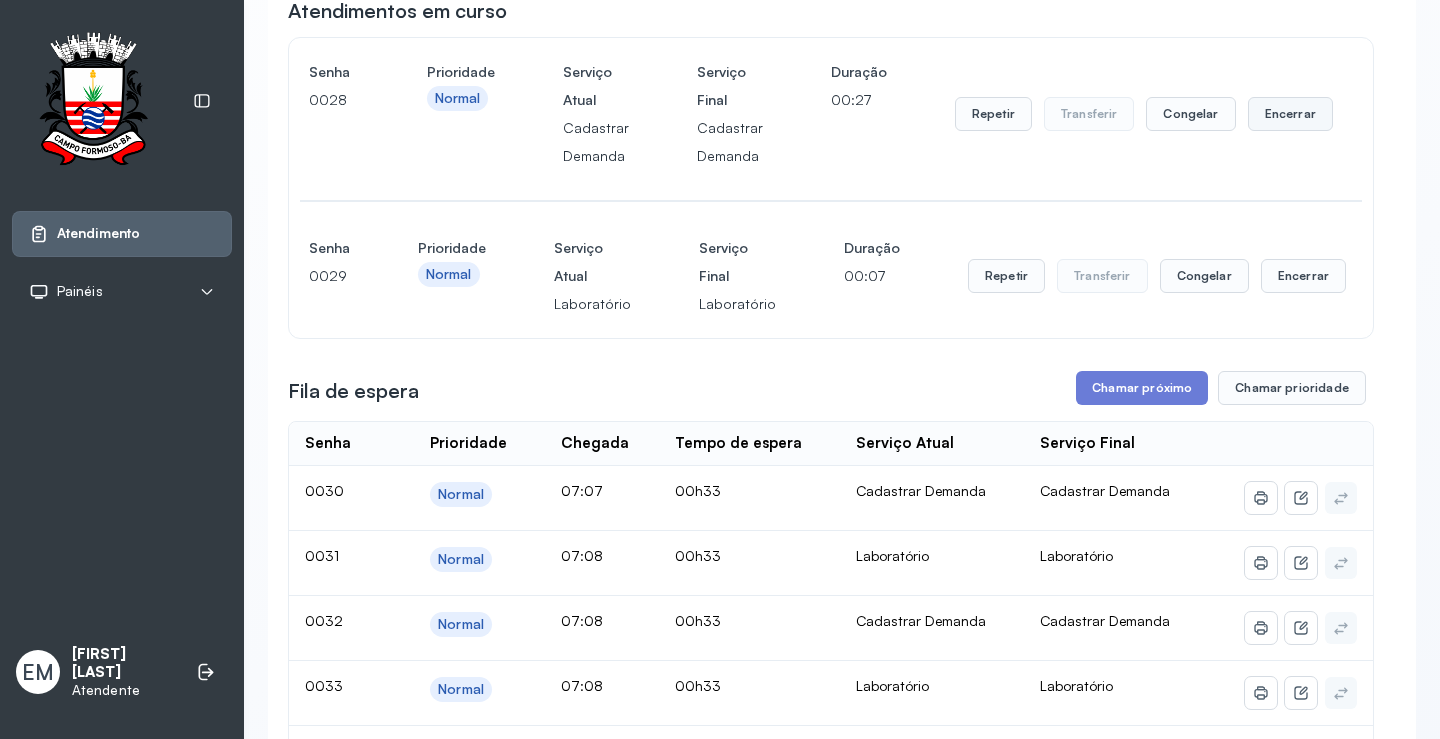click on "Encerrar" at bounding box center [1290, 114] 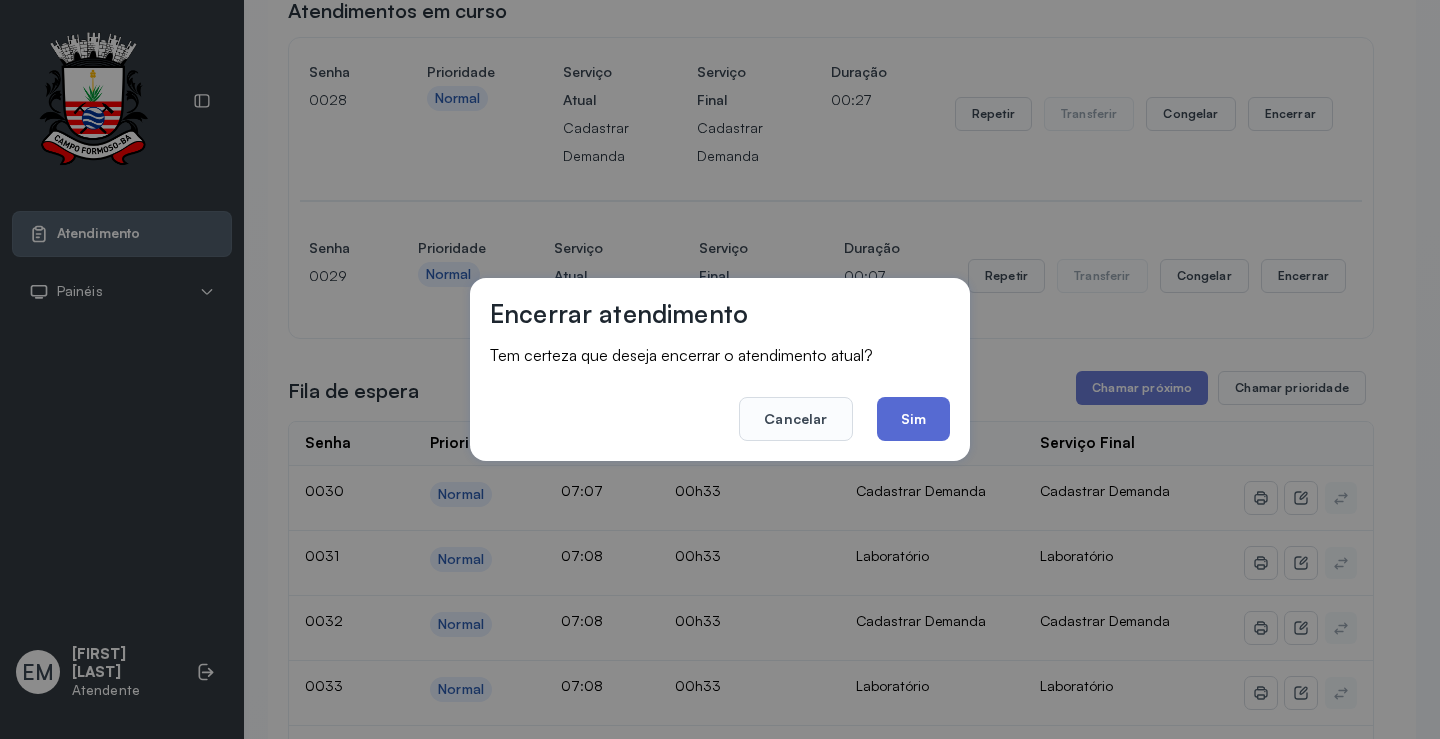 click on "Sim" 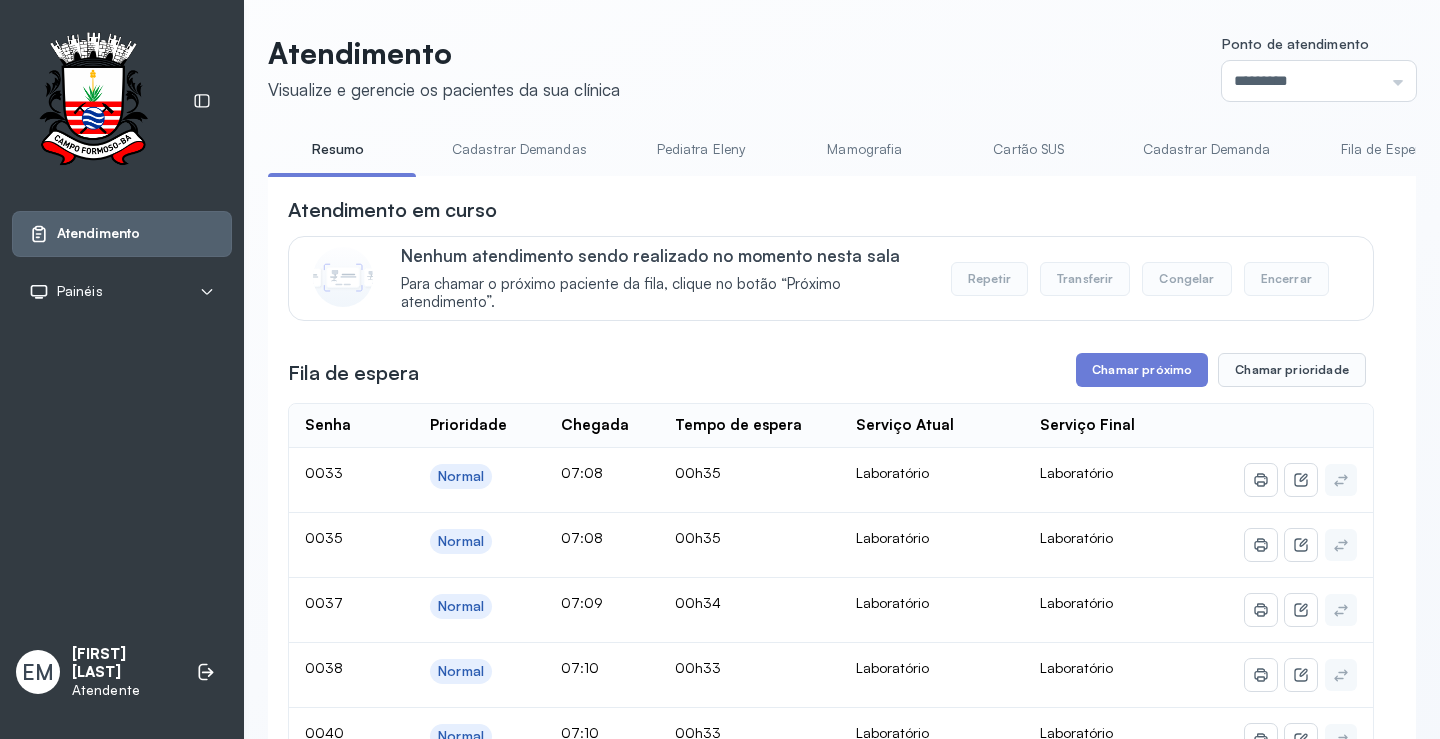 scroll, scrollTop: 200, scrollLeft: 0, axis: vertical 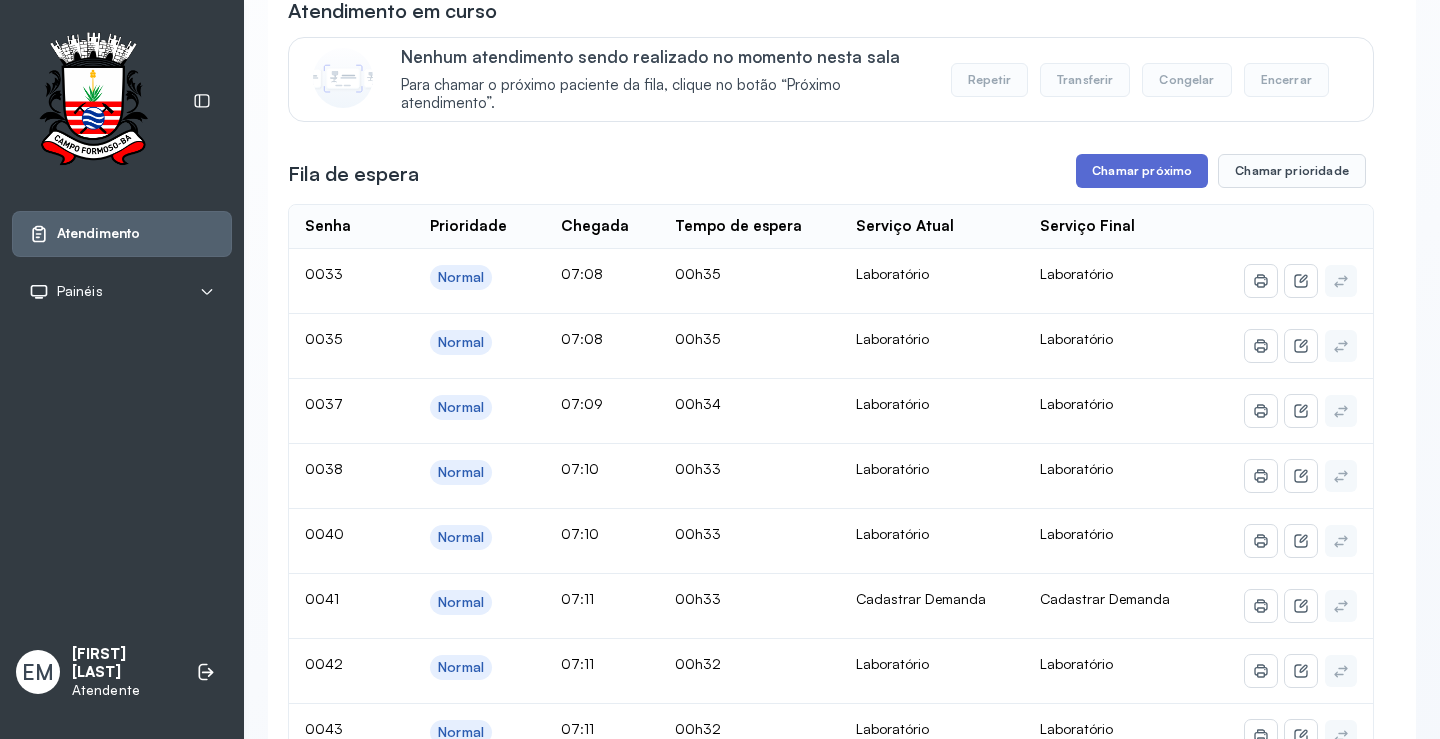 click on "Chamar próximo" at bounding box center (1142, 171) 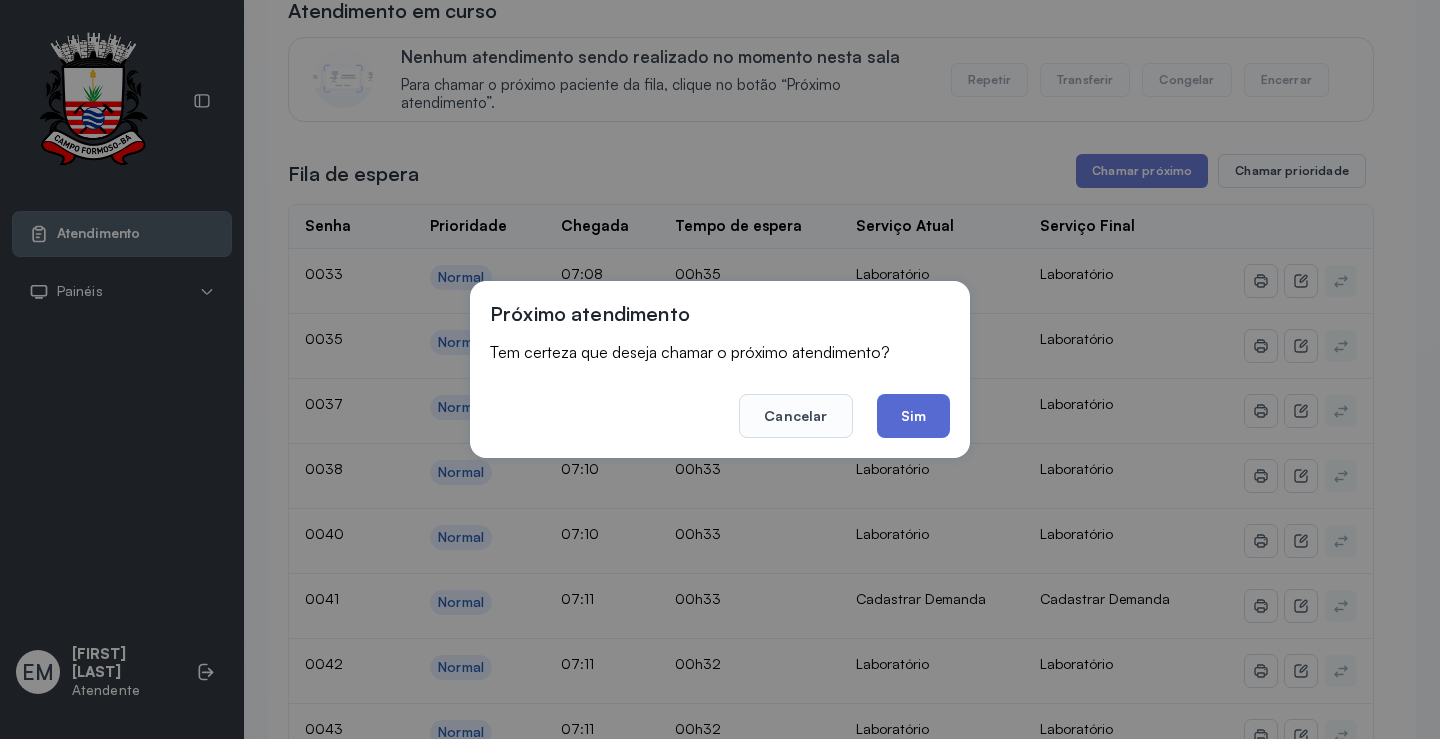 click on "Sim" 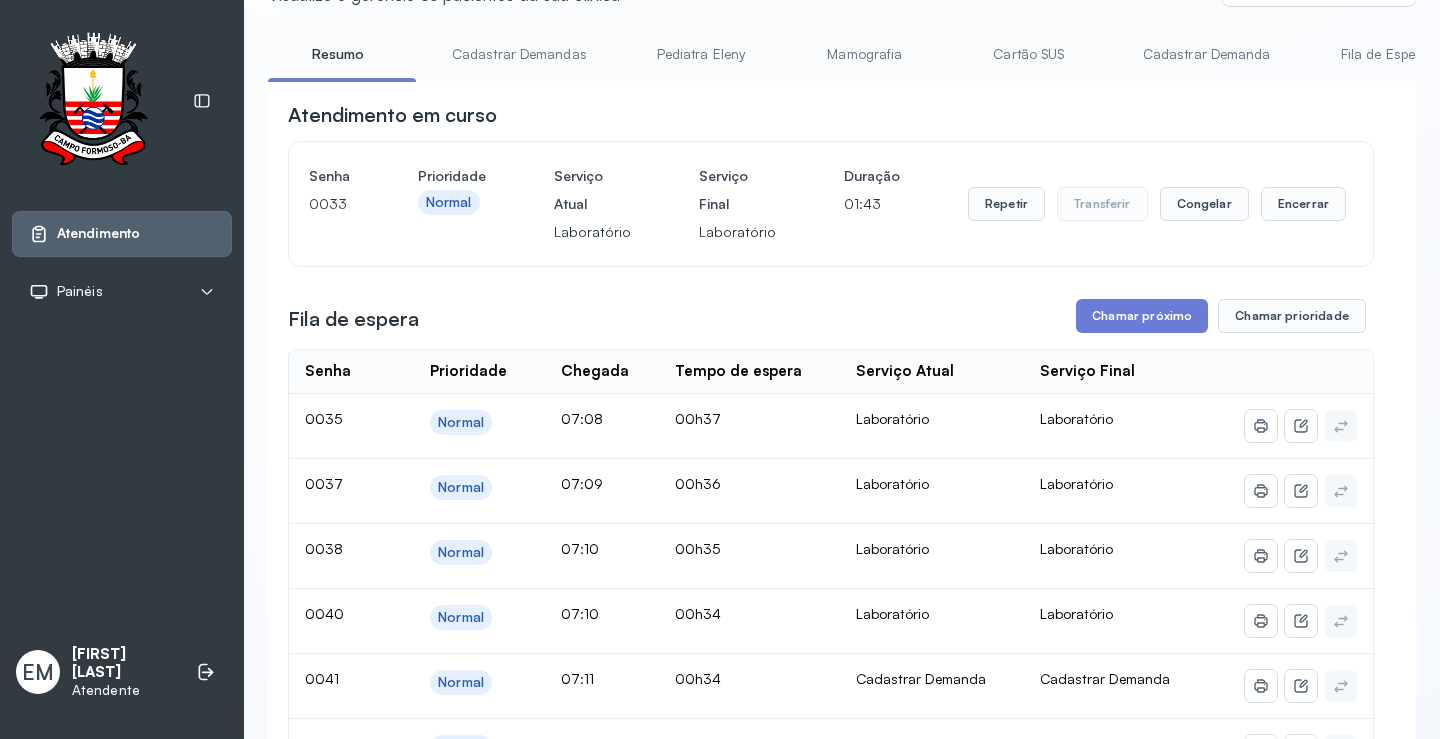 scroll, scrollTop: 0, scrollLeft: 0, axis: both 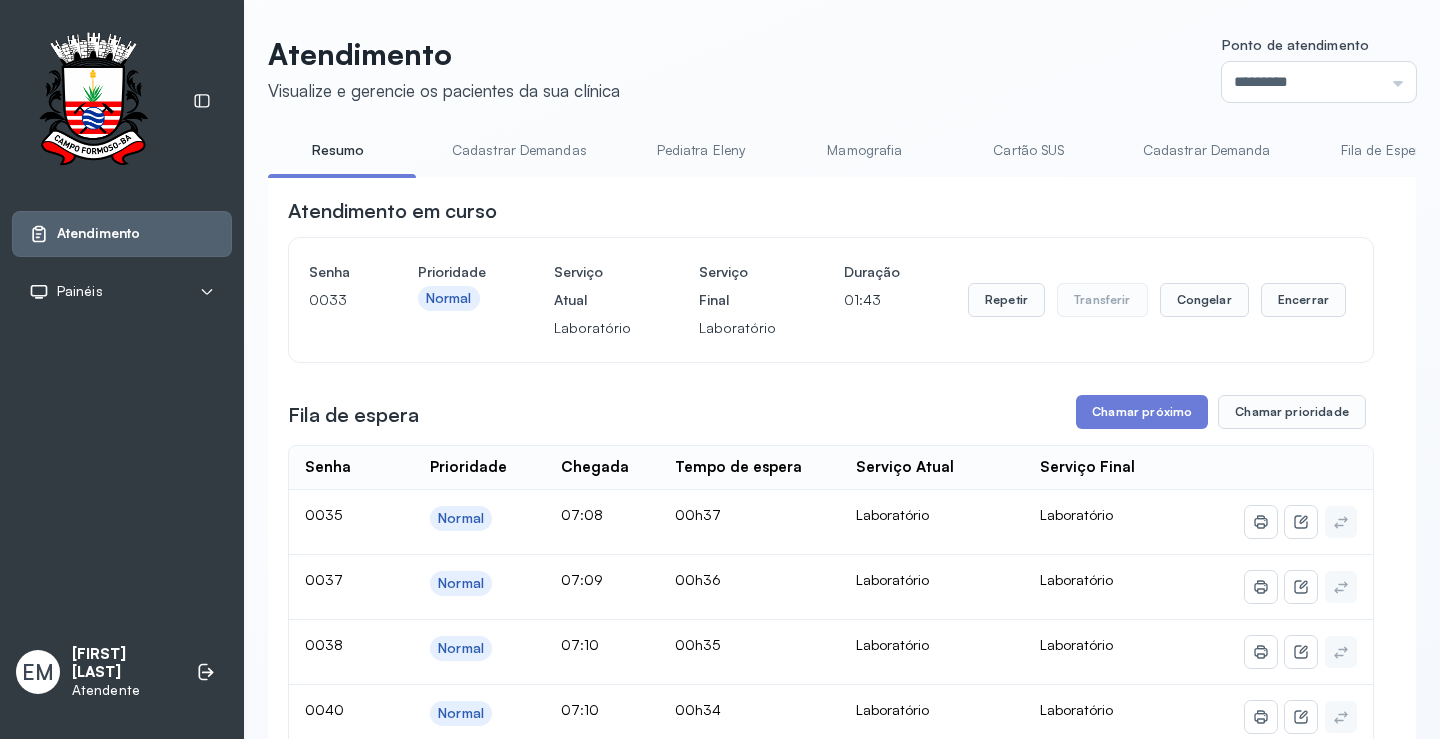 click on "Cartão SUS" at bounding box center [1029, 150] 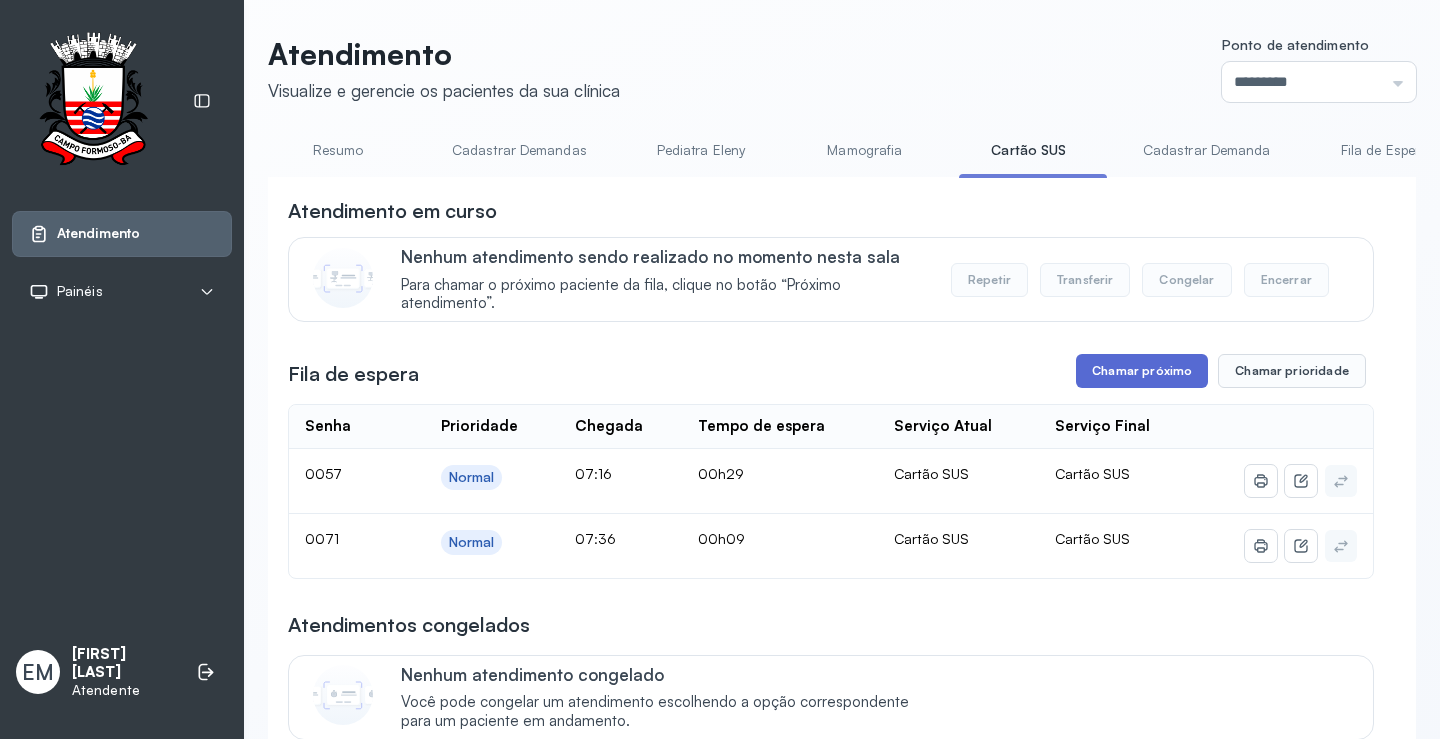 click on "Chamar próximo" at bounding box center [1142, 371] 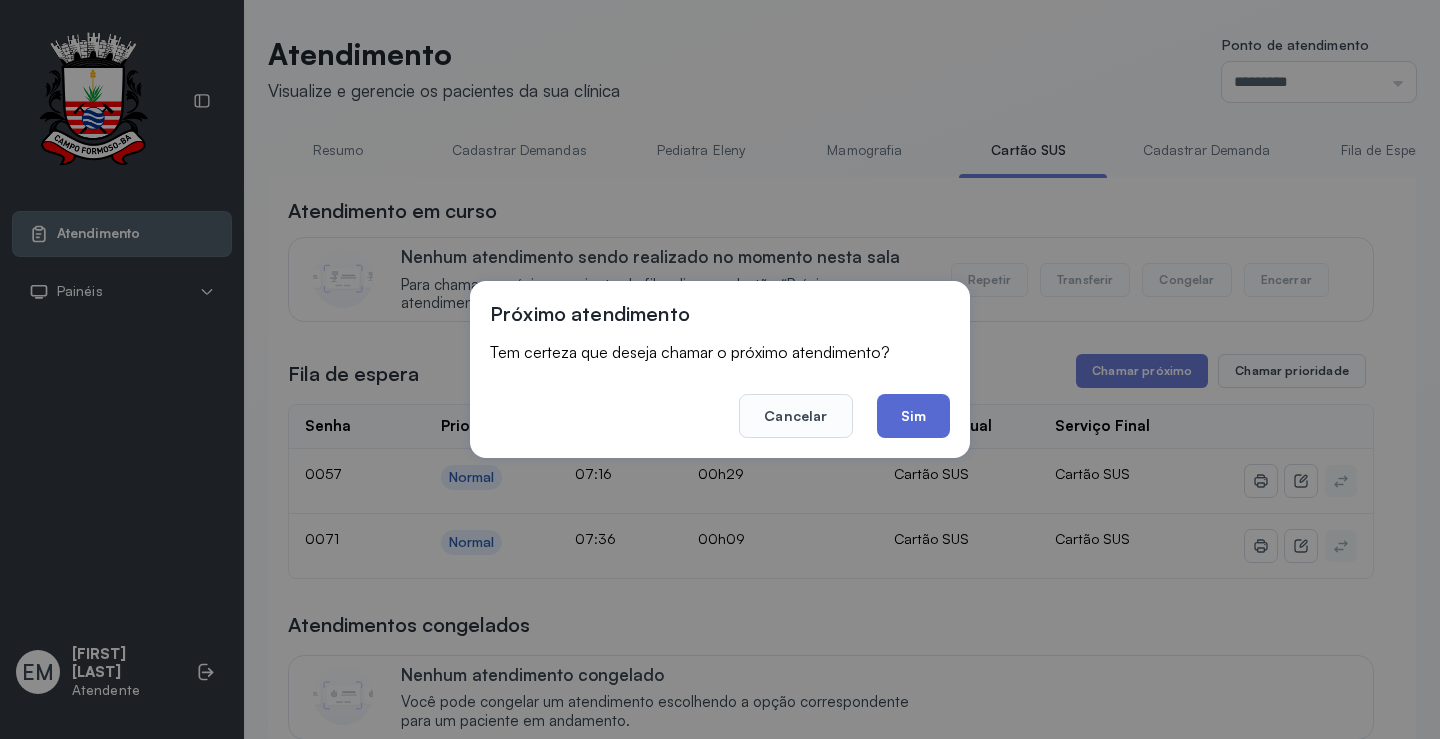 click on "Sim" 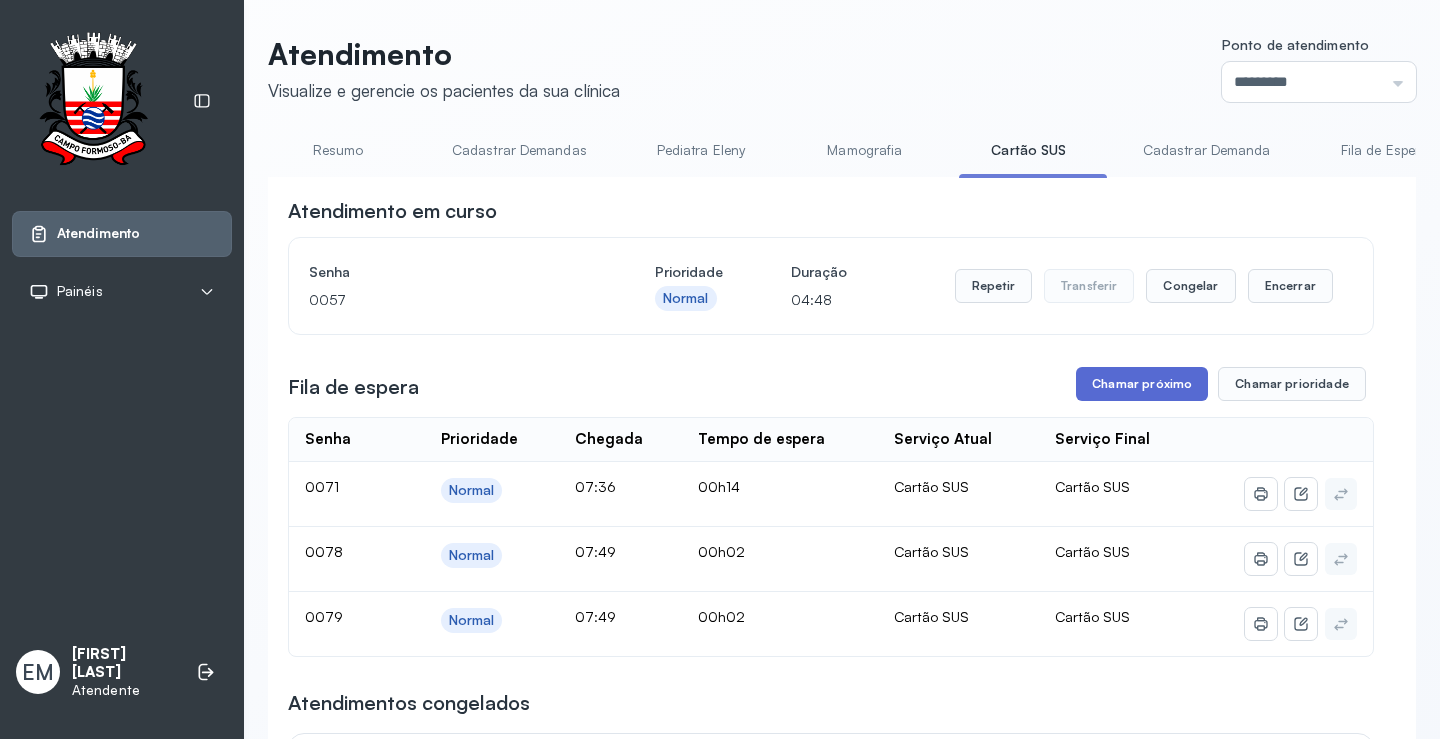 click on "Chamar próximo" at bounding box center (1142, 384) 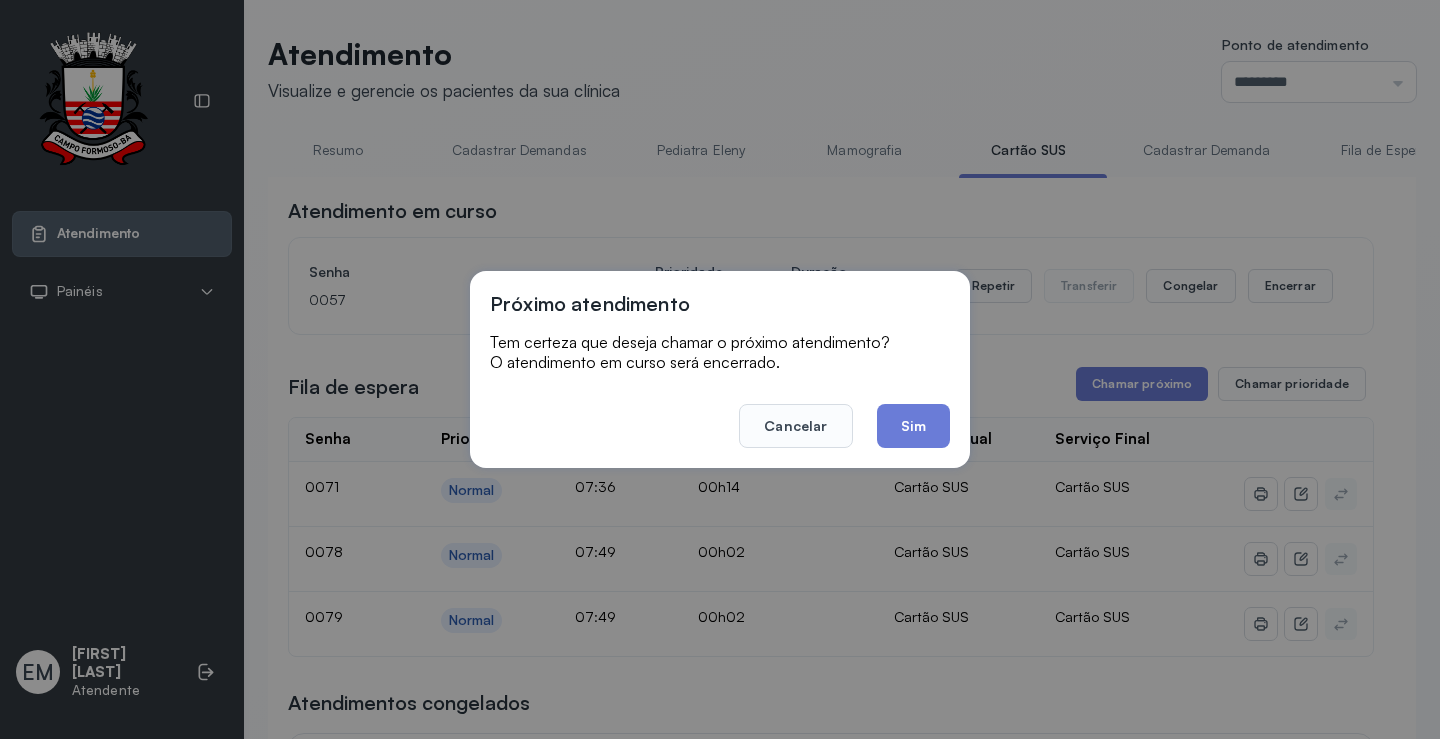 click on "Próximo atendimento Tem certeza que deseja chamar o próximo atendimento?  O atendimento em curso será encerrado.  Cancelar Sim" at bounding box center (720, 369) 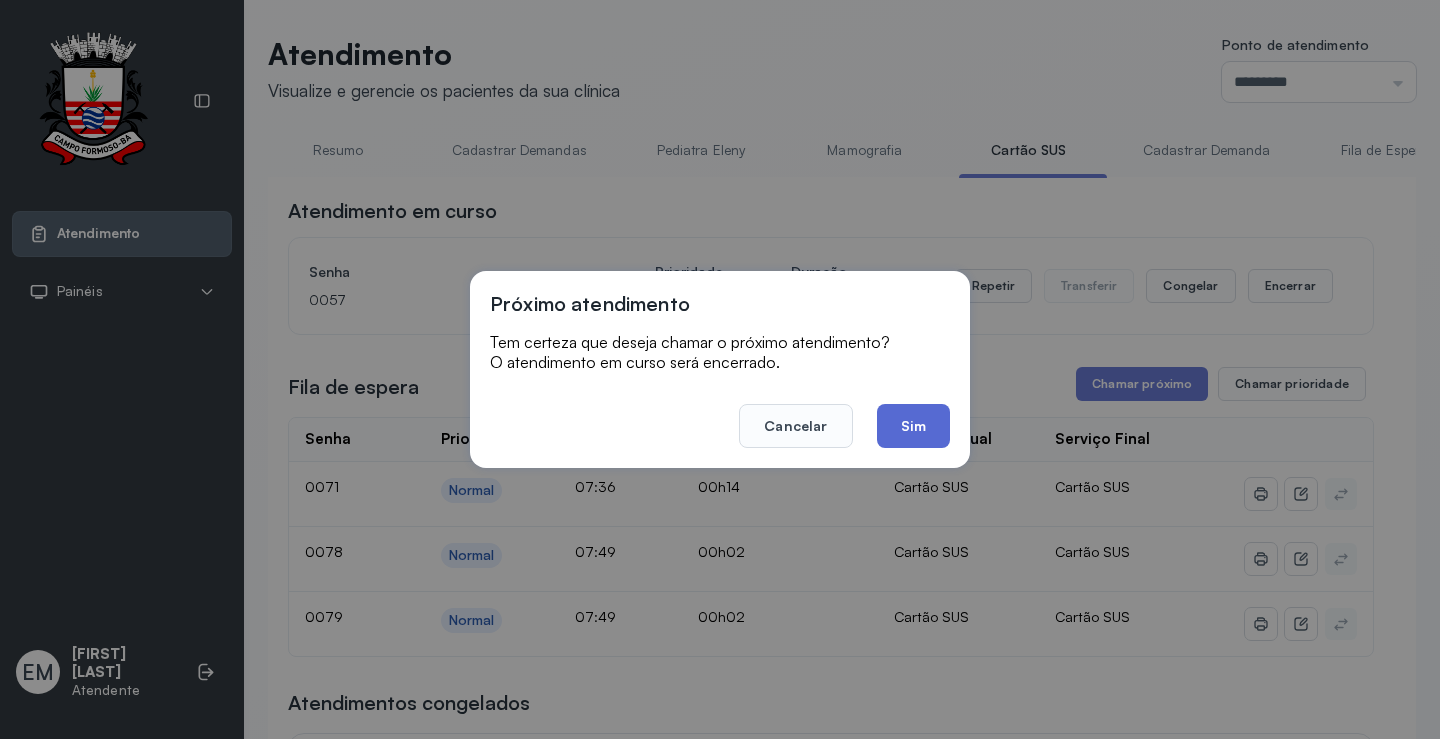 click on "Sim" 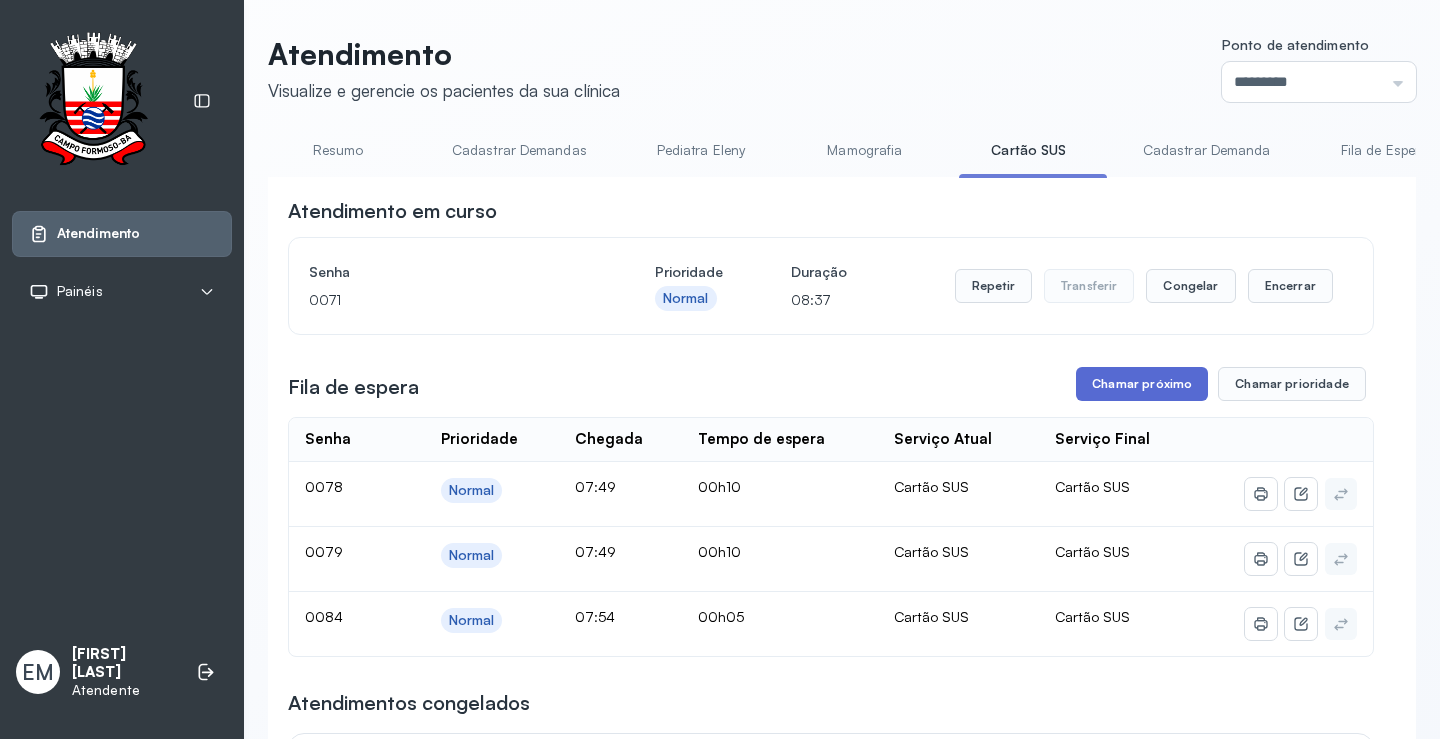 click on "Chamar próximo" at bounding box center [1142, 384] 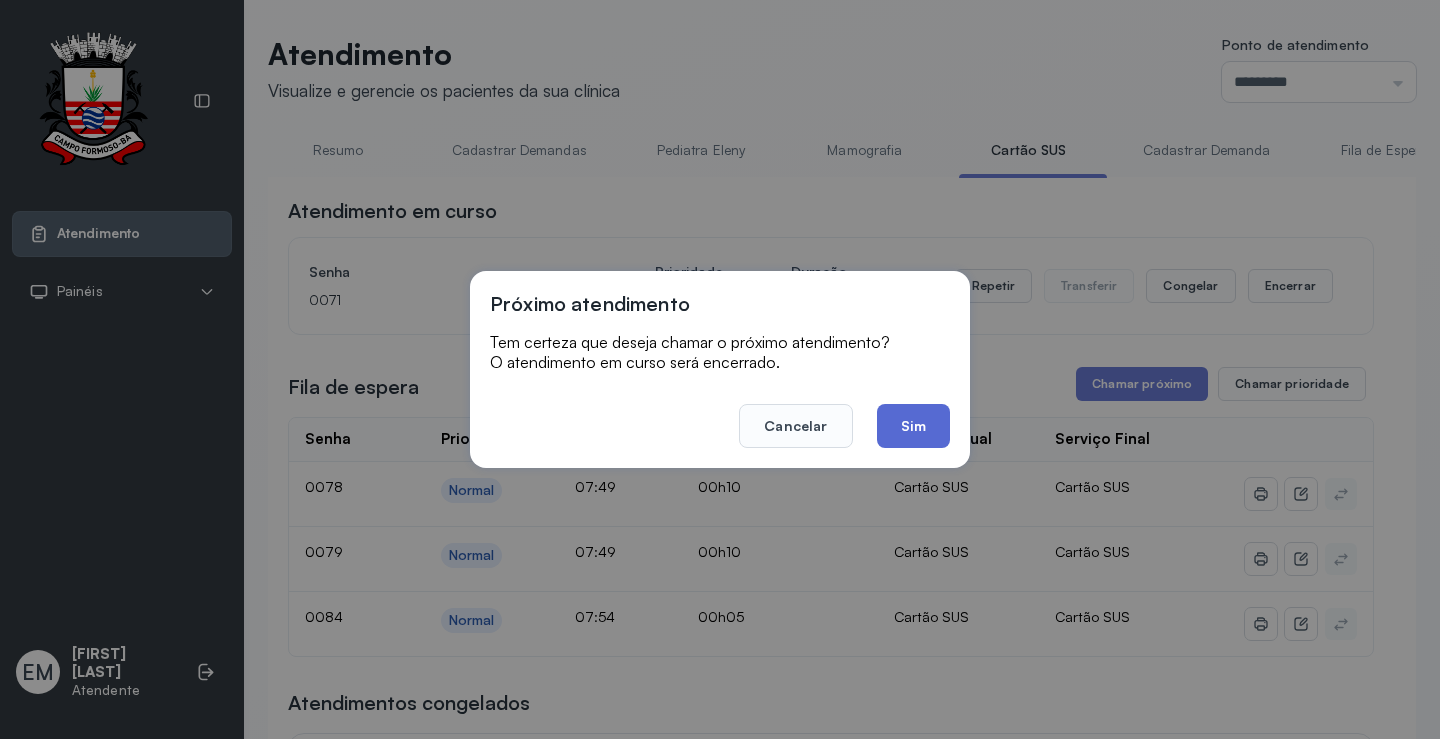 click on "Sim" 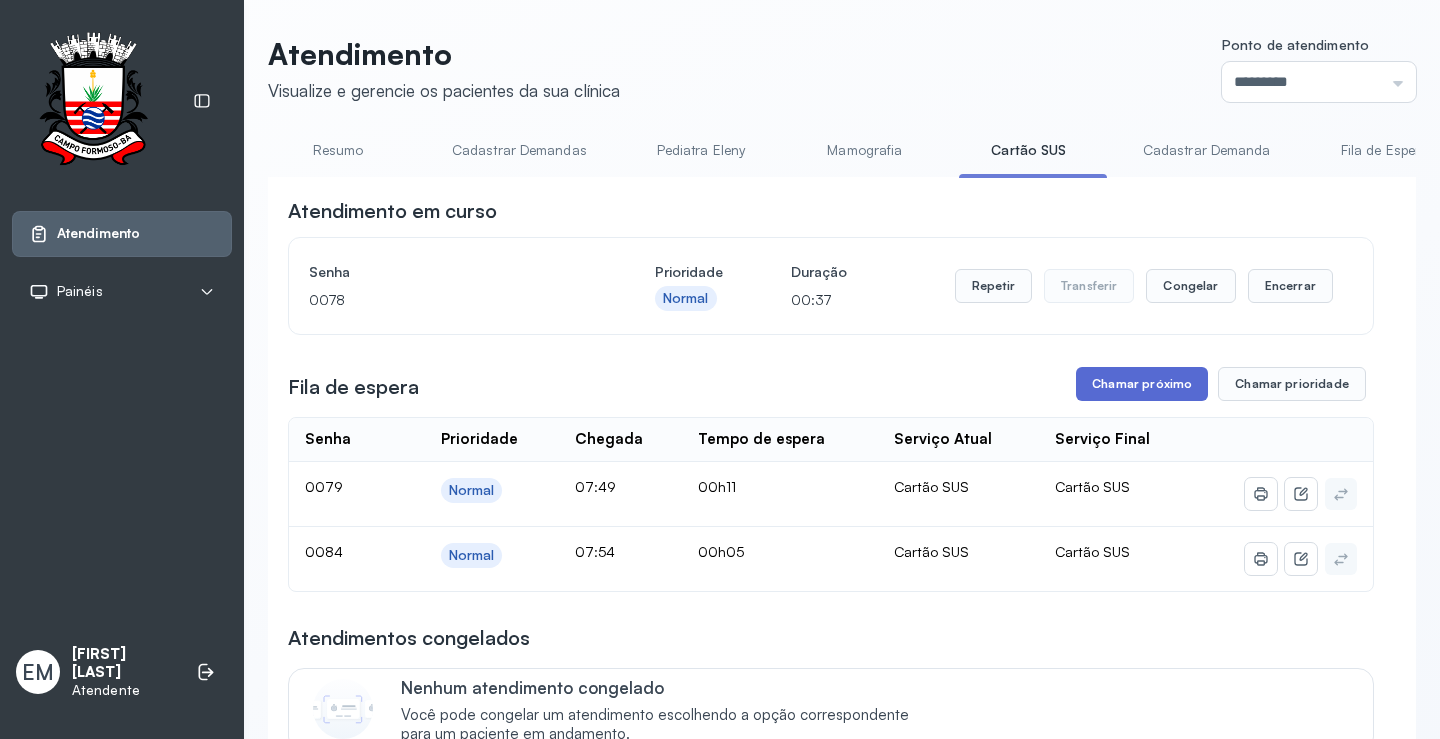 click on "Chamar próximo" at bounding box center (1142, 384) 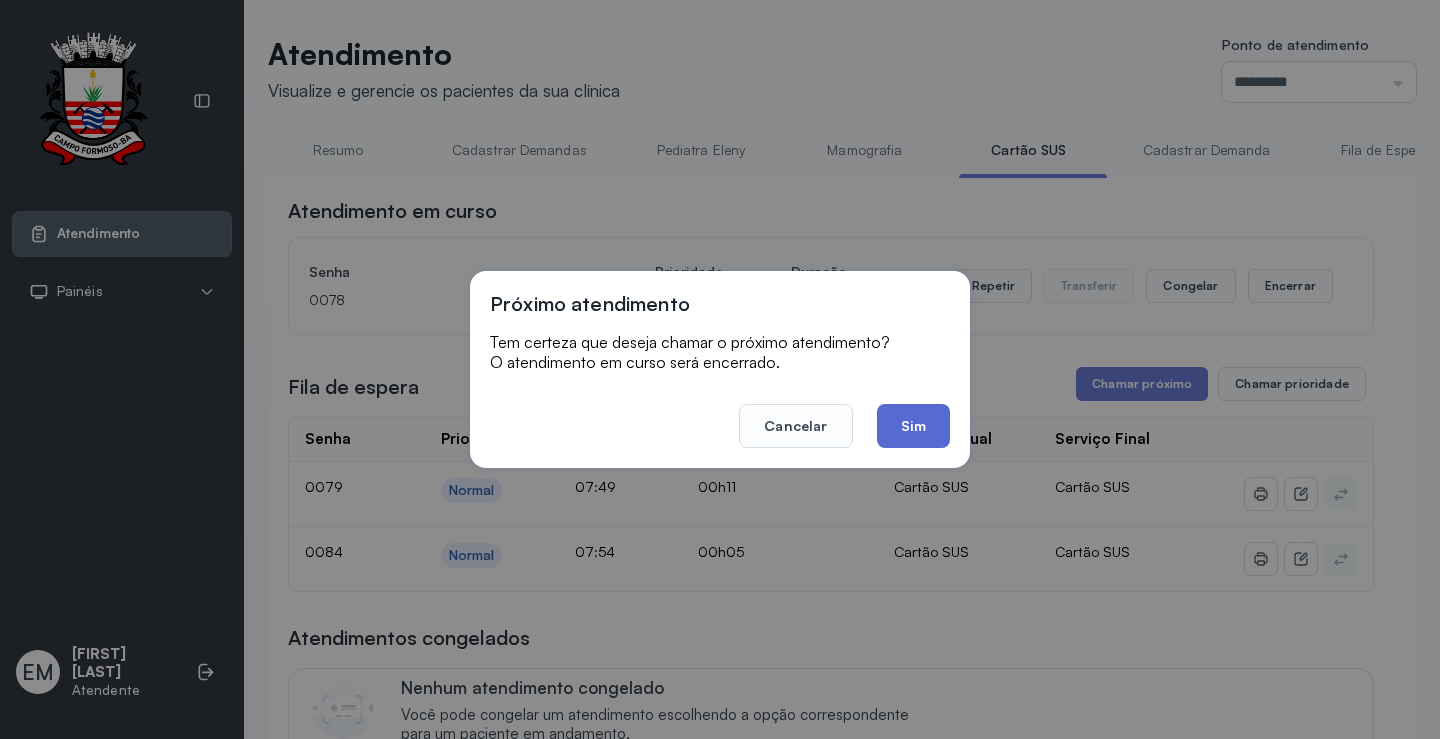 click on "Sim" 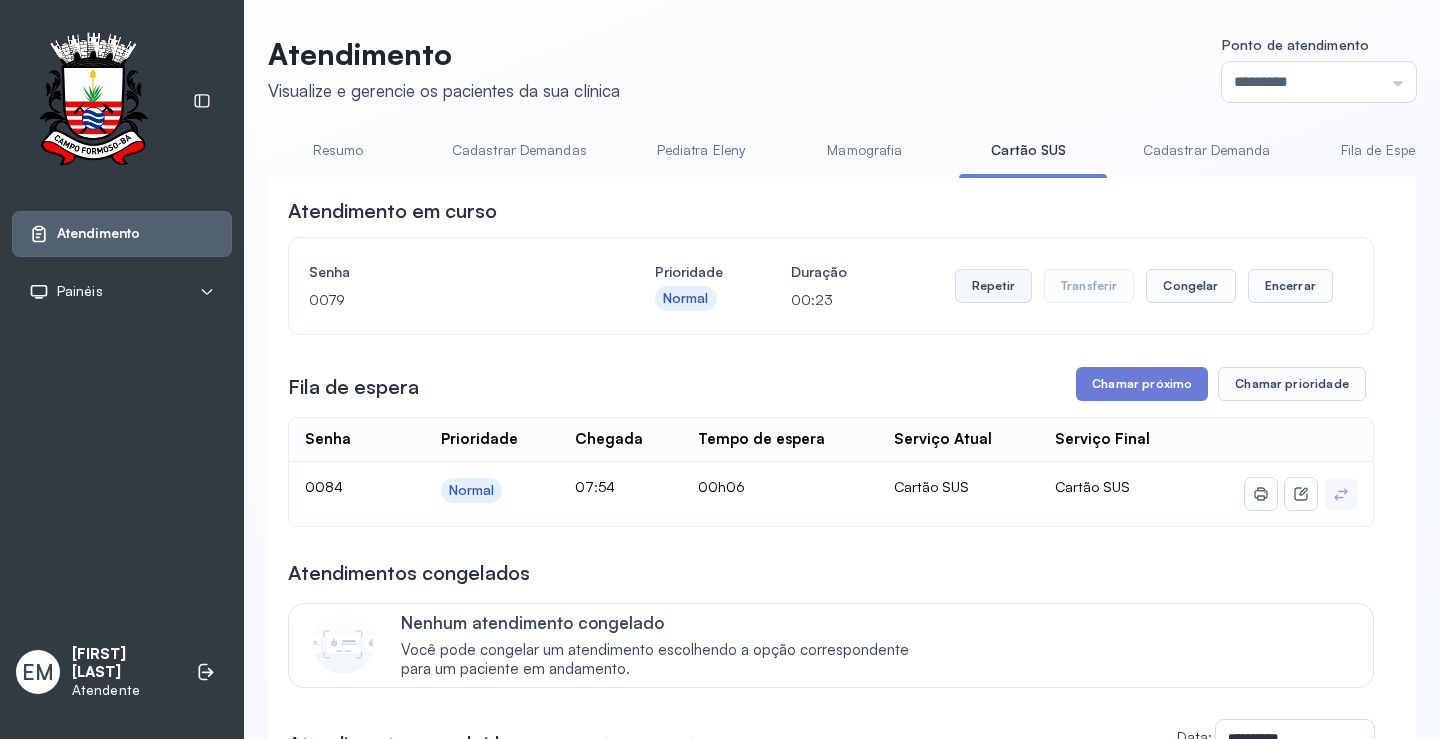 click on "Repetir" at bounding box center [993, 286] 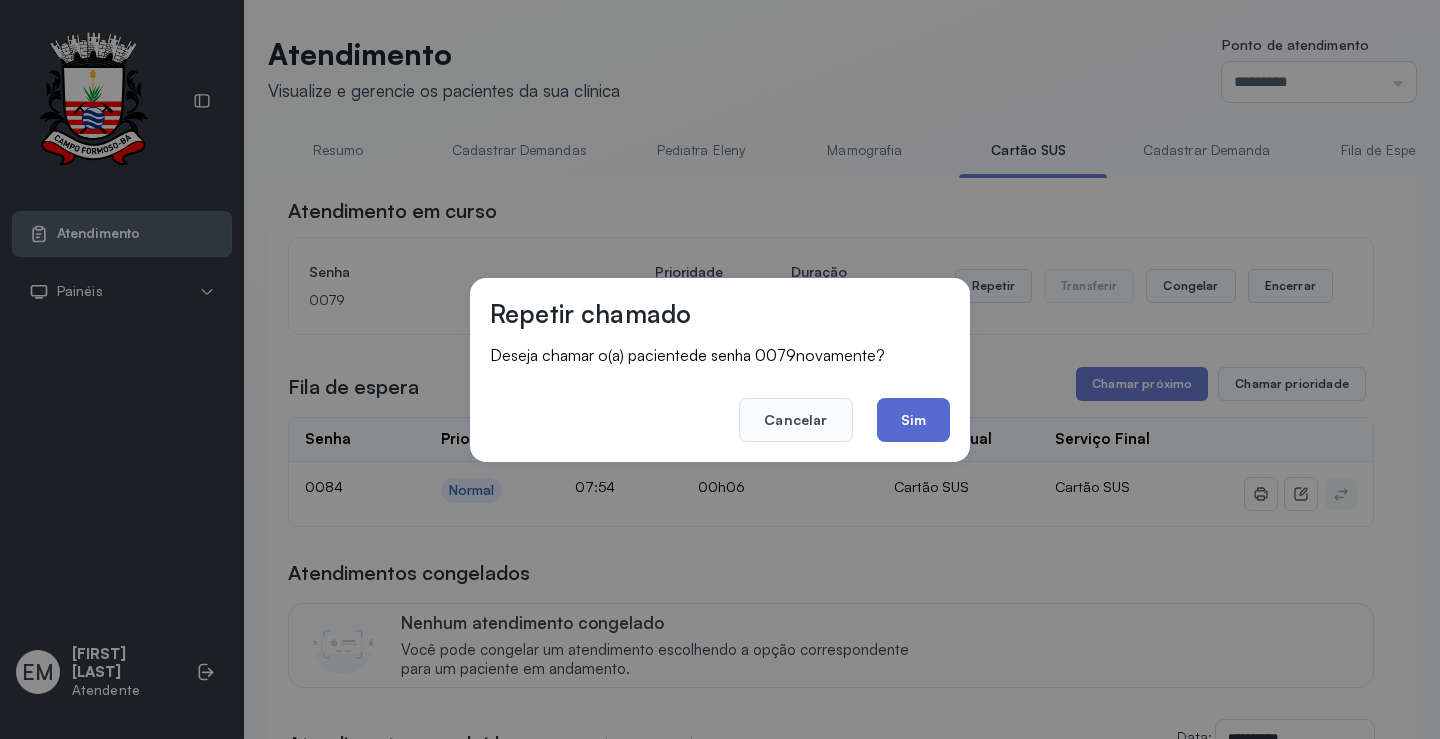 click on "Sim" 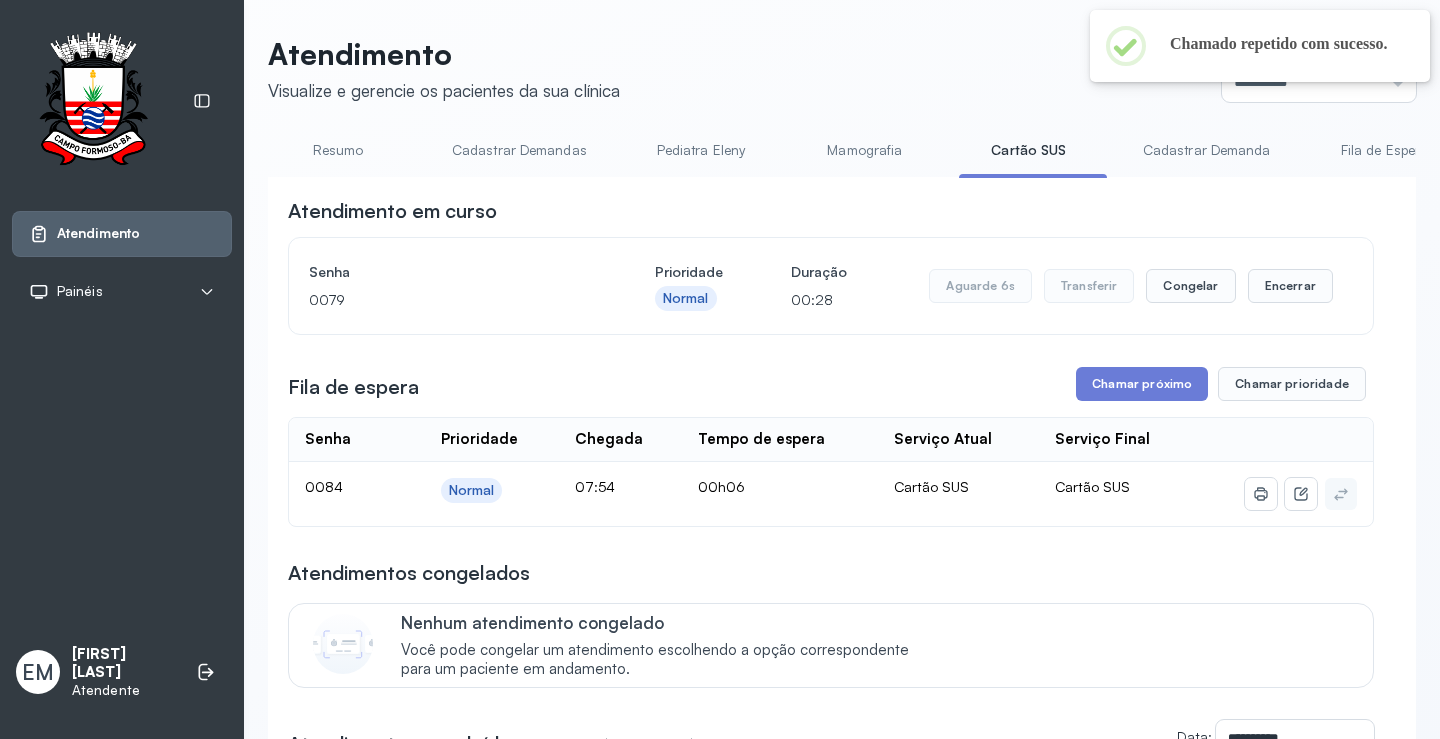 click on "Resumo" at bounding box center (338, 150) 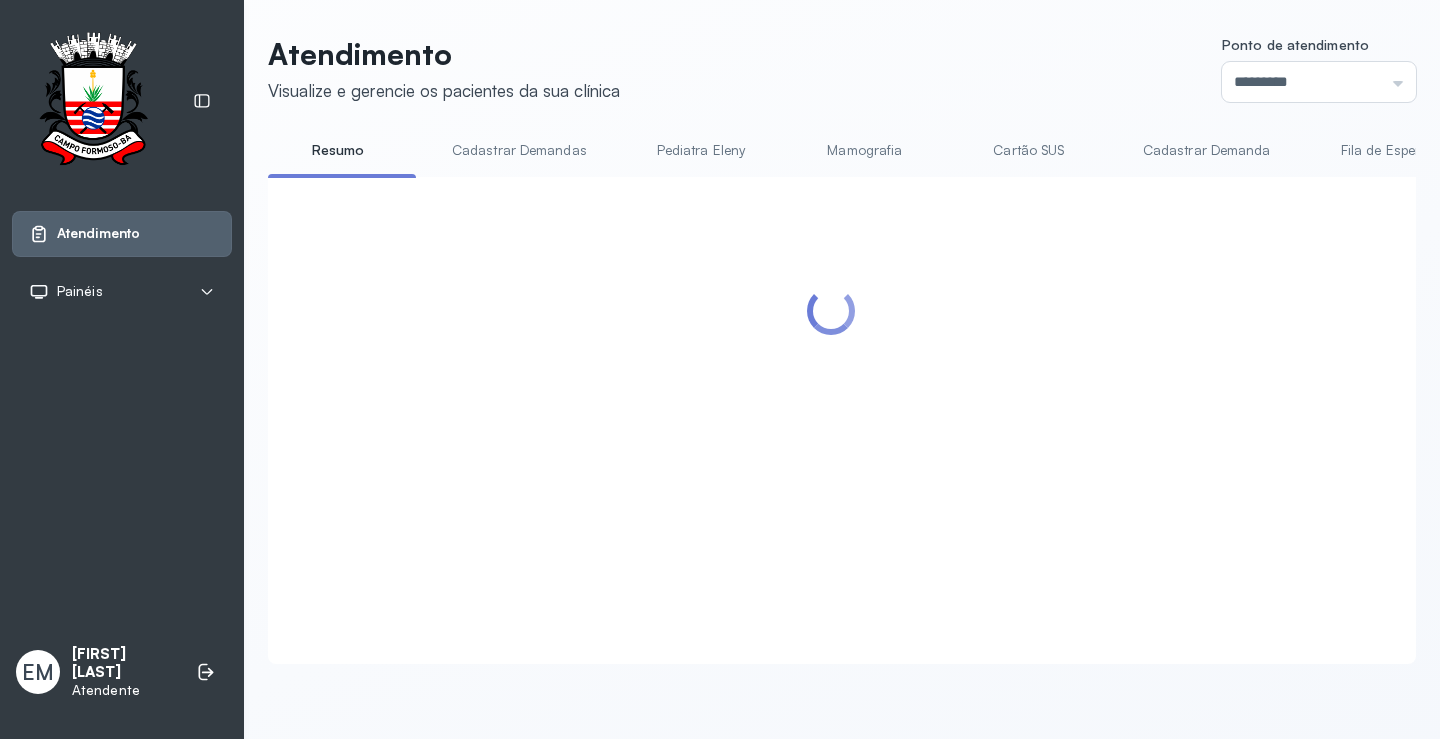 scroll, scrollTop: 0, scrollLeft: 0, axis: both 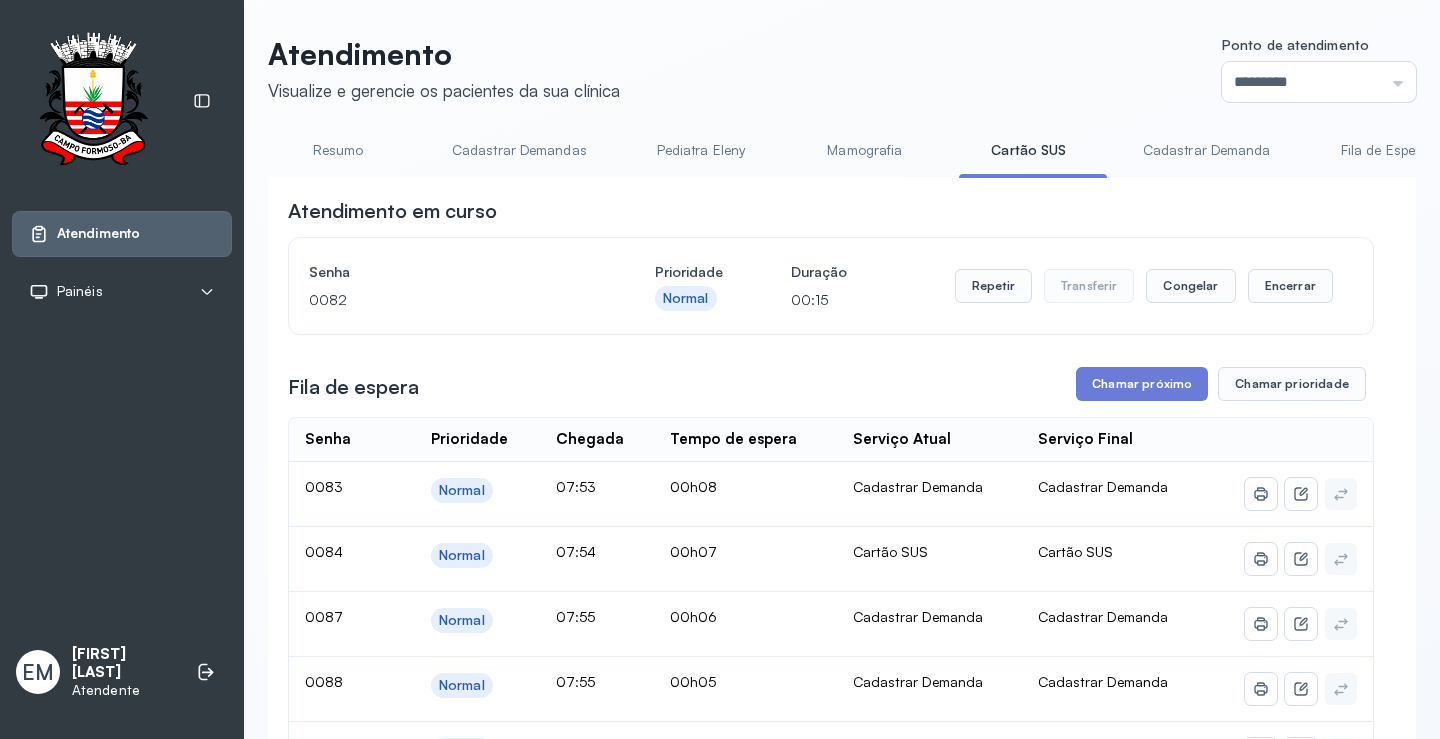 click on "Cartão SUS" at bounding box center [1029, 150] 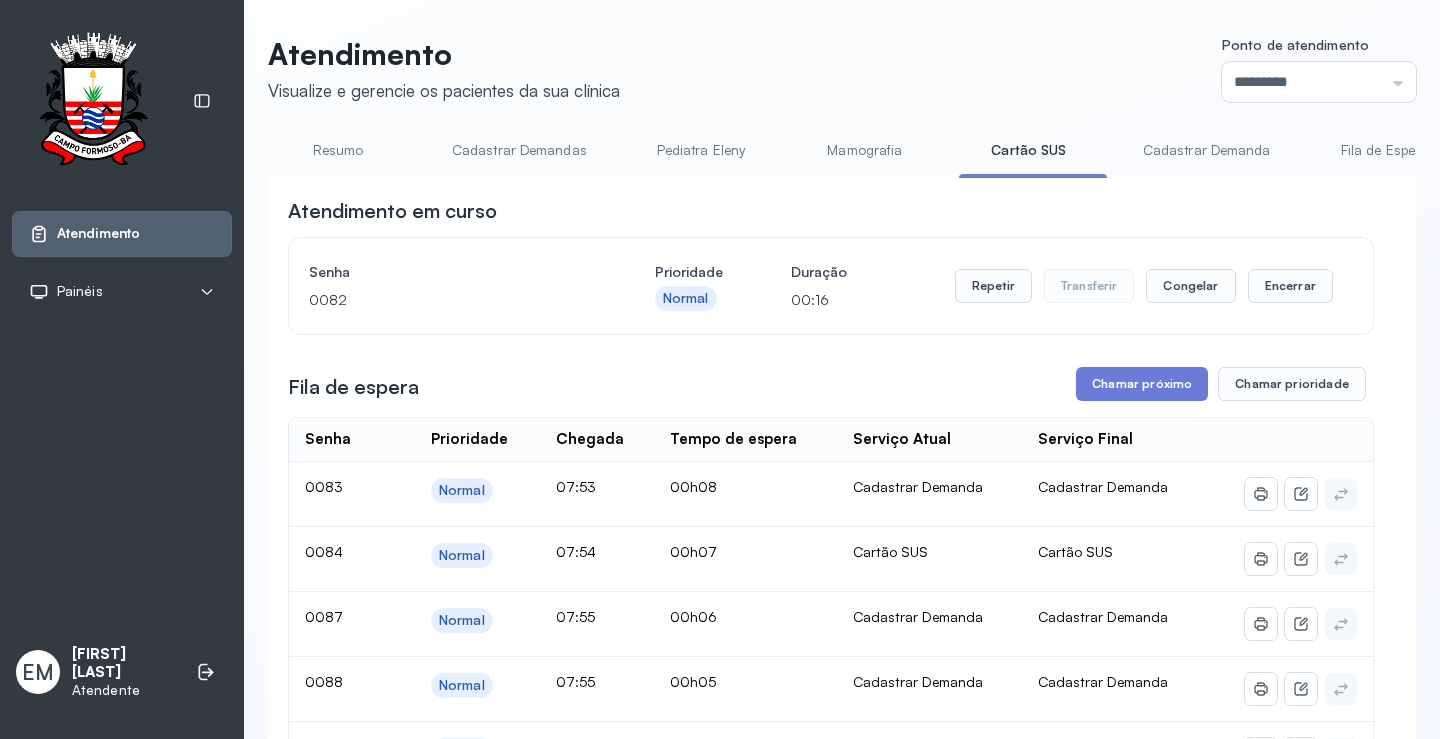 click on "Cartão SUS" at bounding box center (1029, 150) 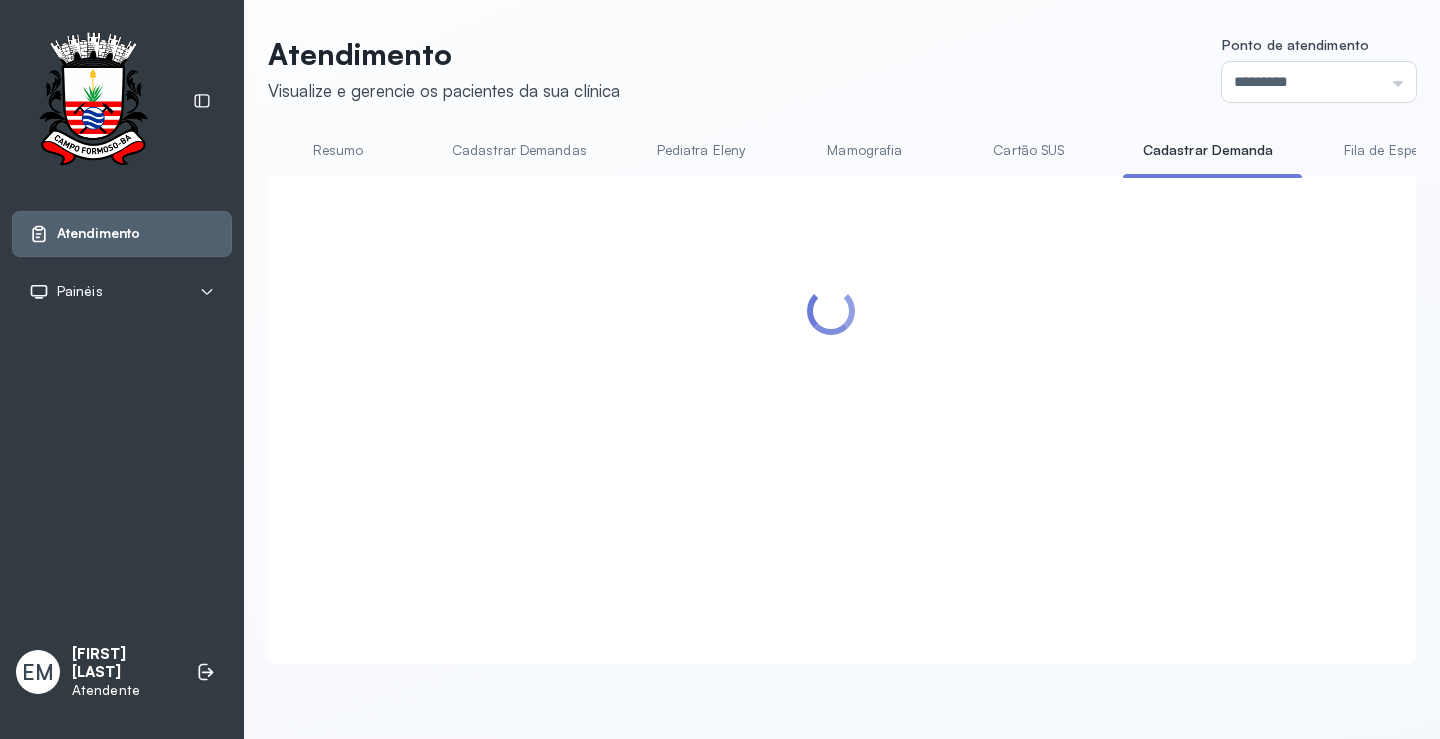 click on "Cartão SUS" at bounding box center [1029, 150] 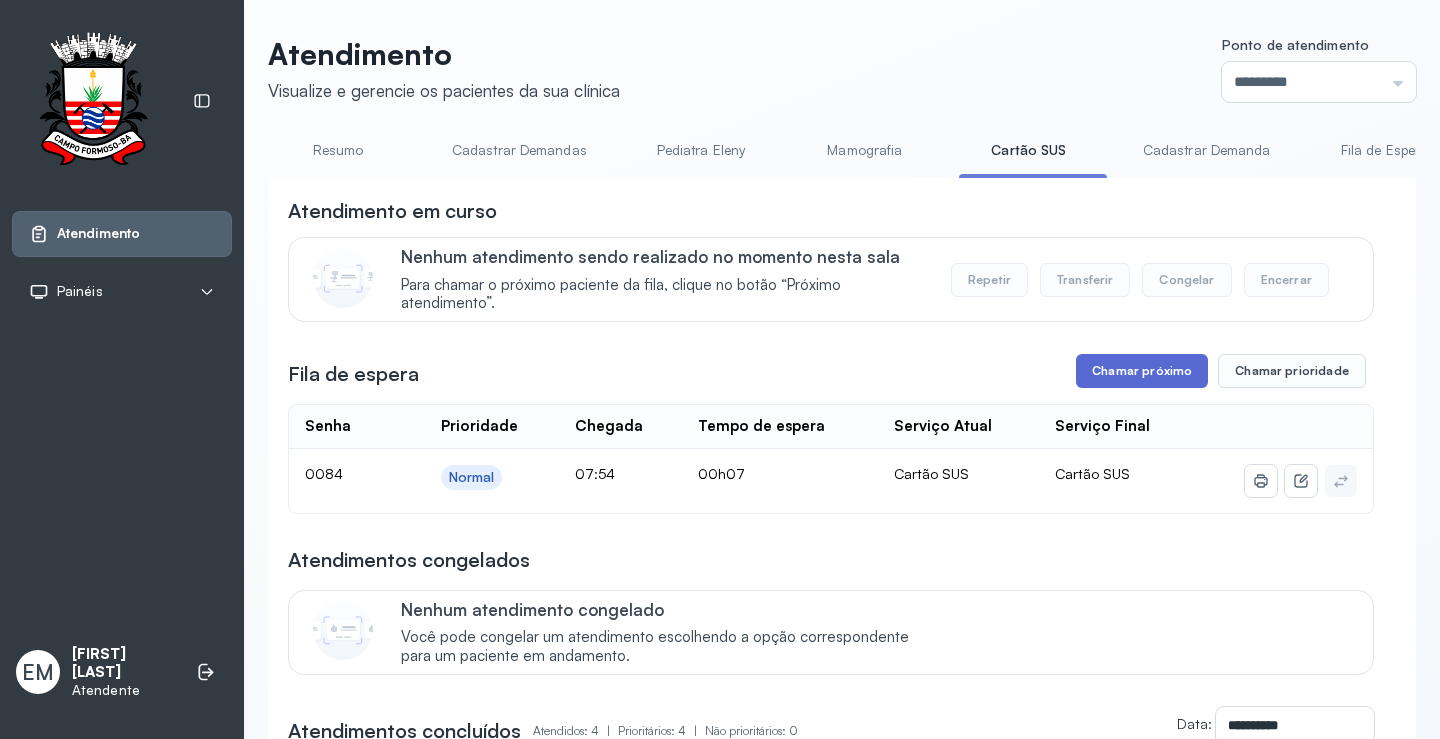 click on "Chamar próximo" at bounding box center (1142, 371) 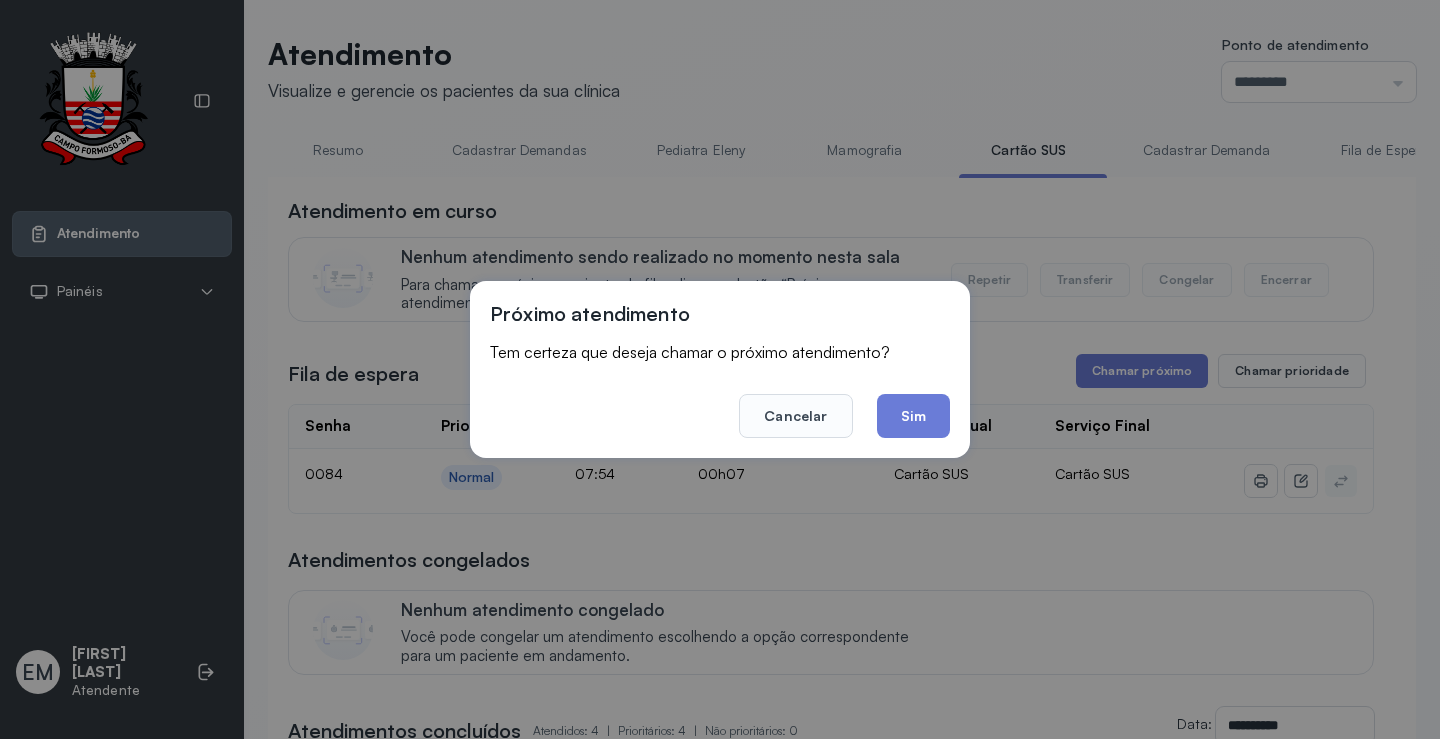 click on "Cancelar Sim" at bounding box center [720, 402] 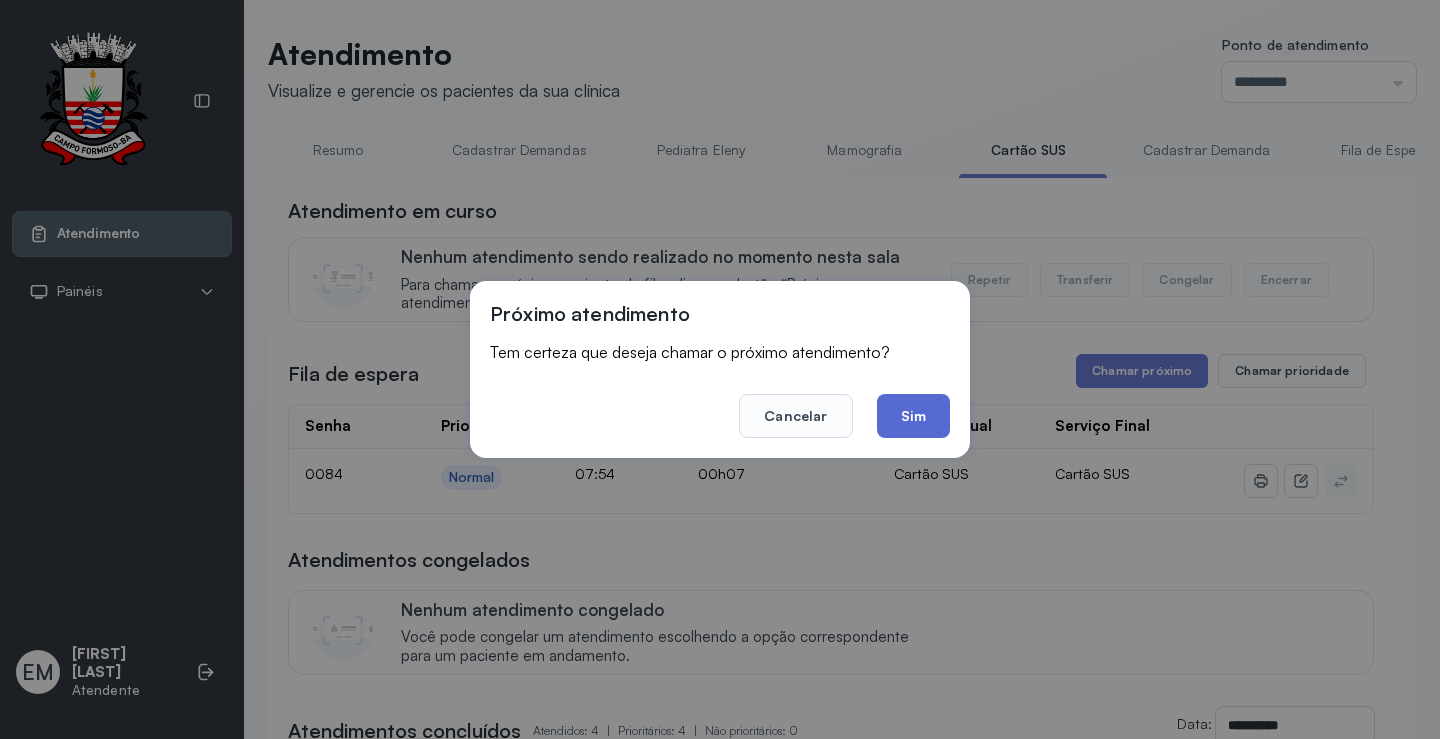 click on "Sim" 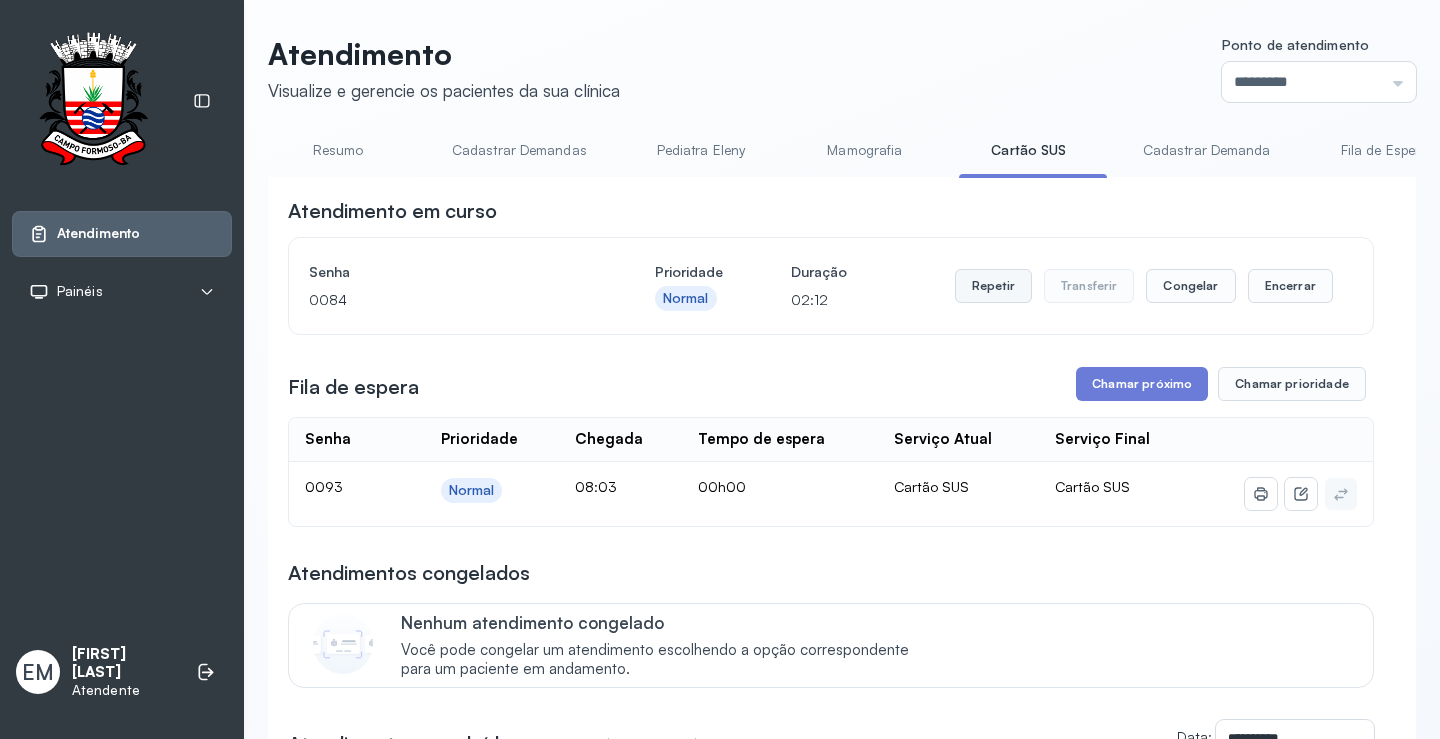 click on "Repetir" at bounding box center [993, 286] 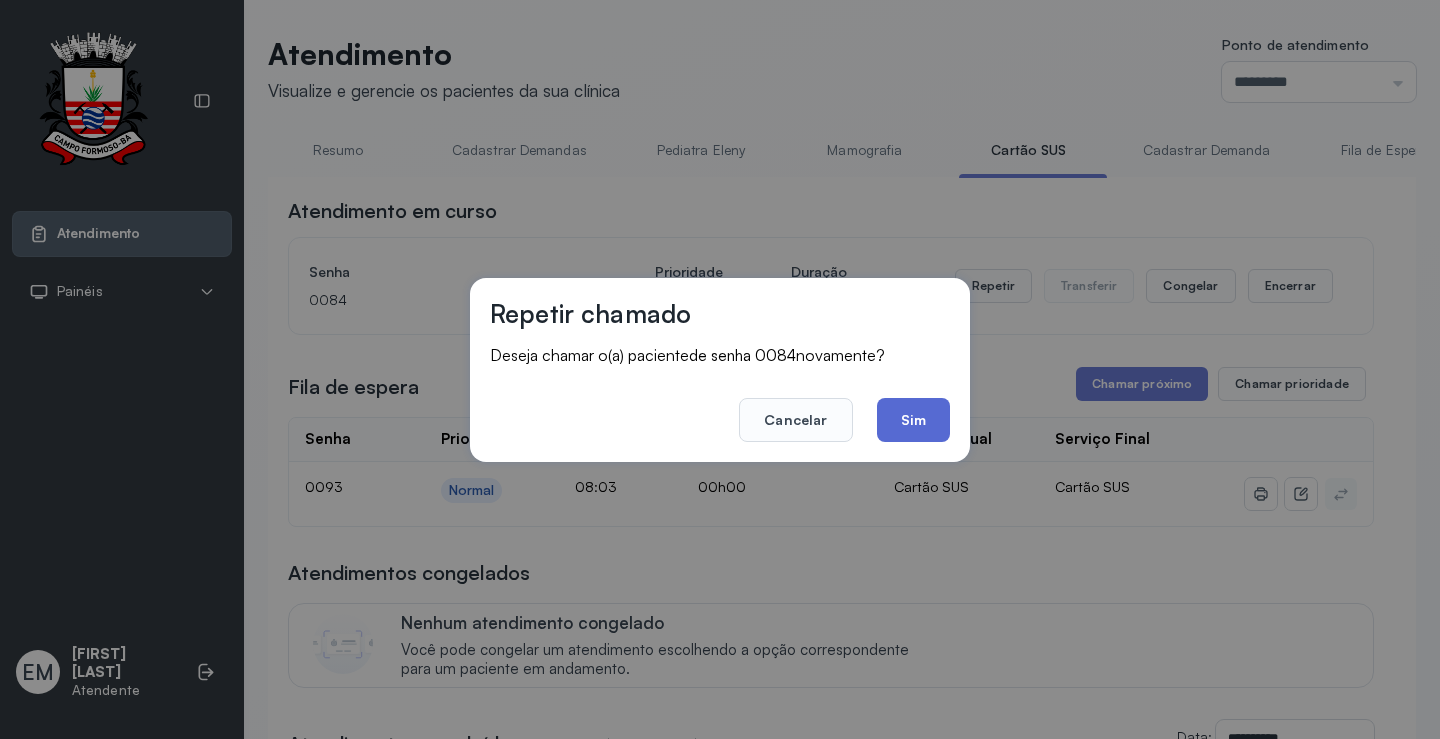 click on "Sim" 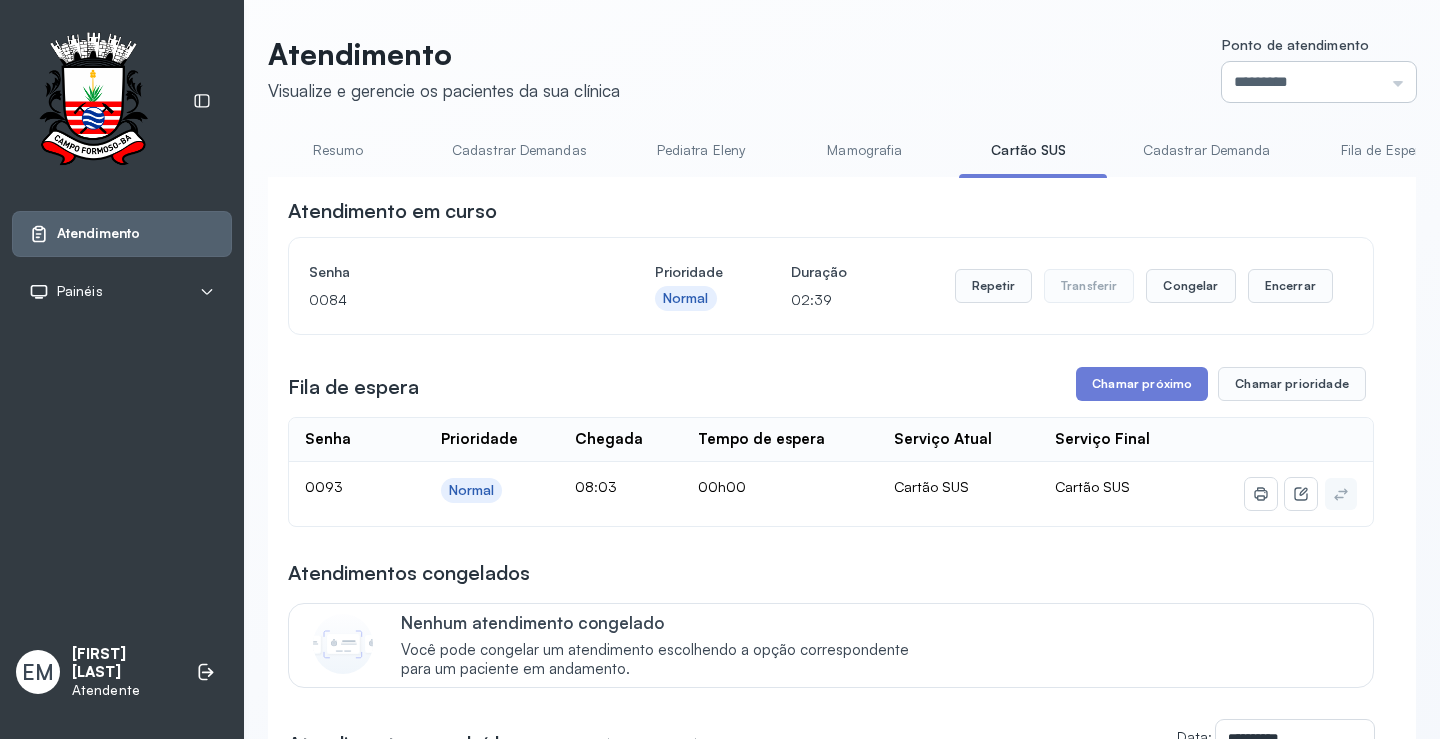 click on "*********" at bounding box center [1319, 82] 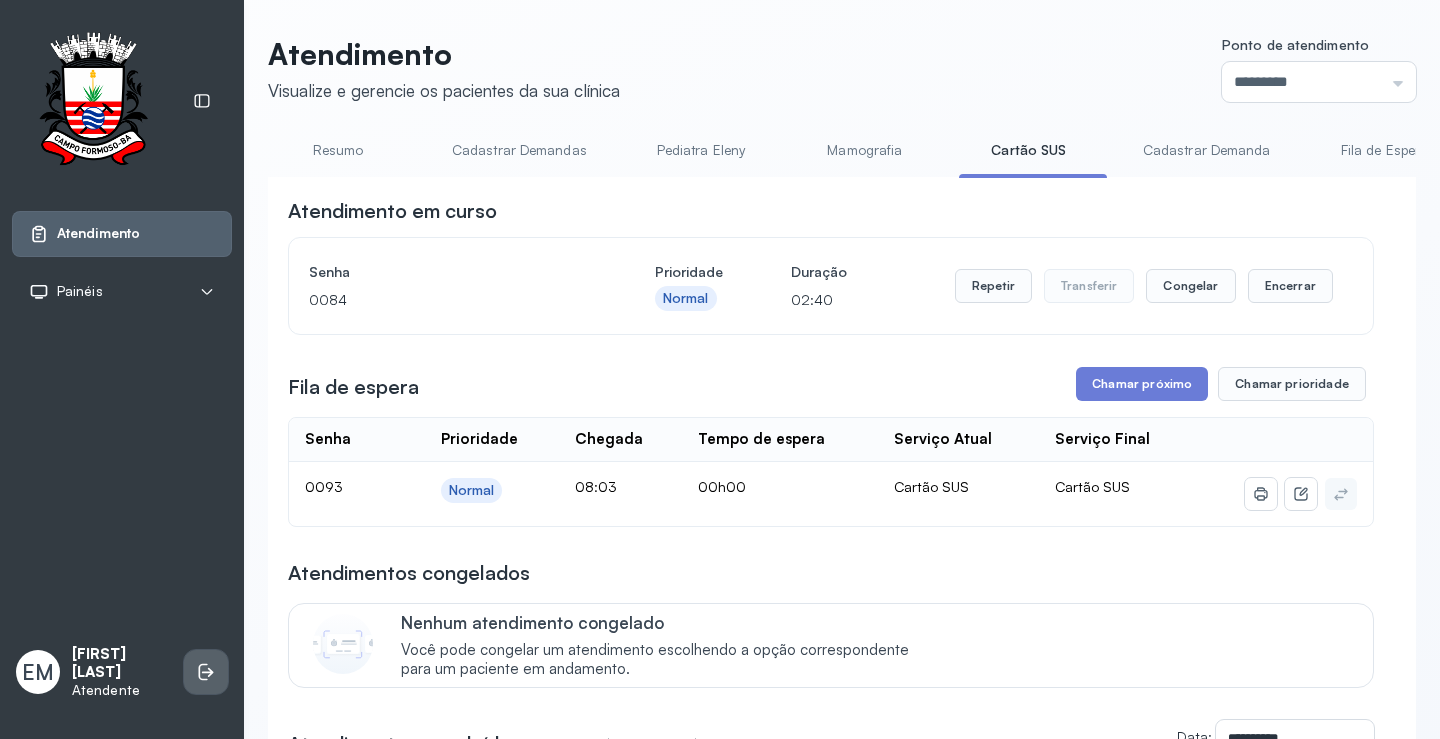 click 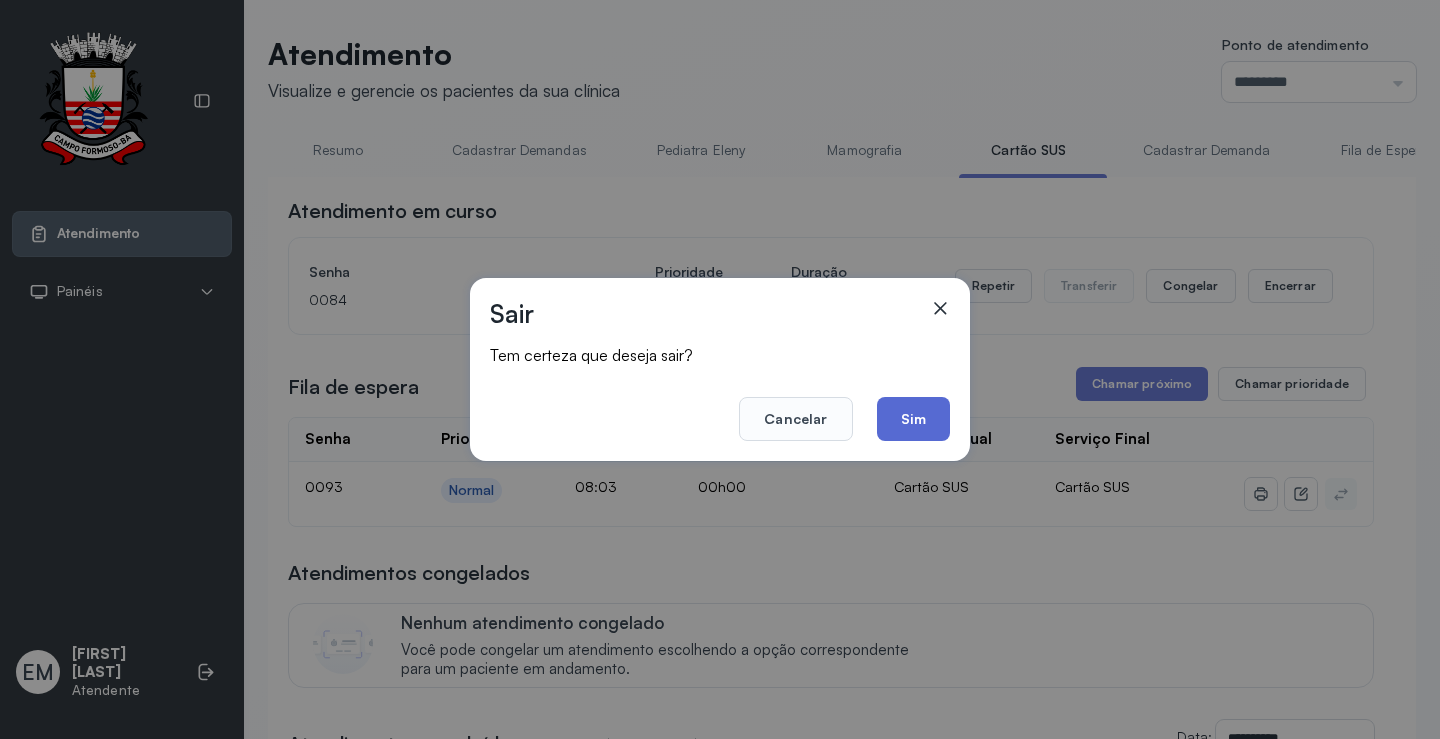 click on "Sim" 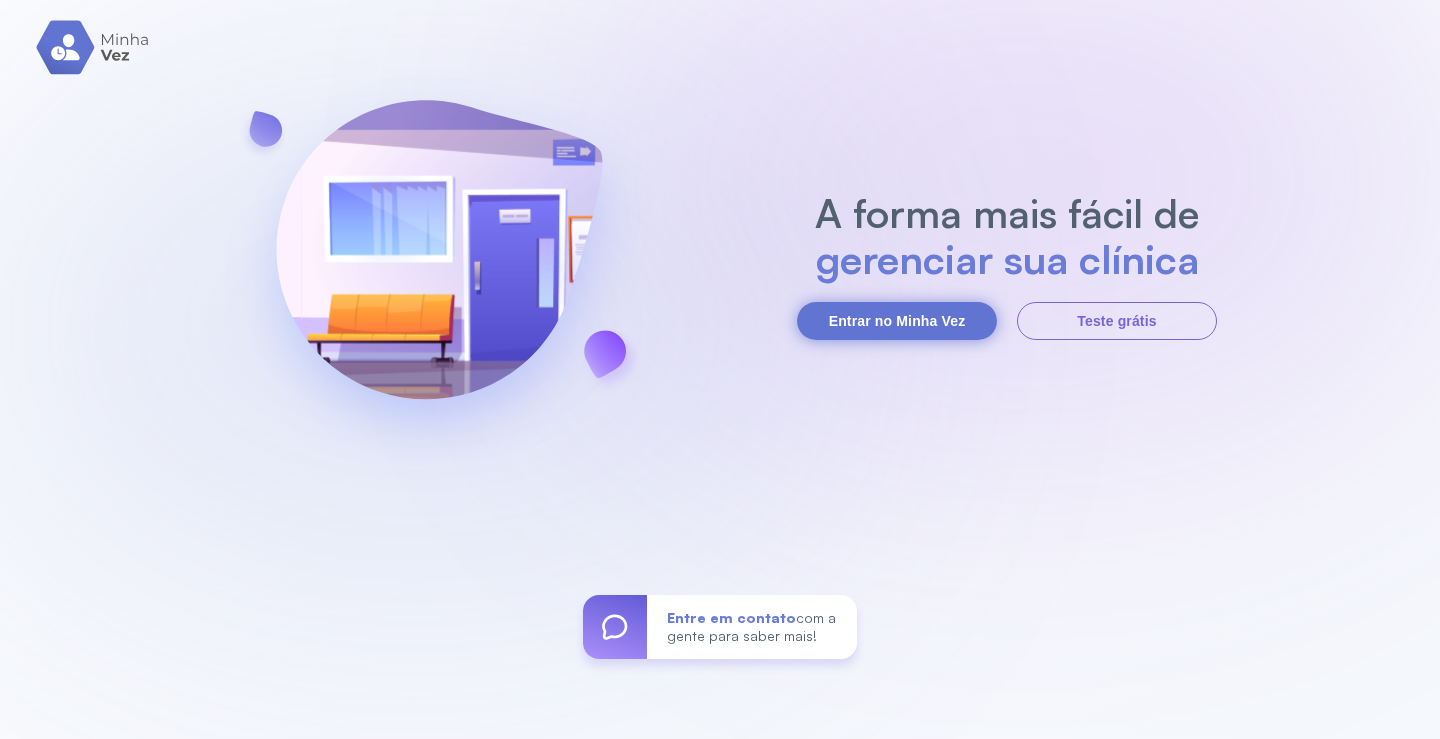 scroll, scrollTop: 0, scrollLeft: 0, axis: both 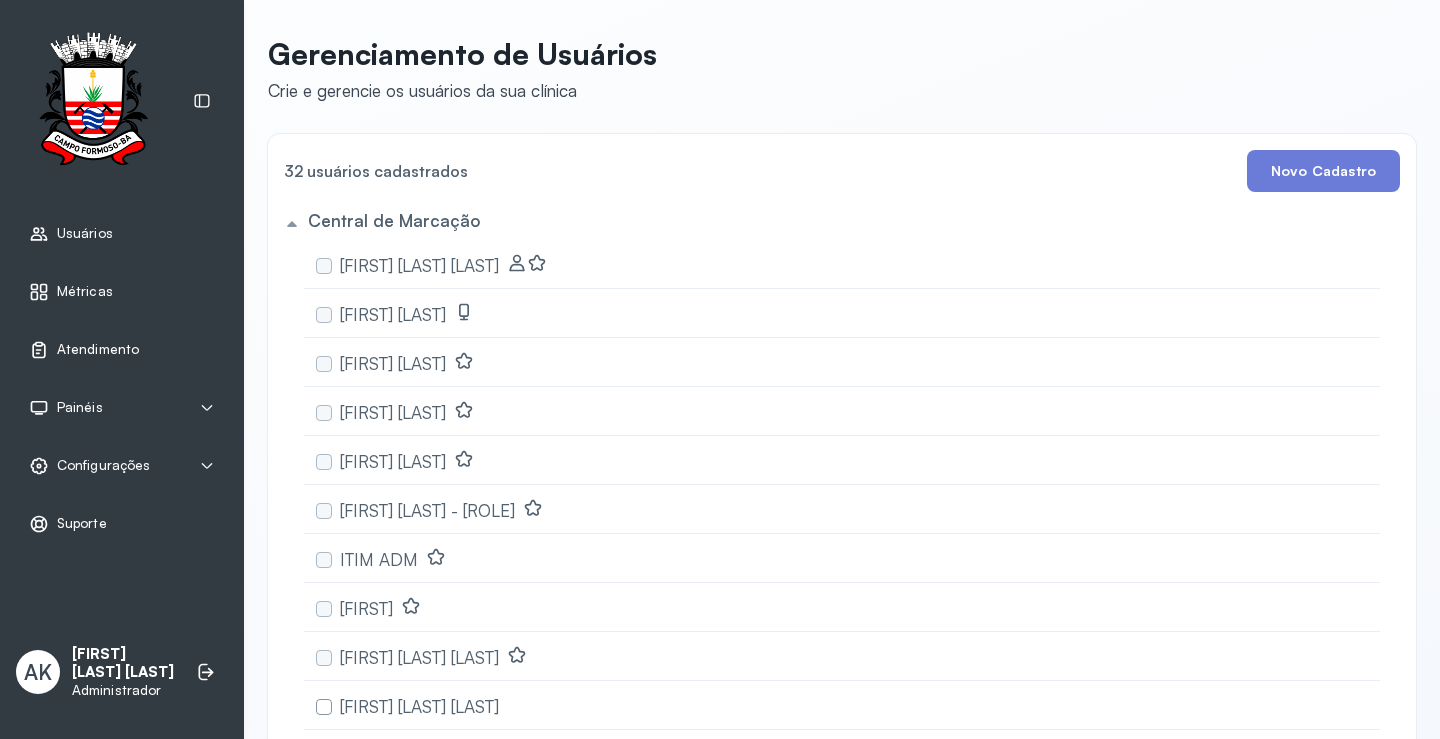 click on "Atendimento" at bounding box center [98, 349] 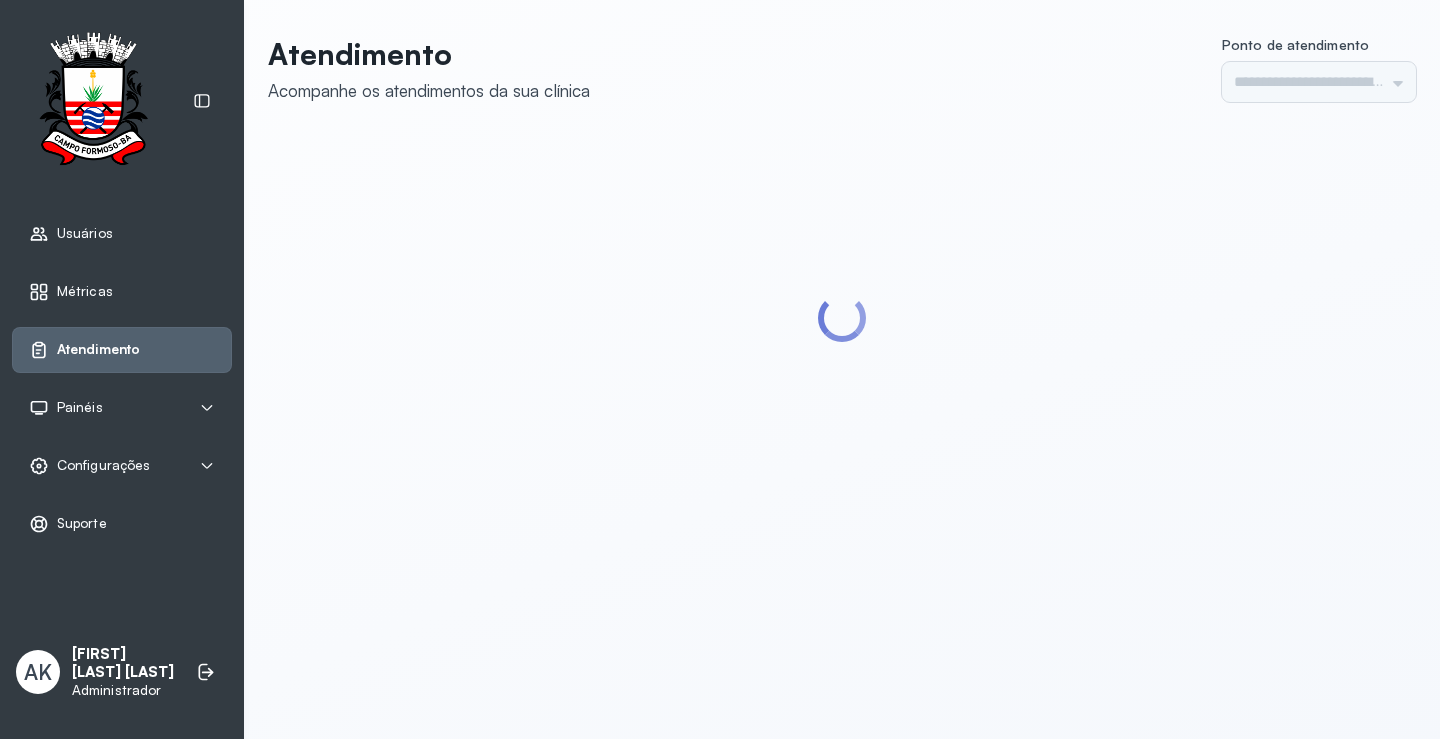type on "*********" 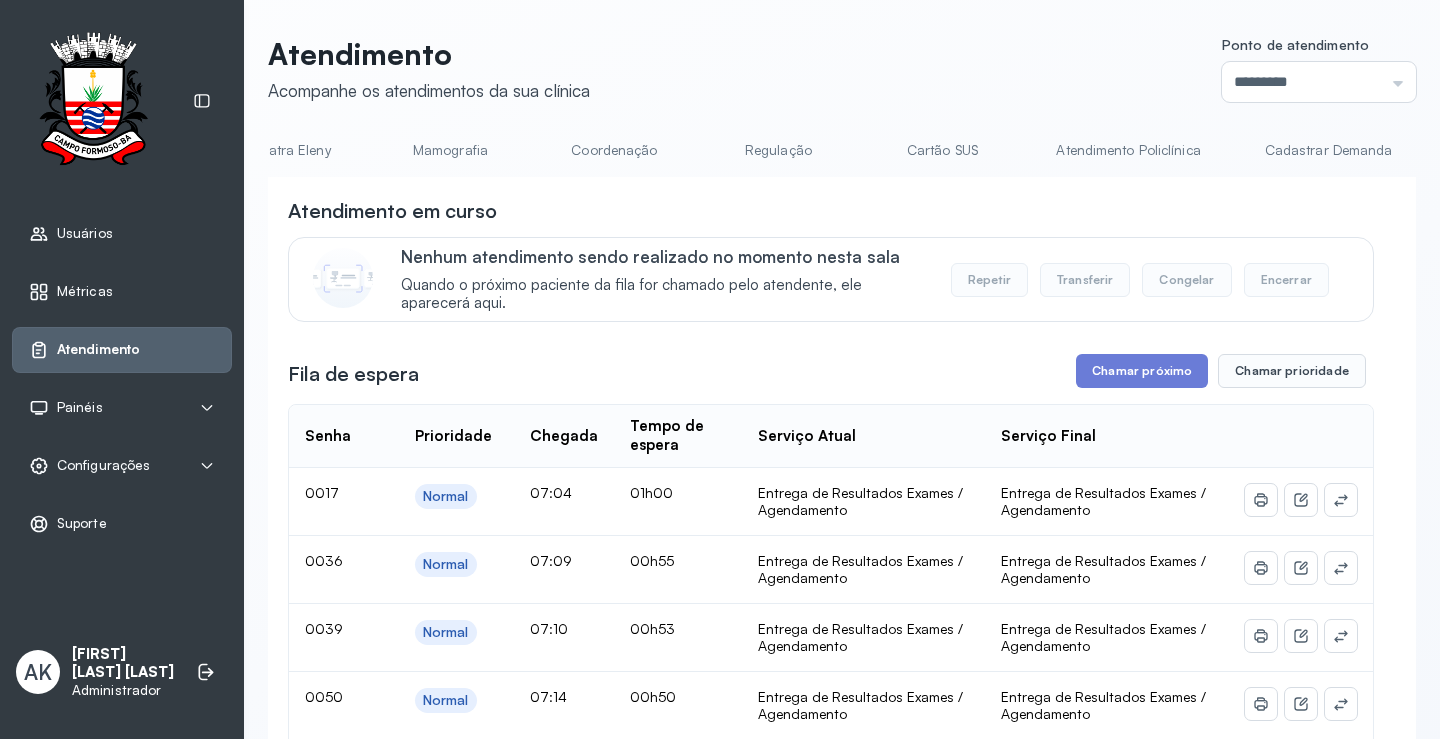scroll, scrollTop: 0, scrollLeft: 972, axis: horizontal 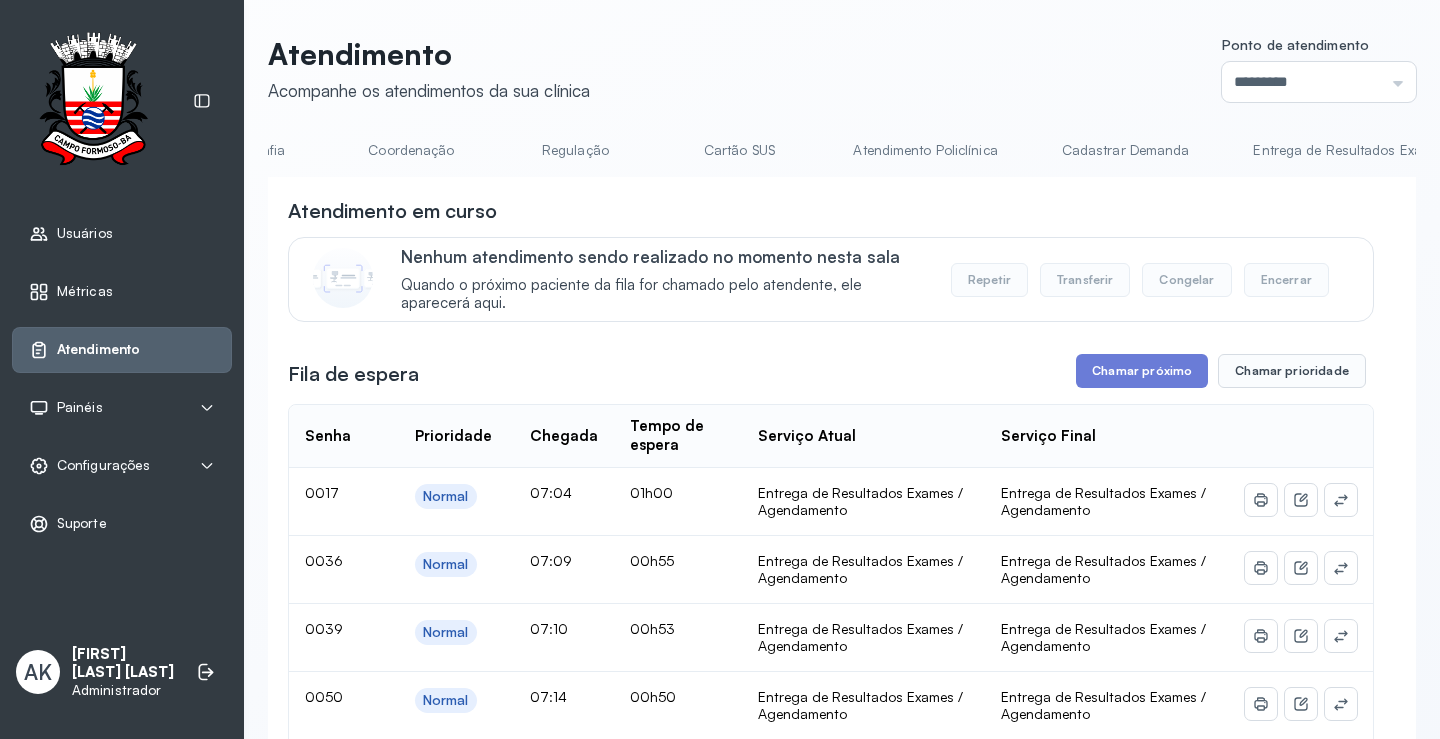 drag, startPoint x: 729, startPoint y: 152, endPoint x: 774, endPoint y: 200, distance: 65.795135 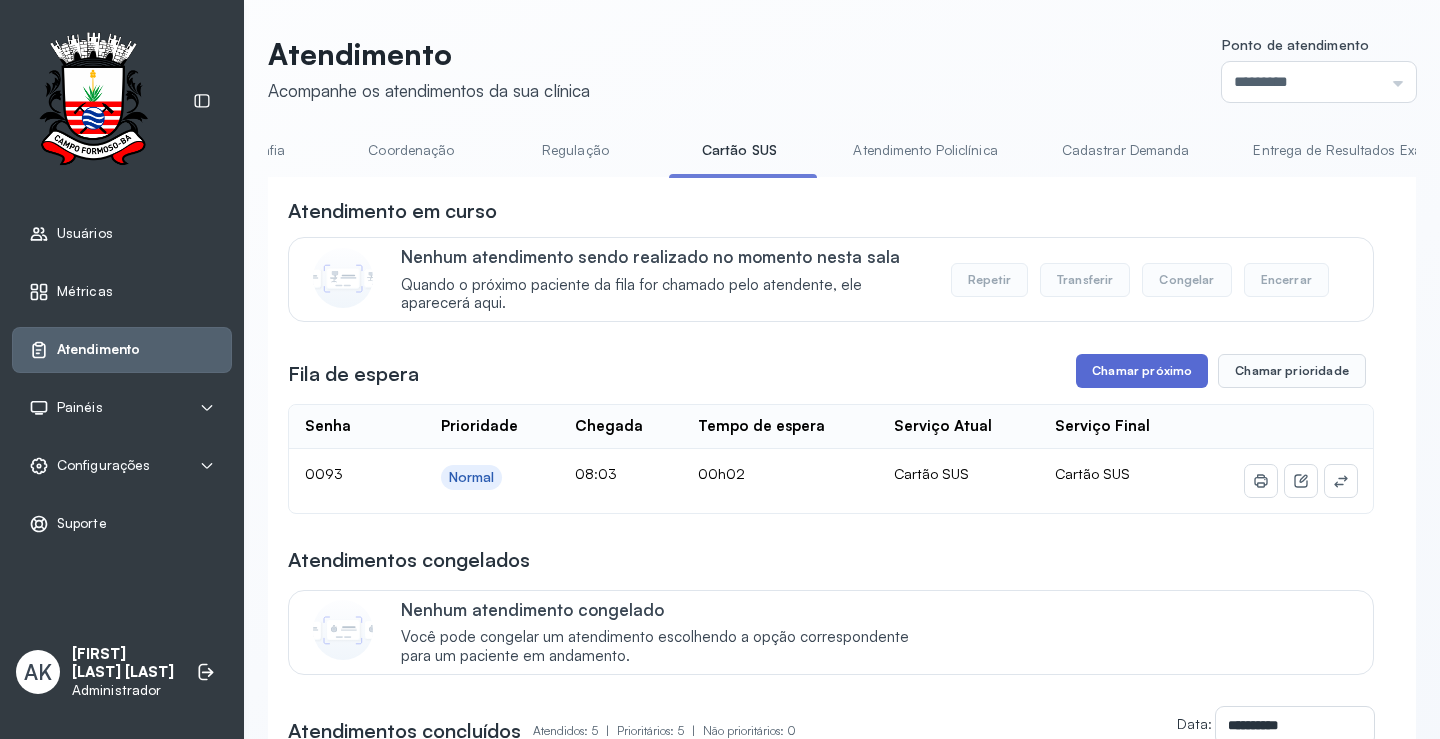 click on "Chamar próximo" at bounding box center [1142, 371] 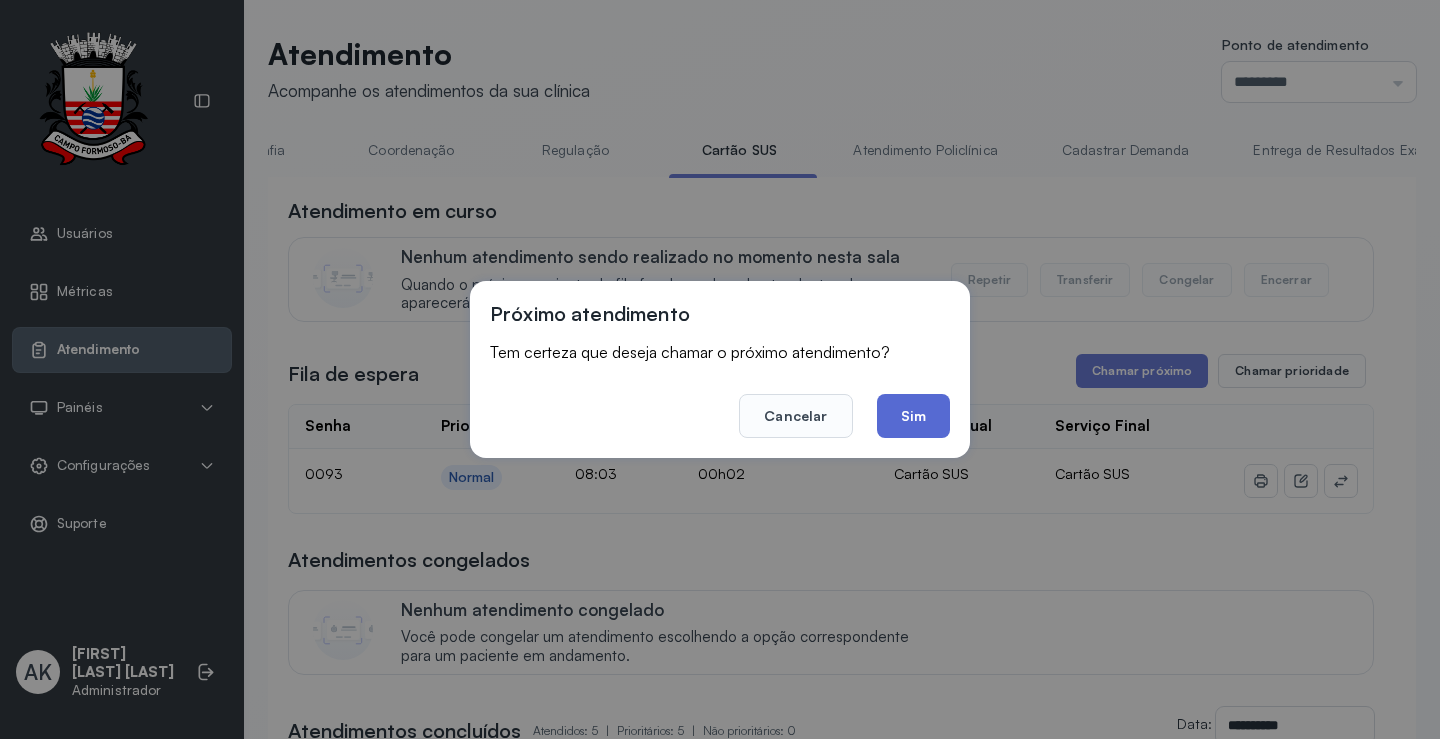 click on "Sim" 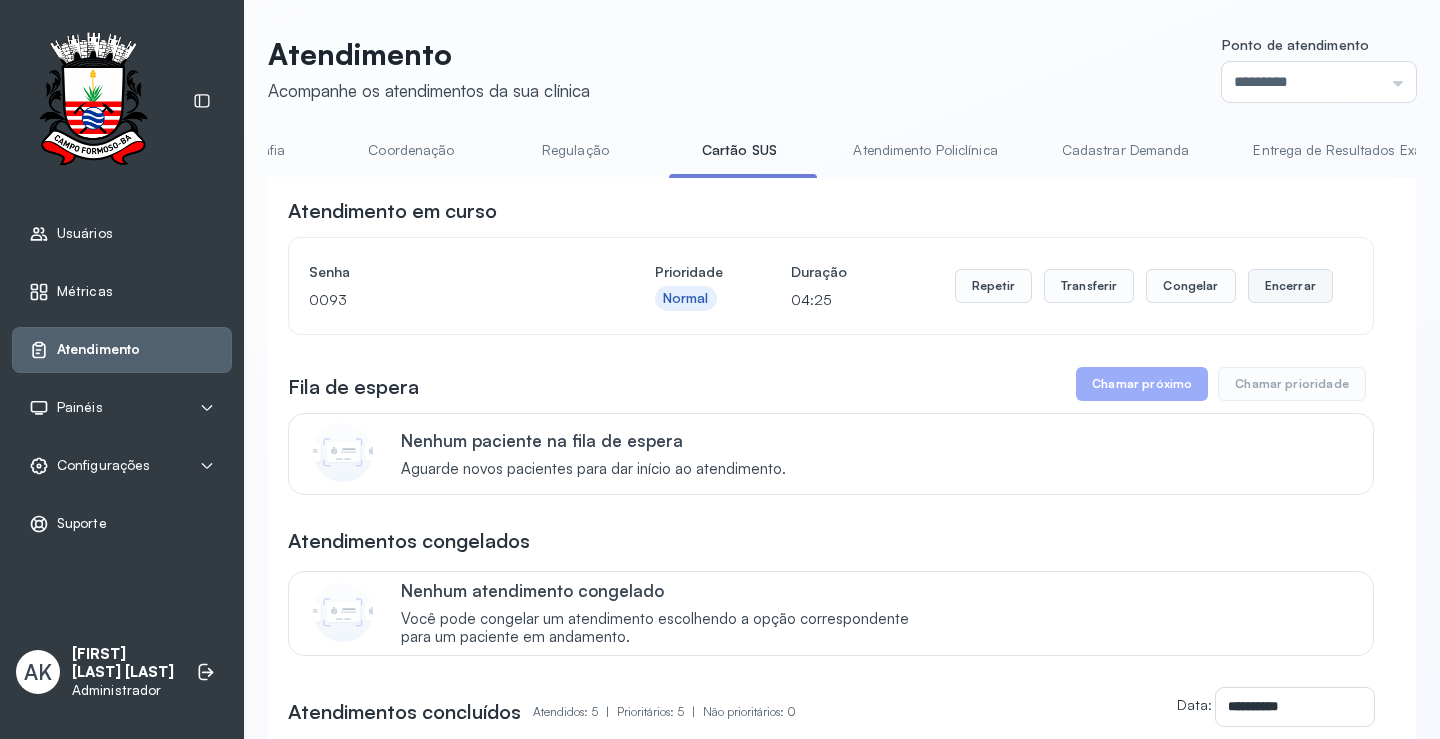 click on "Encerrar" at bounding box center (1290, 286) 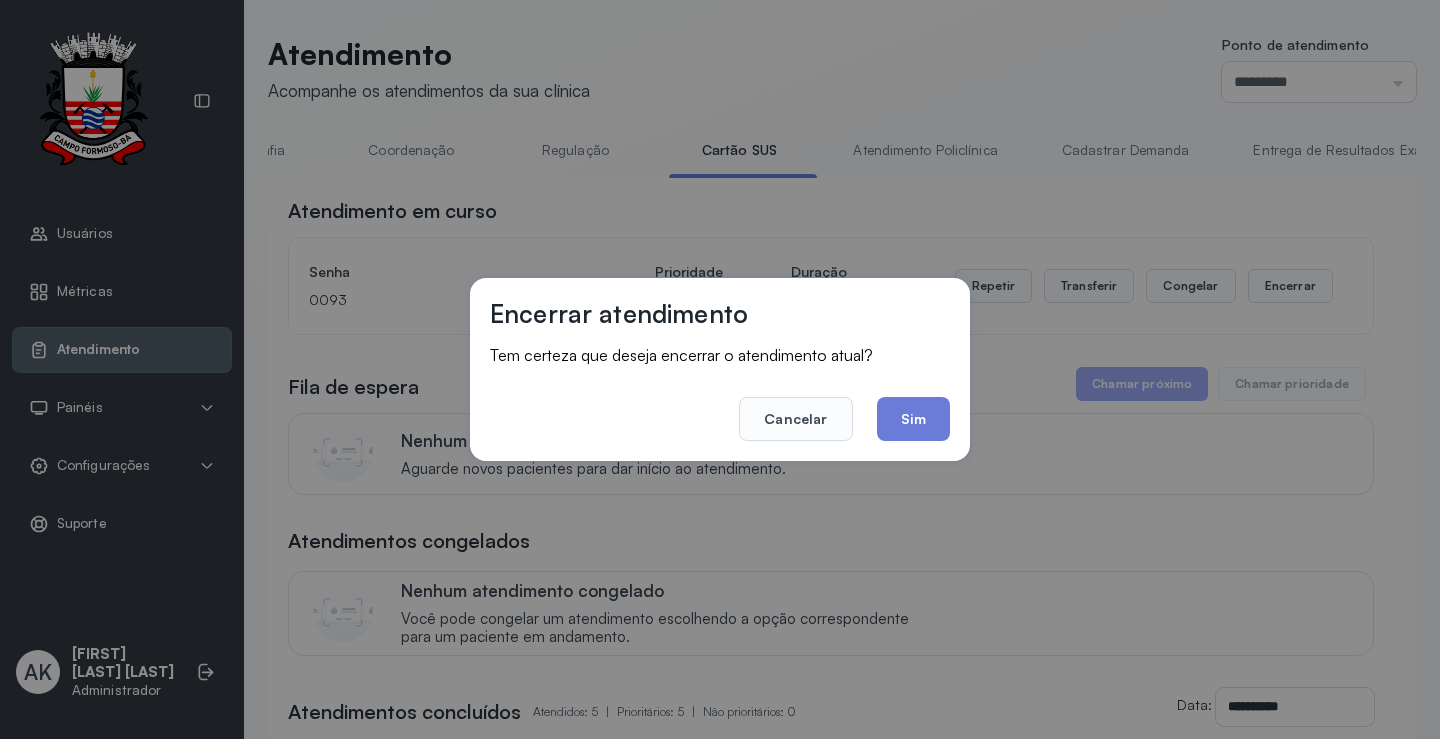 click on "Encerrar atendimento  Tem certeza que deseja encerrar o atendimento atual?  Cancelar Sim" at bounding box center [720, 369] 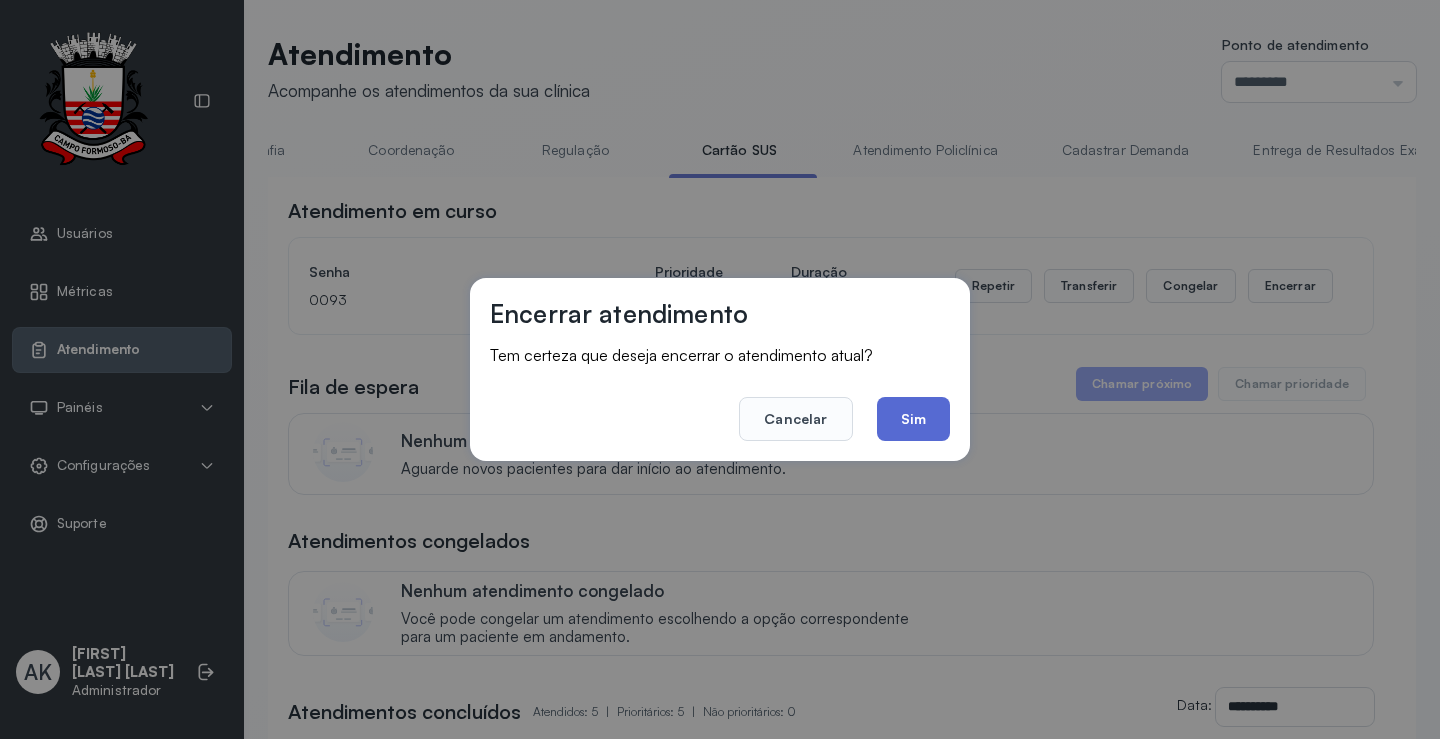 click on "Sim" 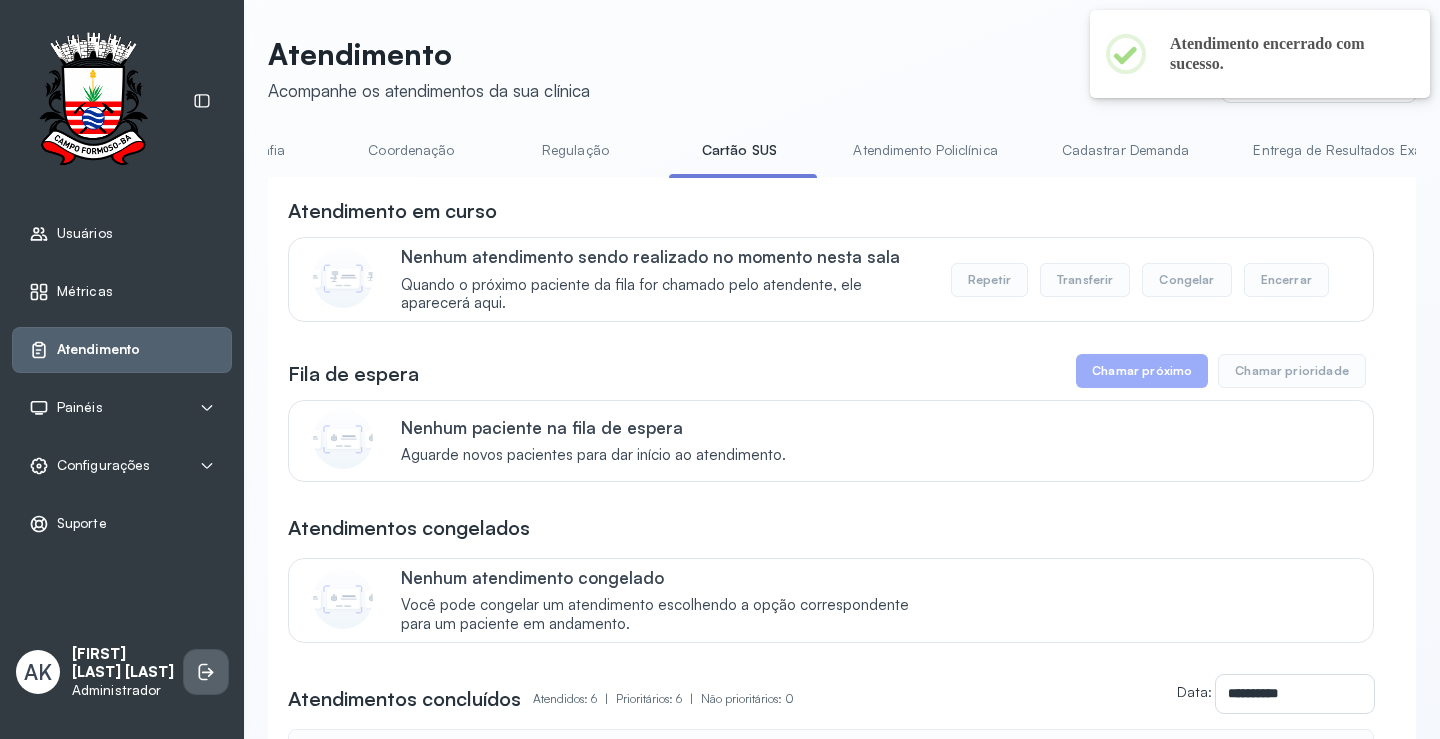 click at bounding box center (206, 672) 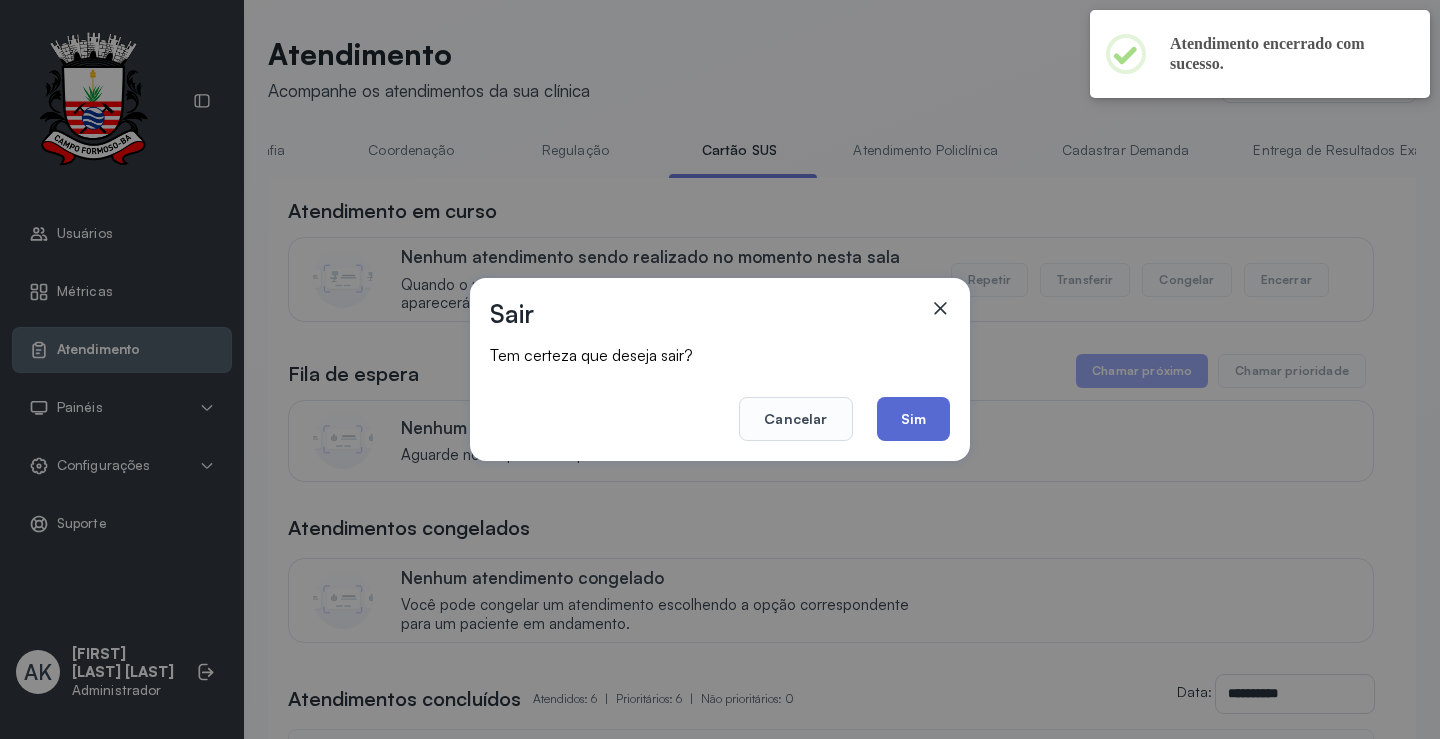click on "Sim" 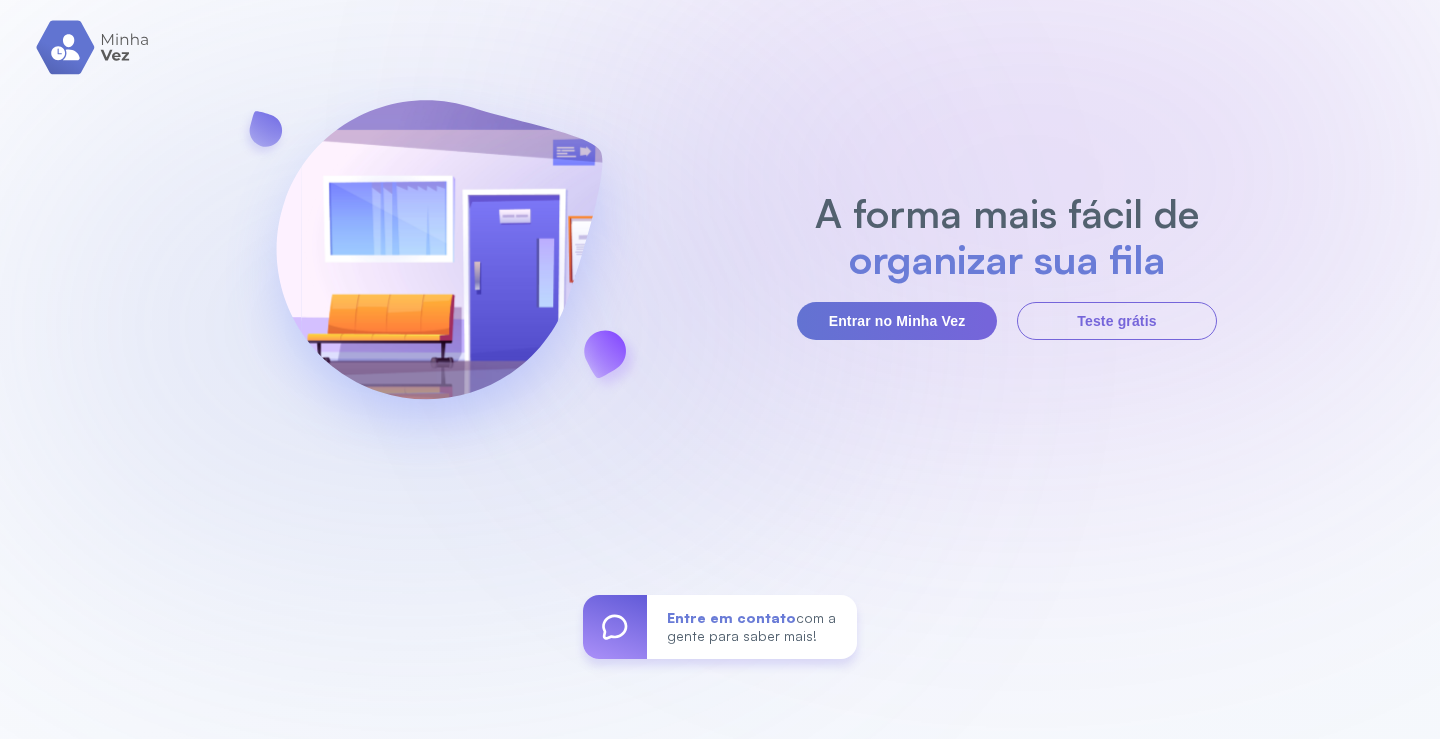 scroll, scrollTop: 0, scrollLeft: 0, axis: both 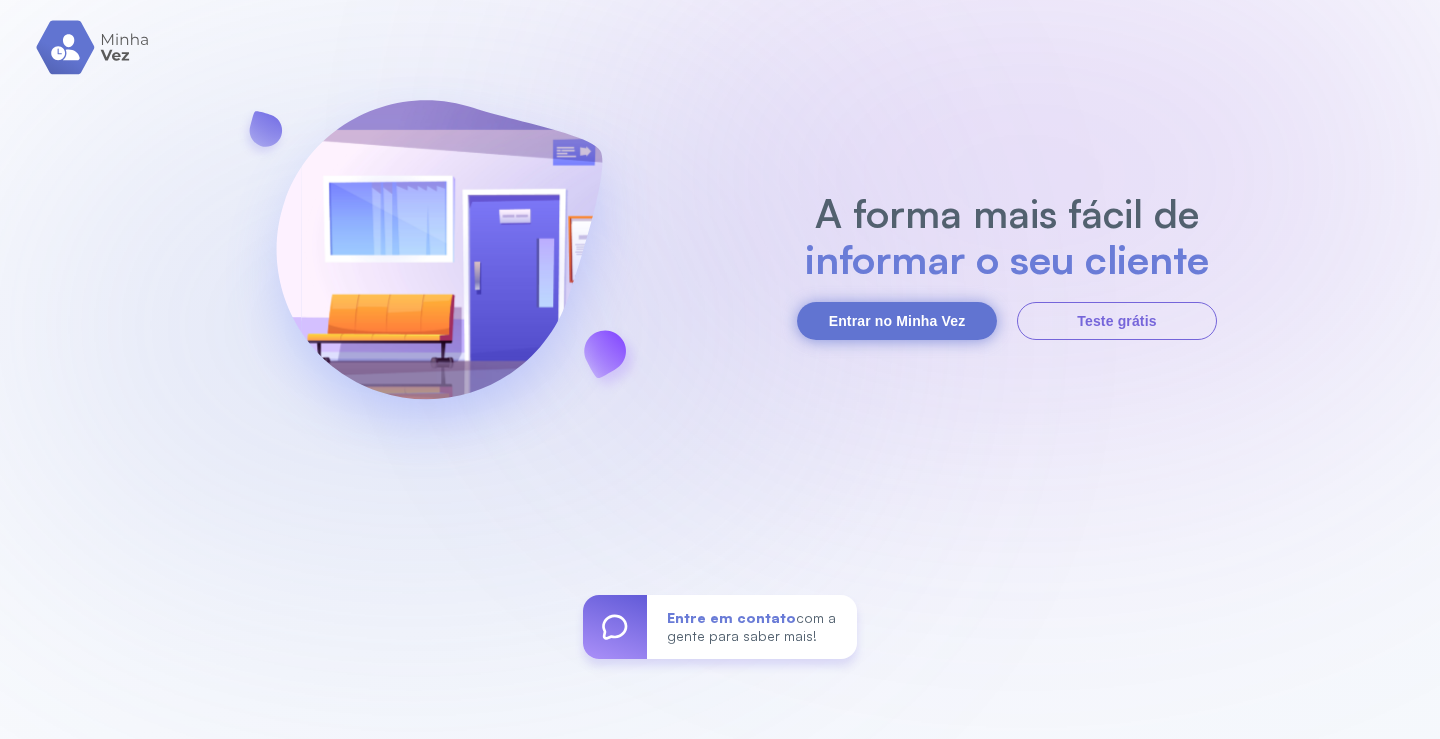 click on "Entrar no Minha Vez" at bounding box center (897, 321) 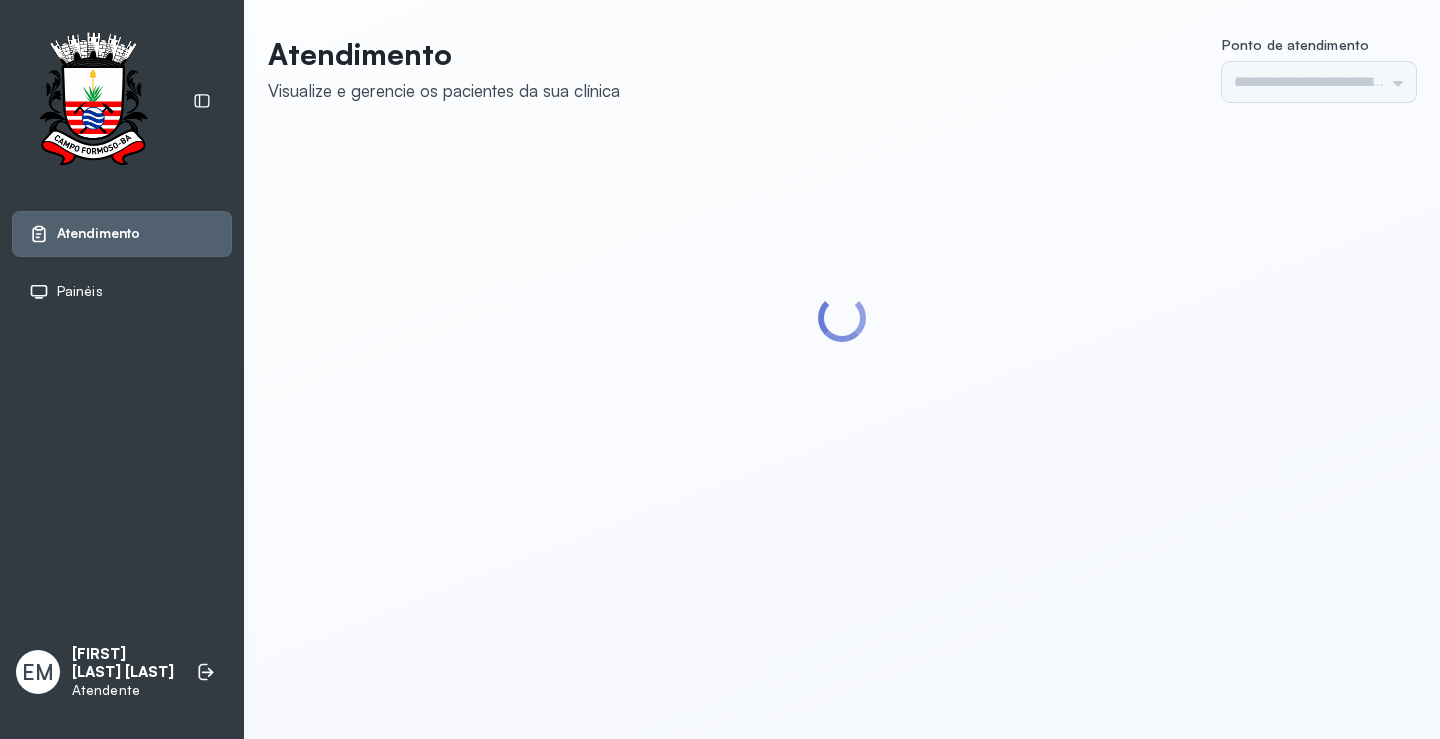 scroll, scrollTop: 0, scrollLeft: 0, axis: both 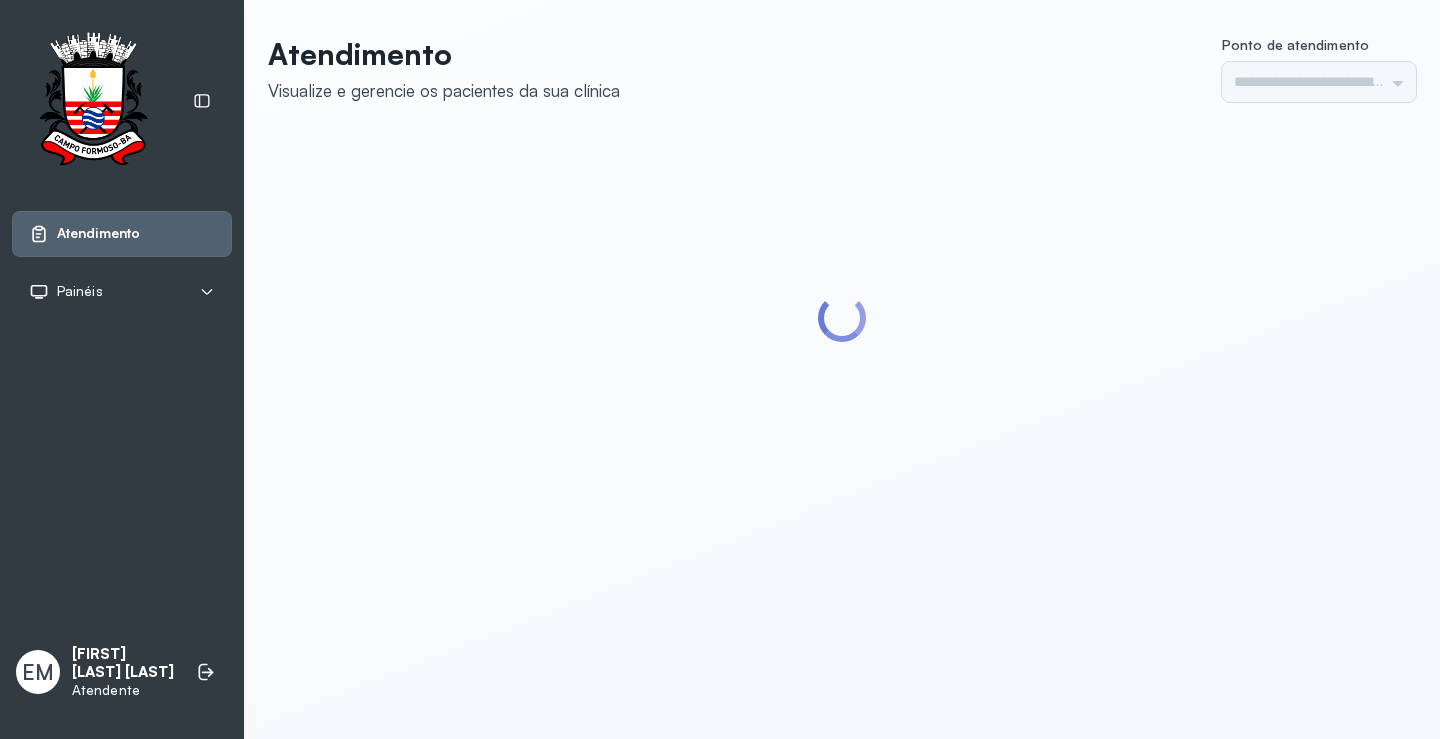 type on "*********" 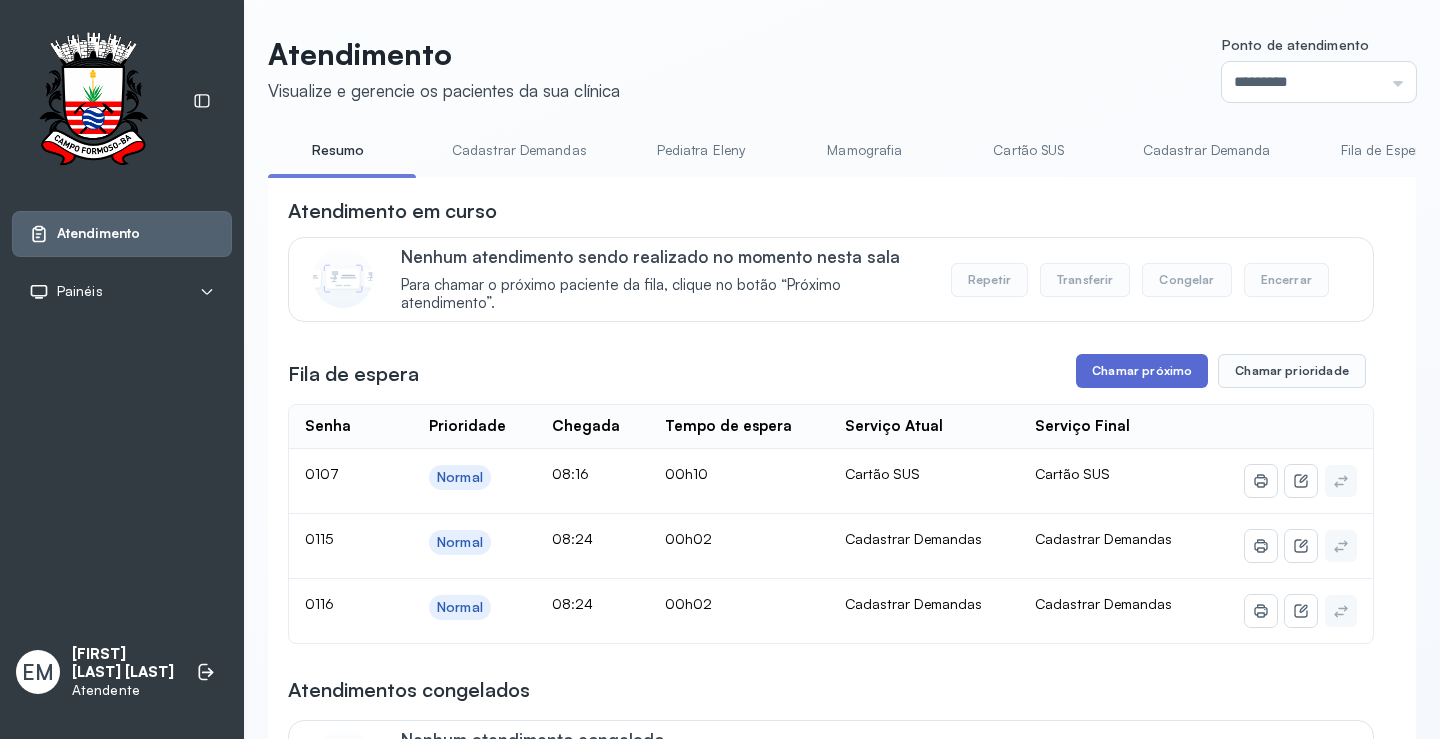 click on "Chamar próximo" at bounding box center [1142, 371] 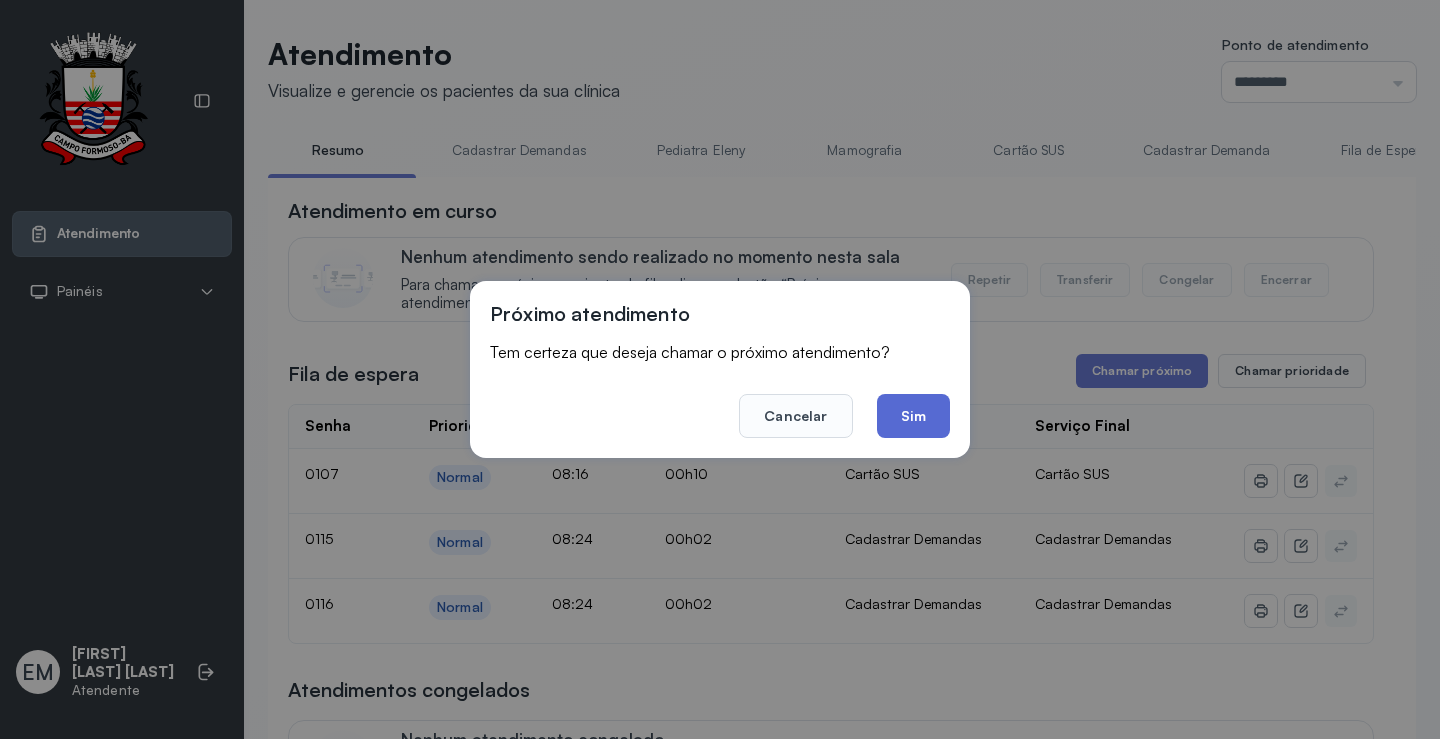 click on "Sim" 